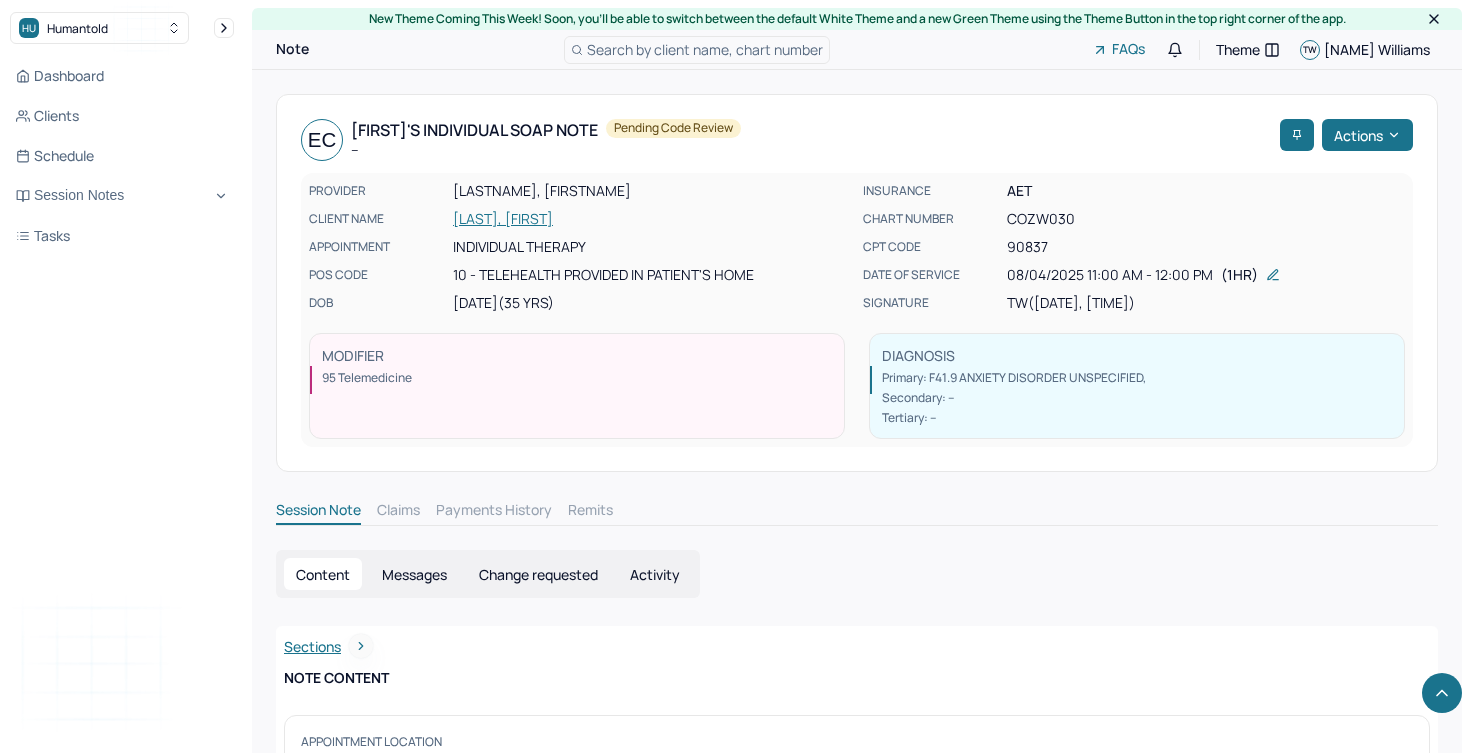 scroll, scrollTop: 2718, scrollLeft: 0, axis: vertical 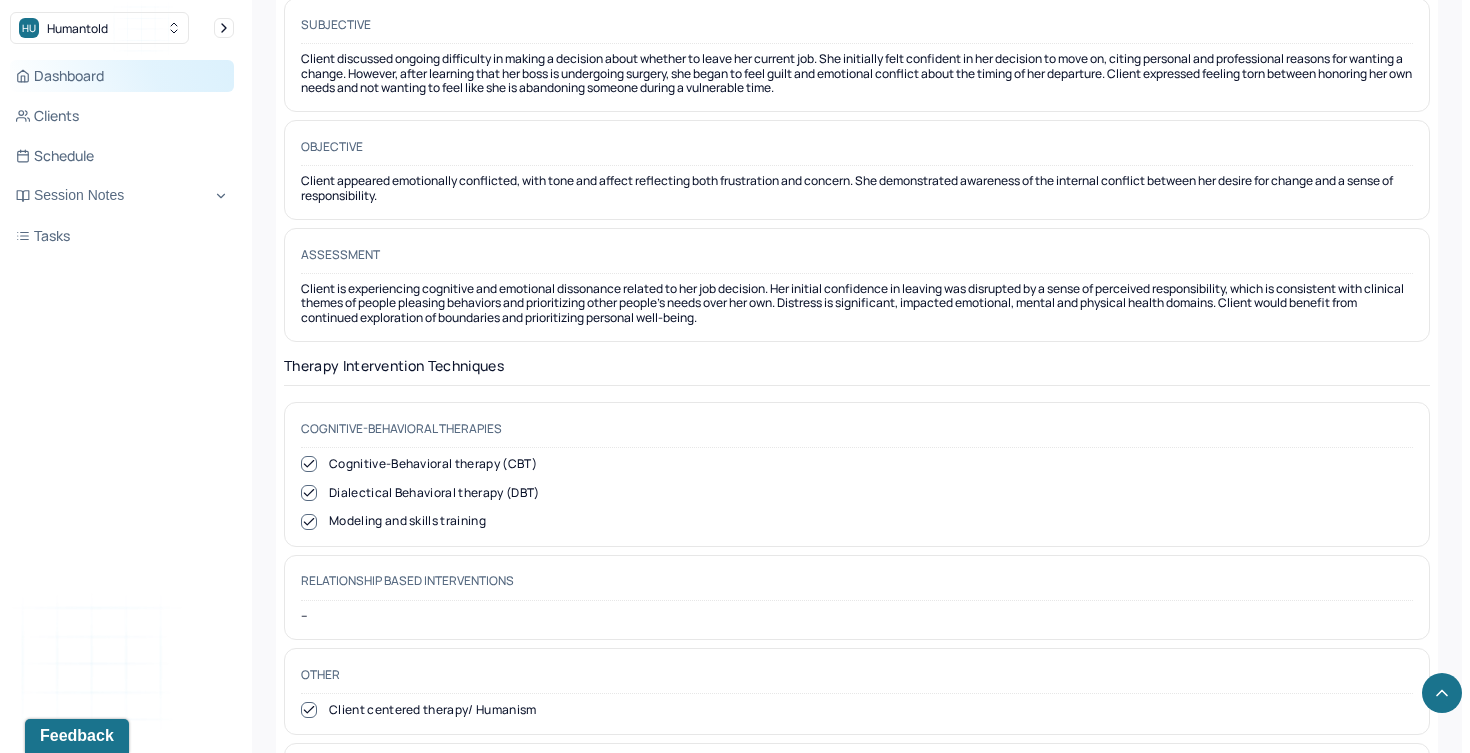 click on "Dashboard" at bounding box center [122, 76] 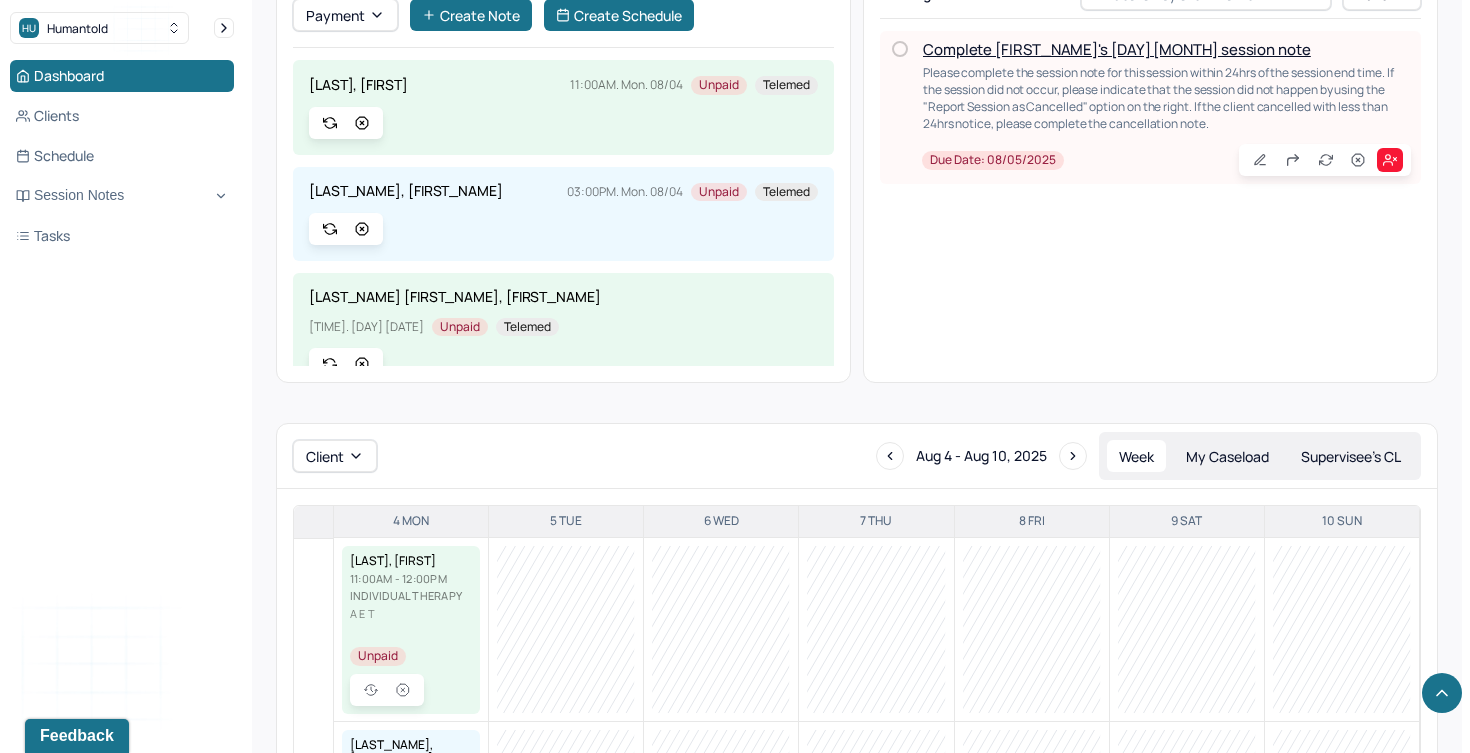 scroll, scrollTop: 646, scrollLeft: 0, axis: vertical 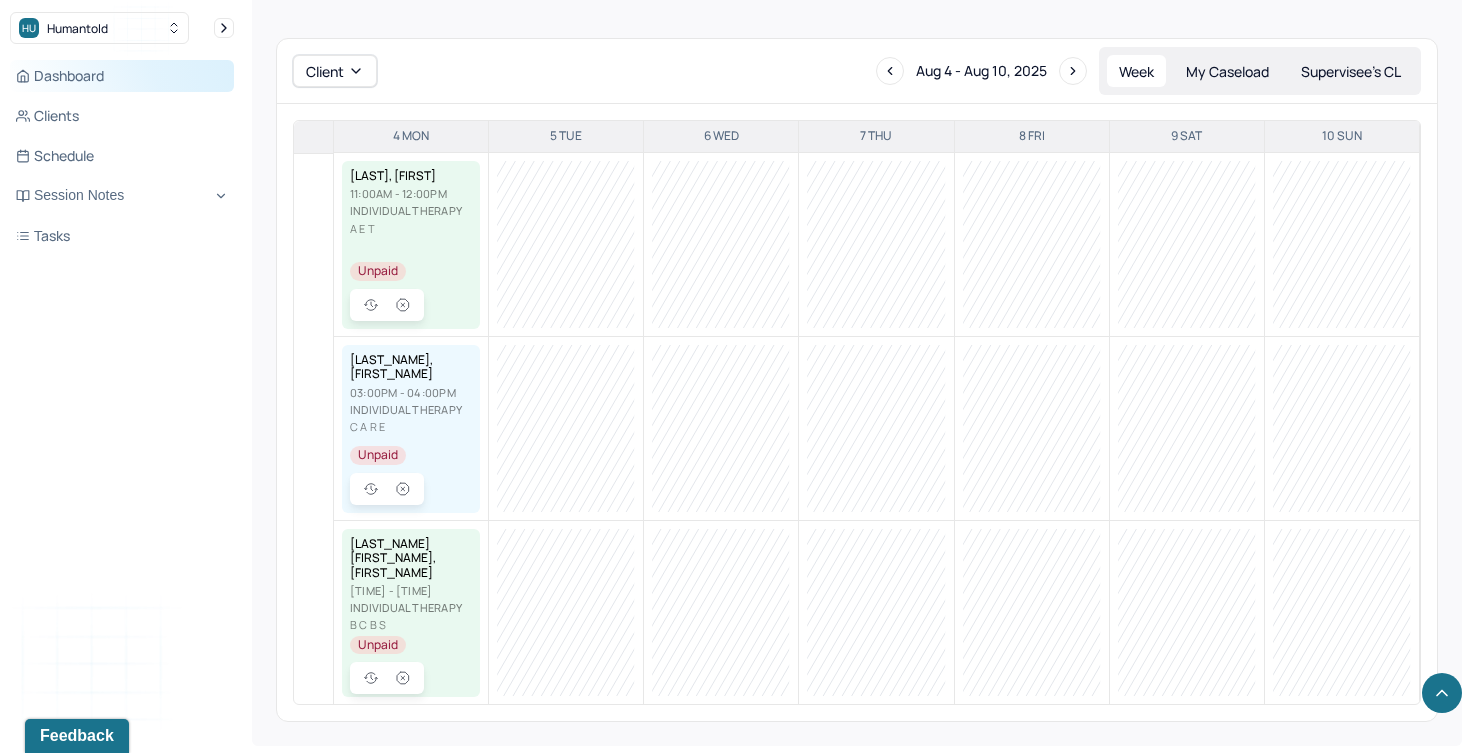 click on "Dashboard" at bounding box center [122, 76] 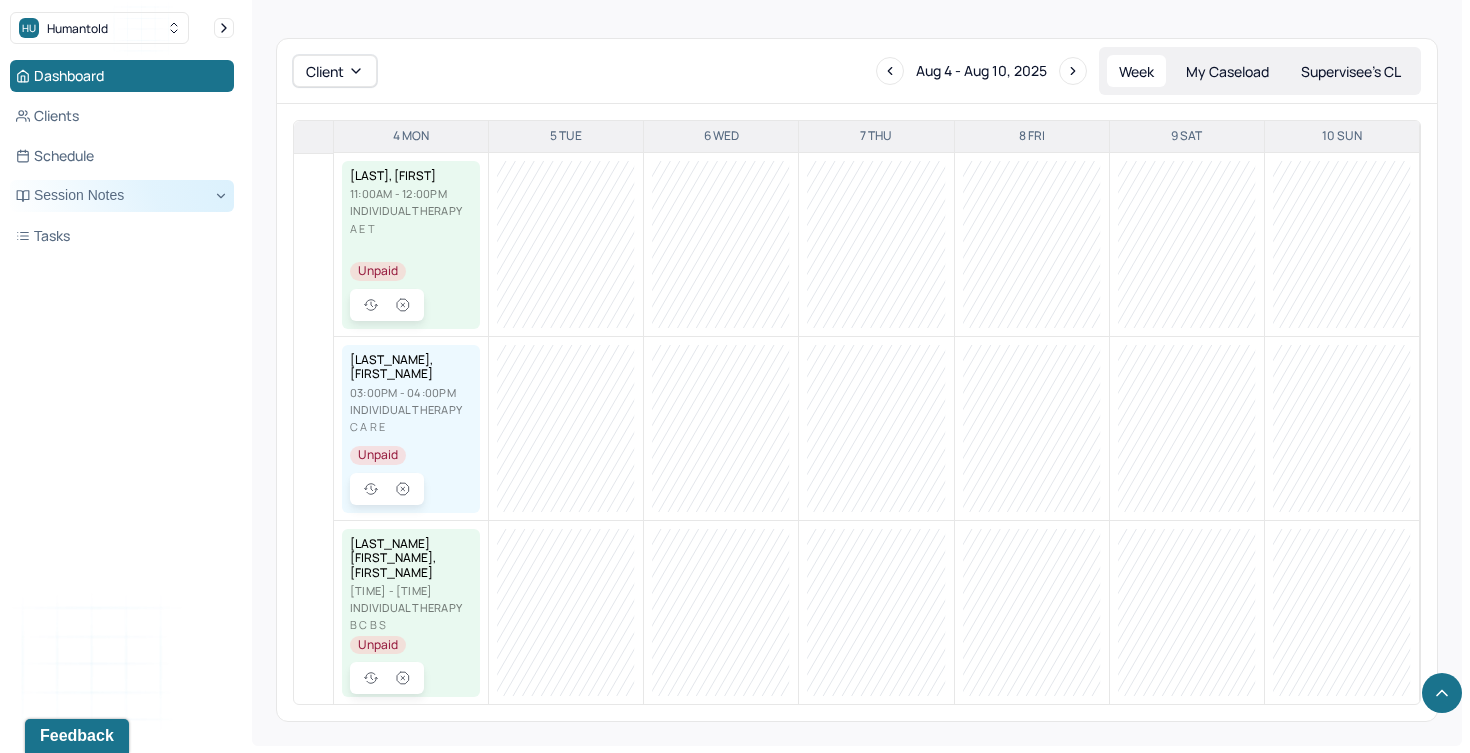 click on "Session Notes" at bounding box center (122, 196) 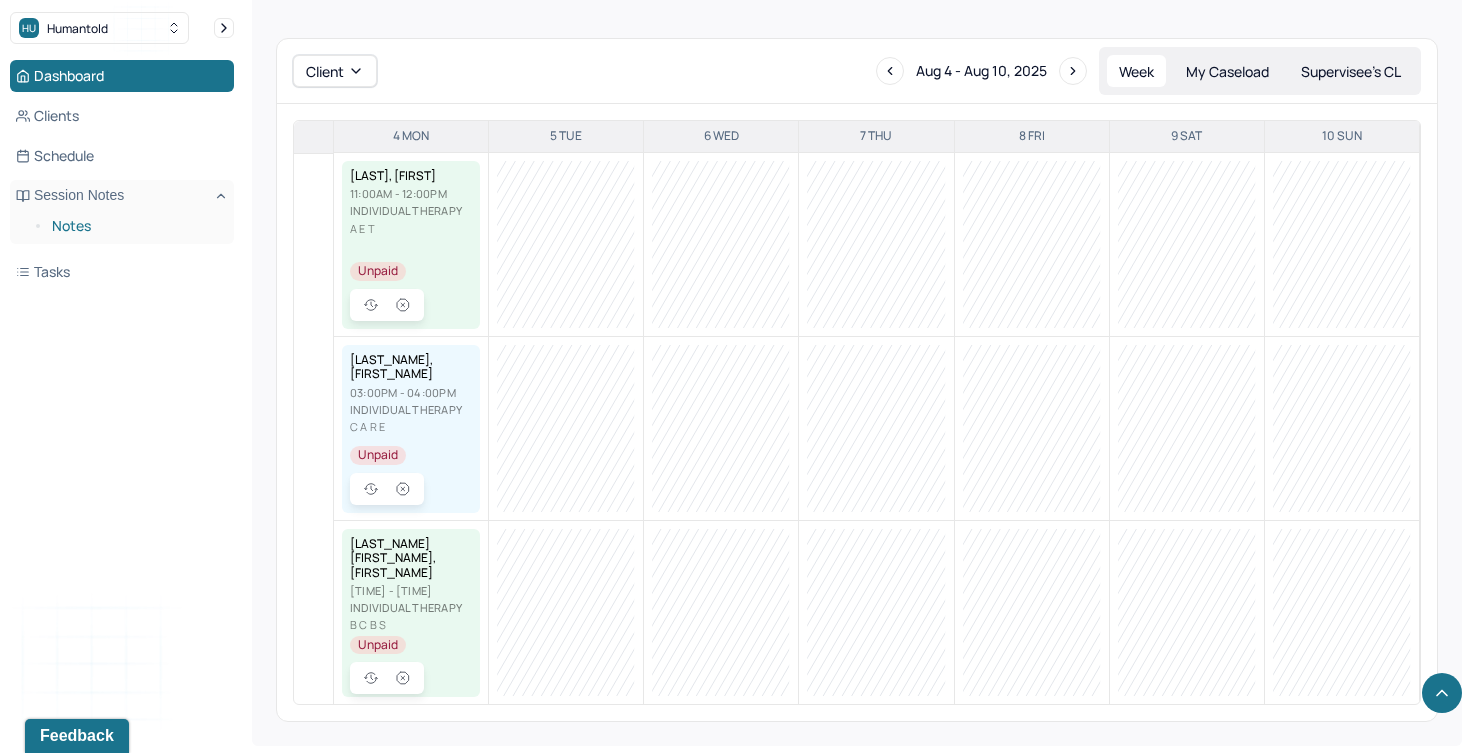 click on "Notes" at bounding box center [135, 226] 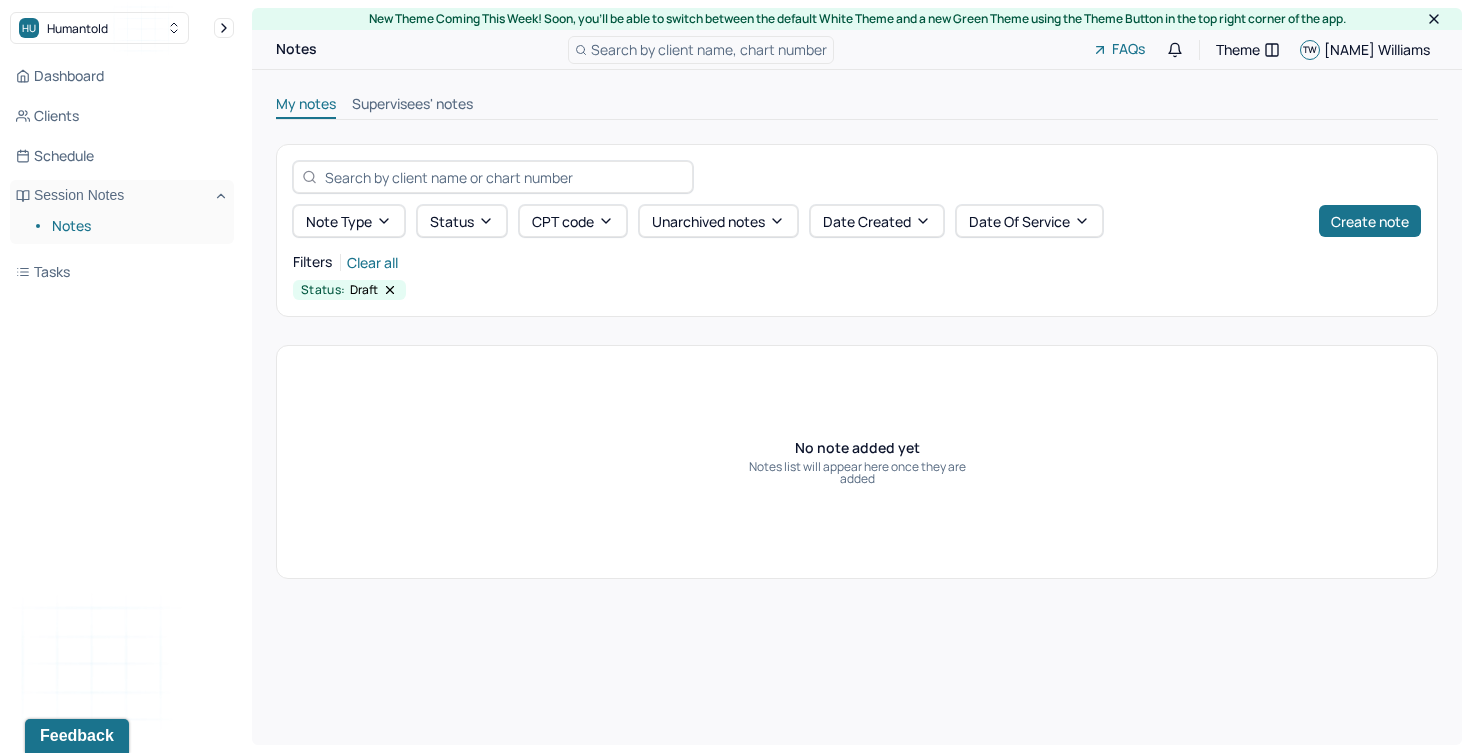 click at bounding box center (504, 177) 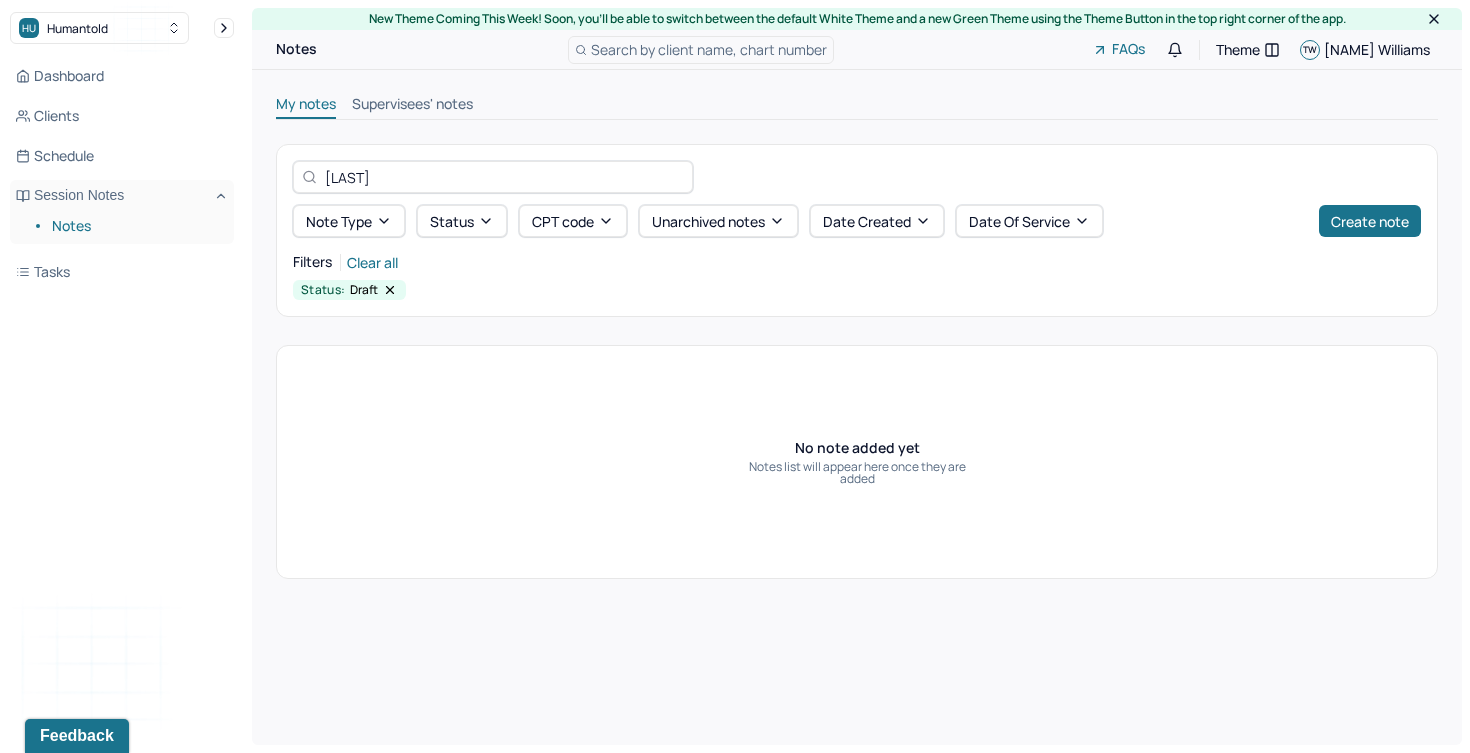 type on "[LAST]" 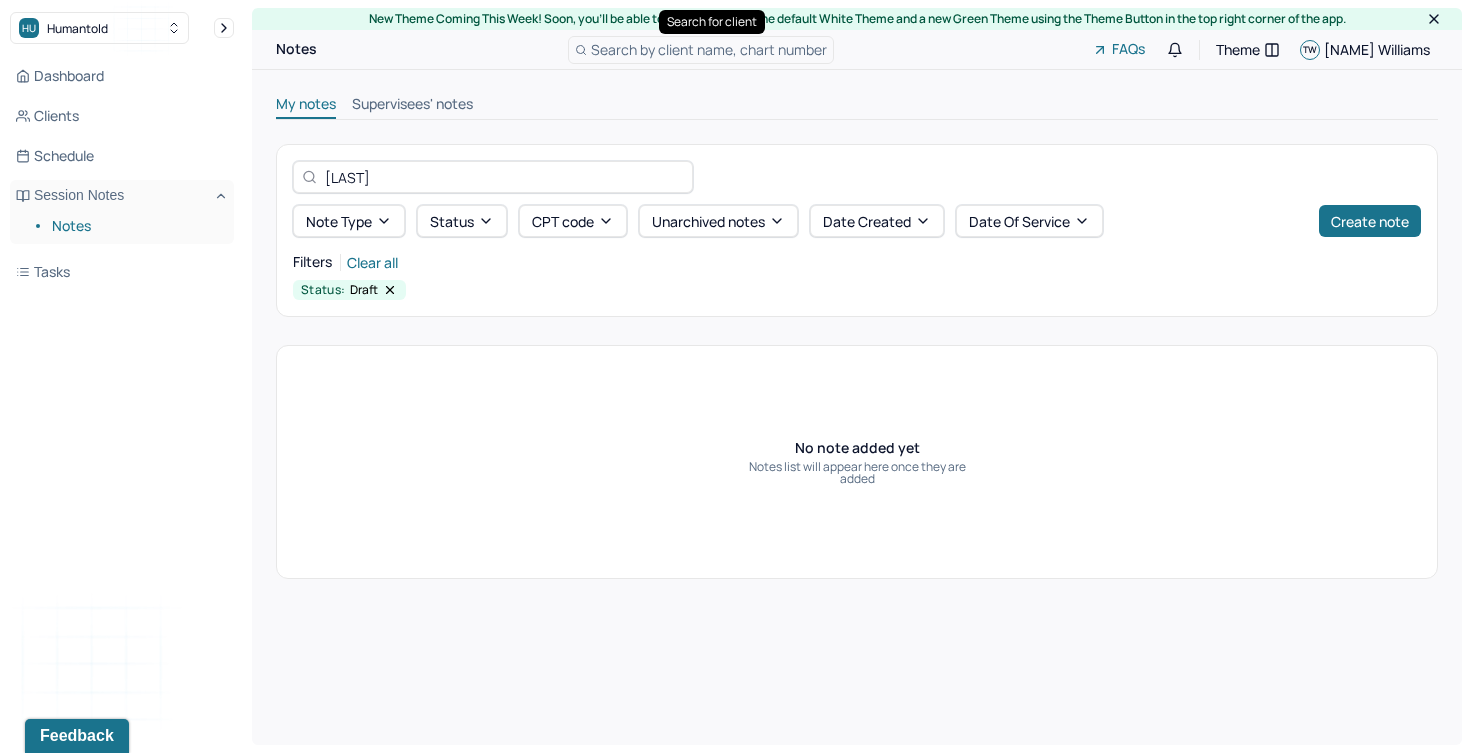 click on "Search by client name, chart number" at bounding box center (709, 49) 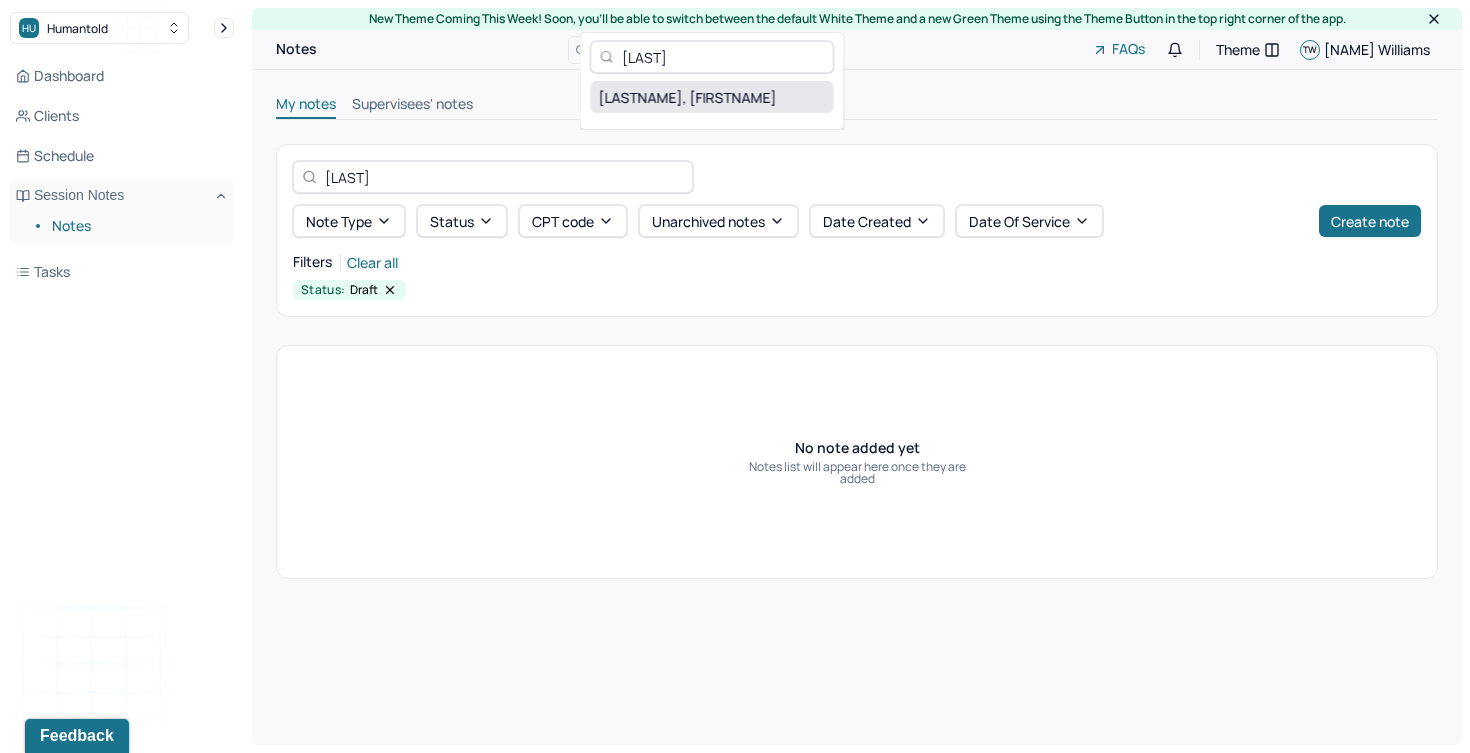 type on "[LAST]" 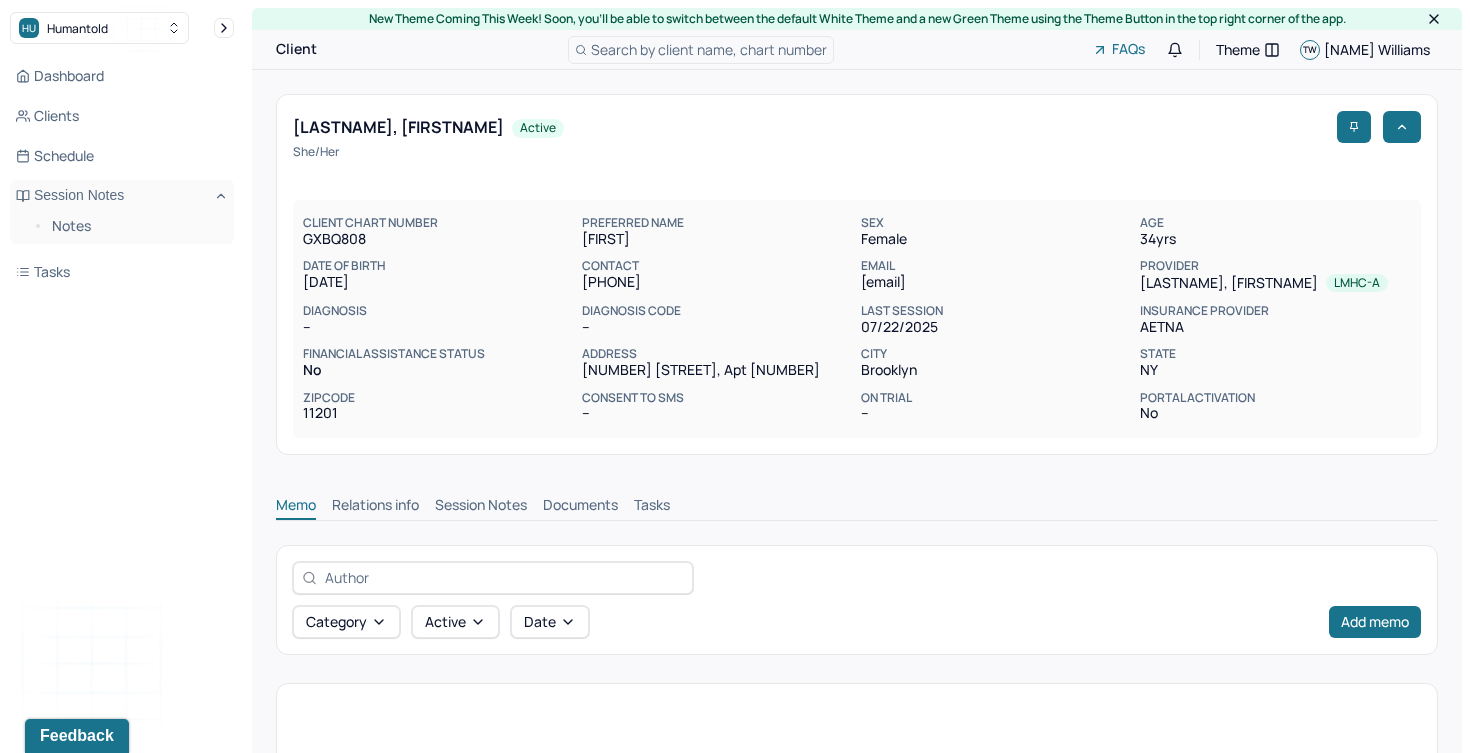 click on "Session Notes" at bounding box center [481, 507] 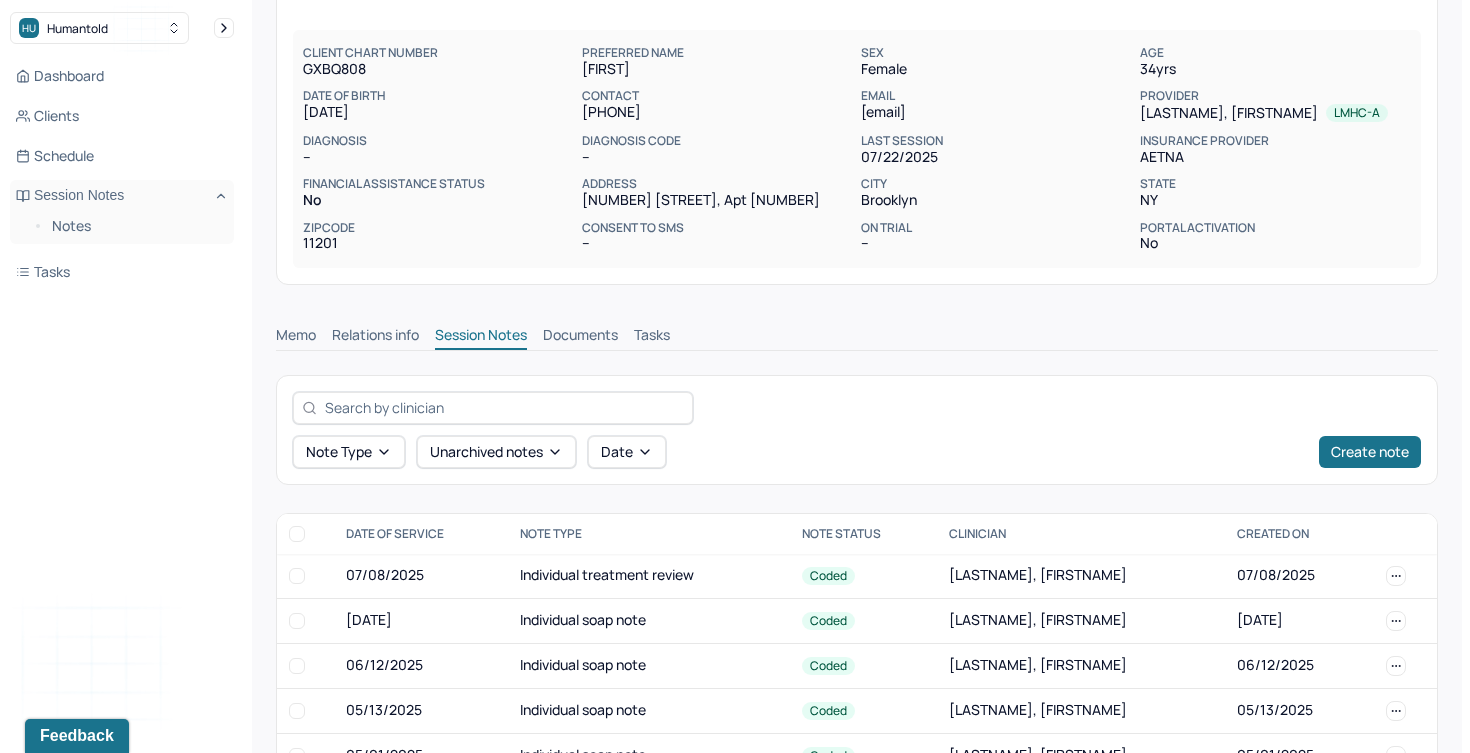 scroll, scrollTop: 252, scrollLeft: 0, axis: vertical 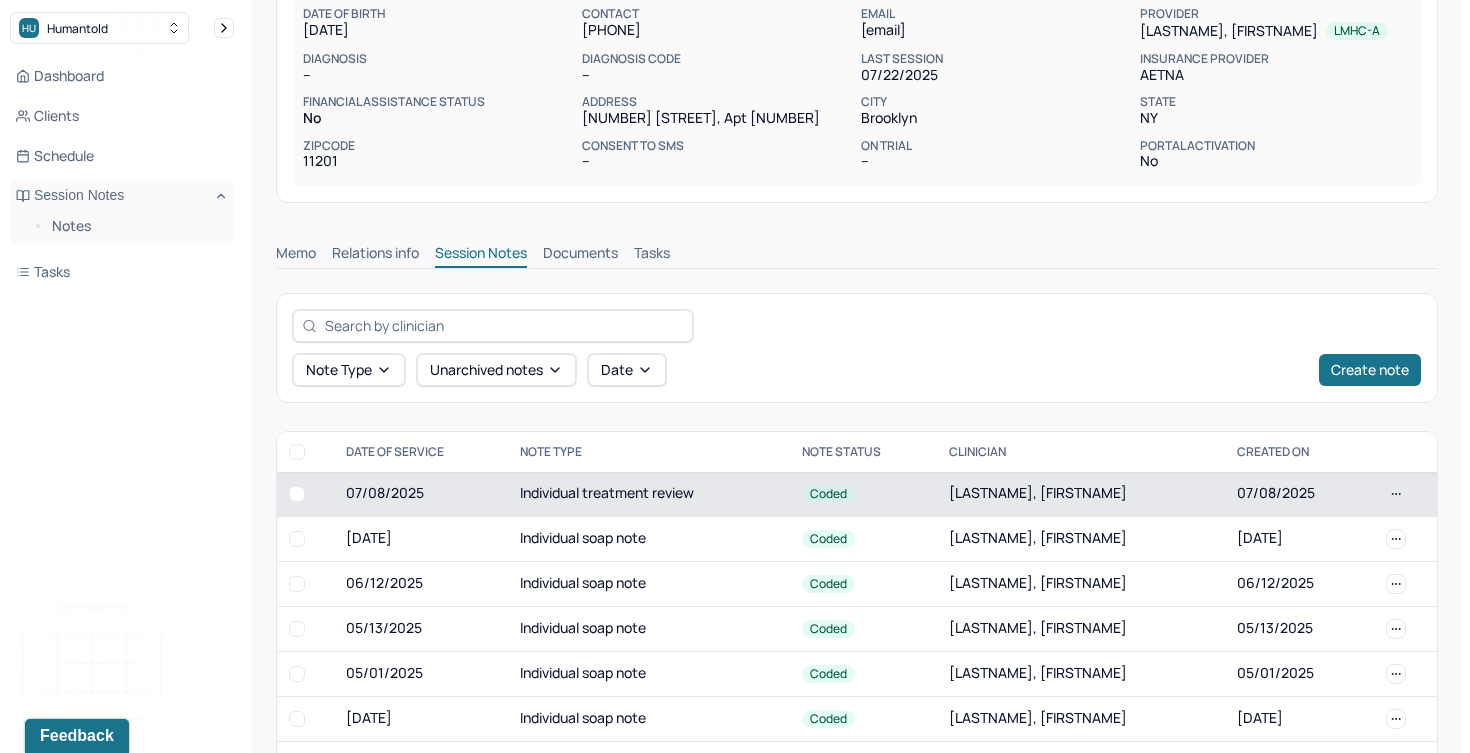 click on "07/08/2025" at bounding box center (421, 494) 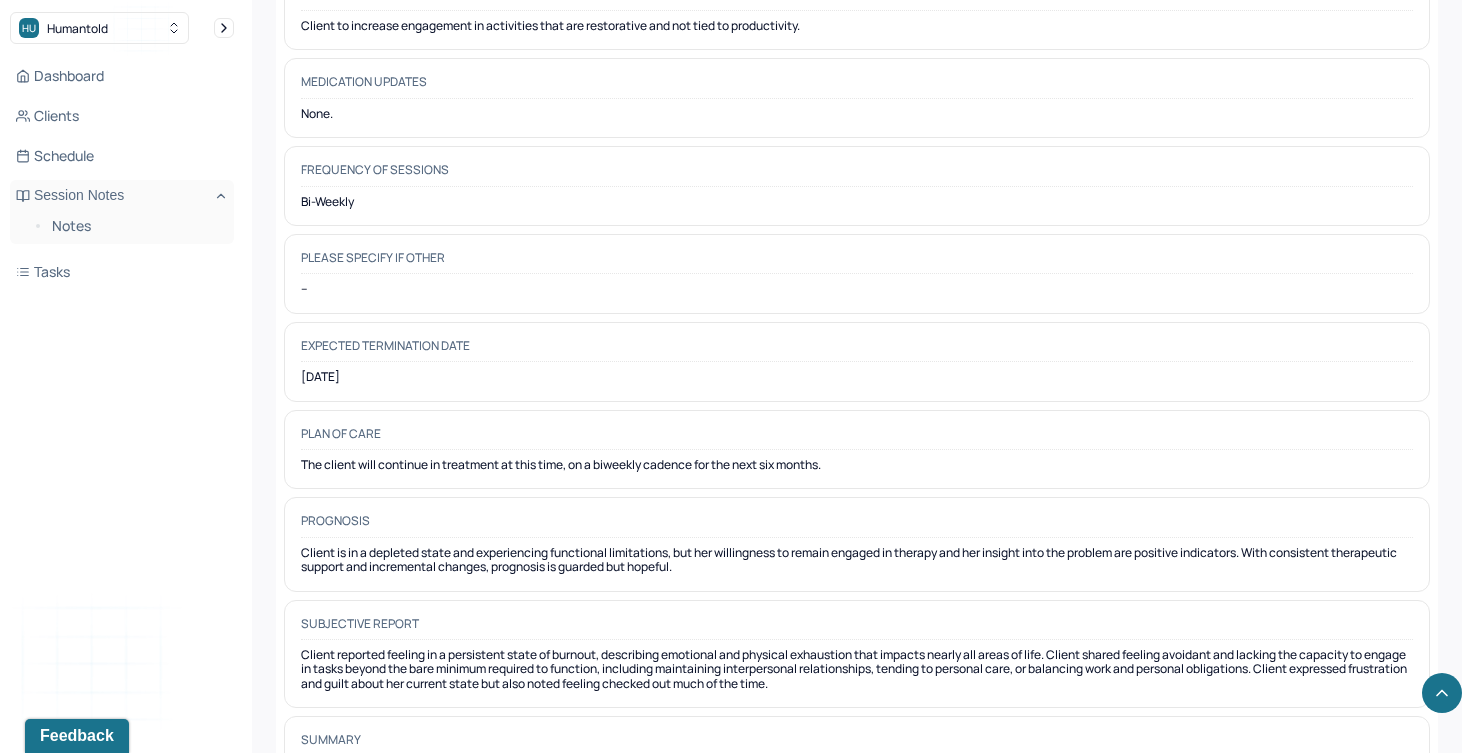 scroll, scrollTop: 5782, scrollLeft: 0, axis: vertical 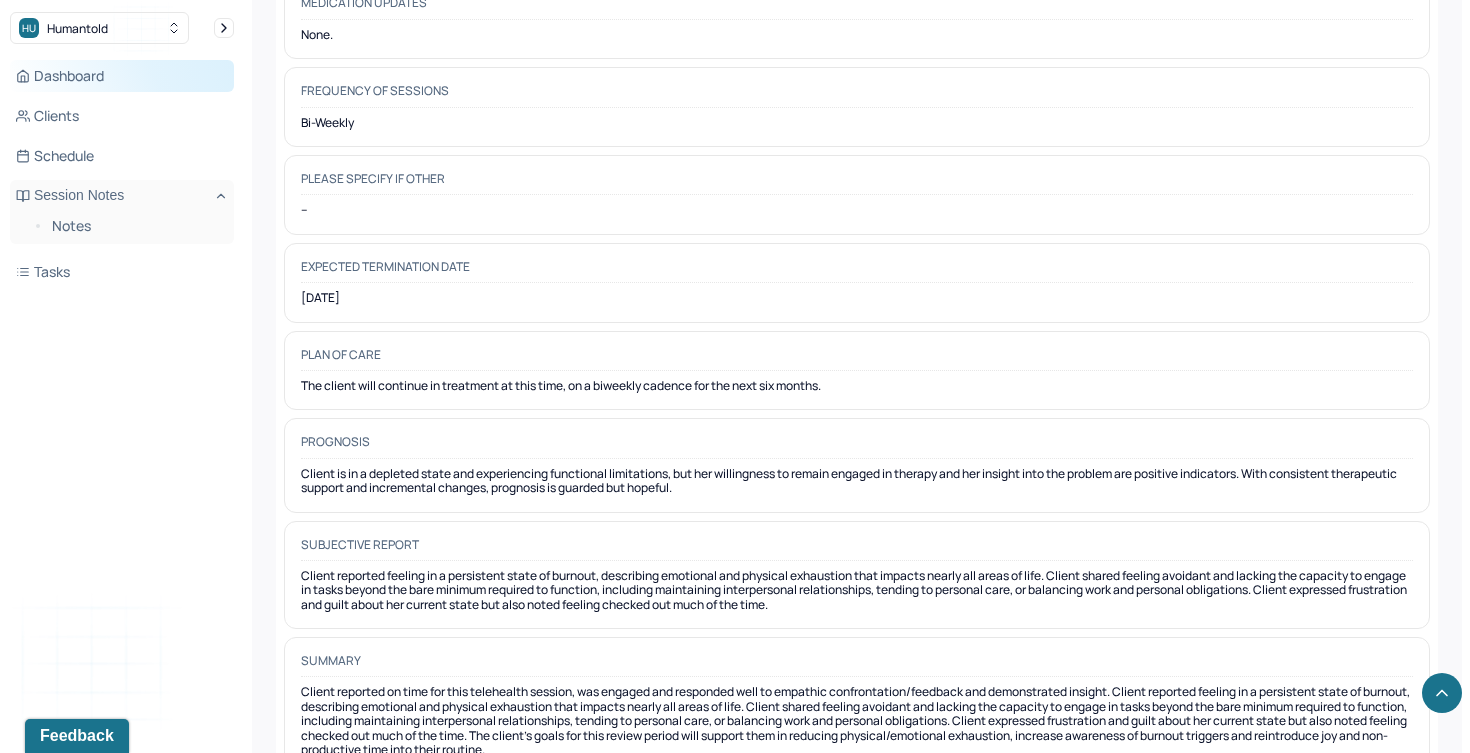 click on "Dashboard" at bounding box center [122, 76] 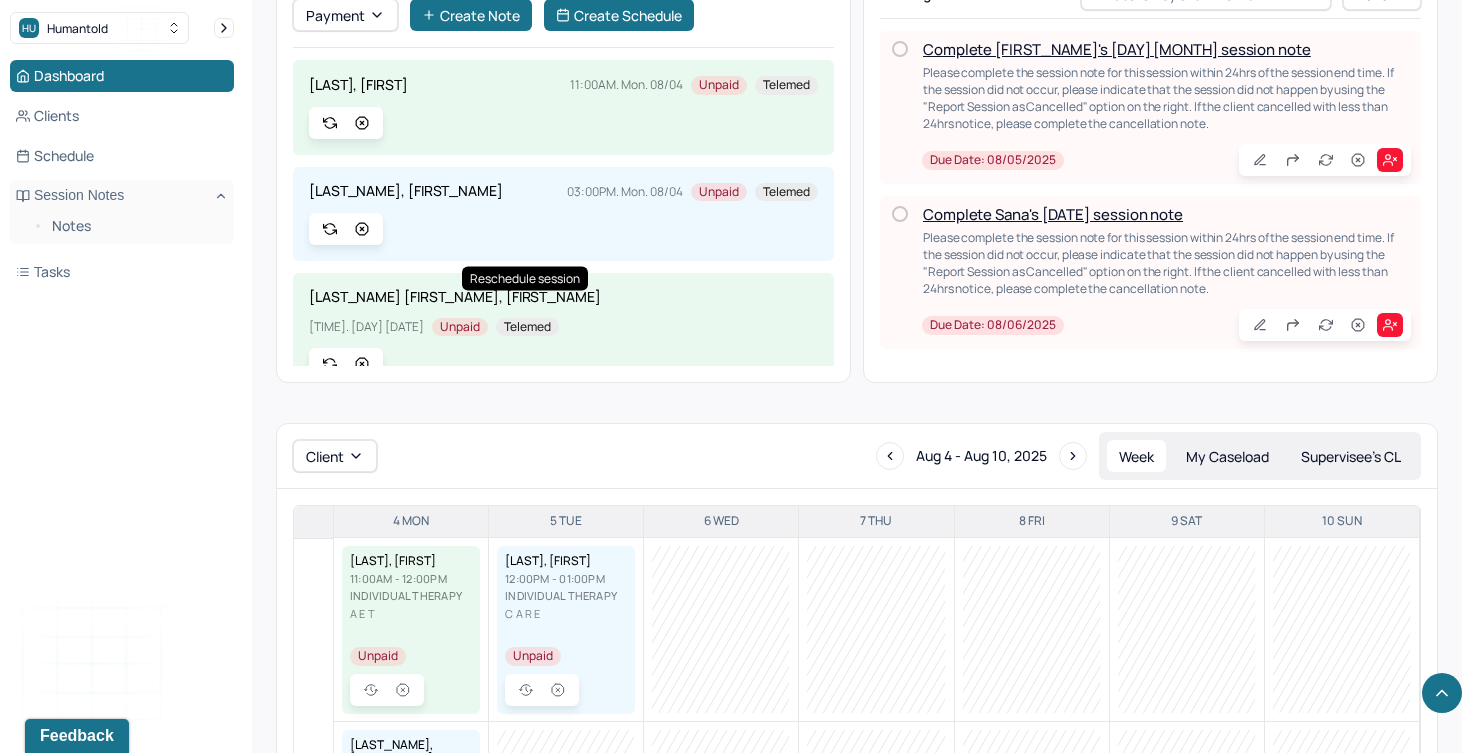 scroll, scrollTop: 646, scrollLeft: 0, axis: vertical 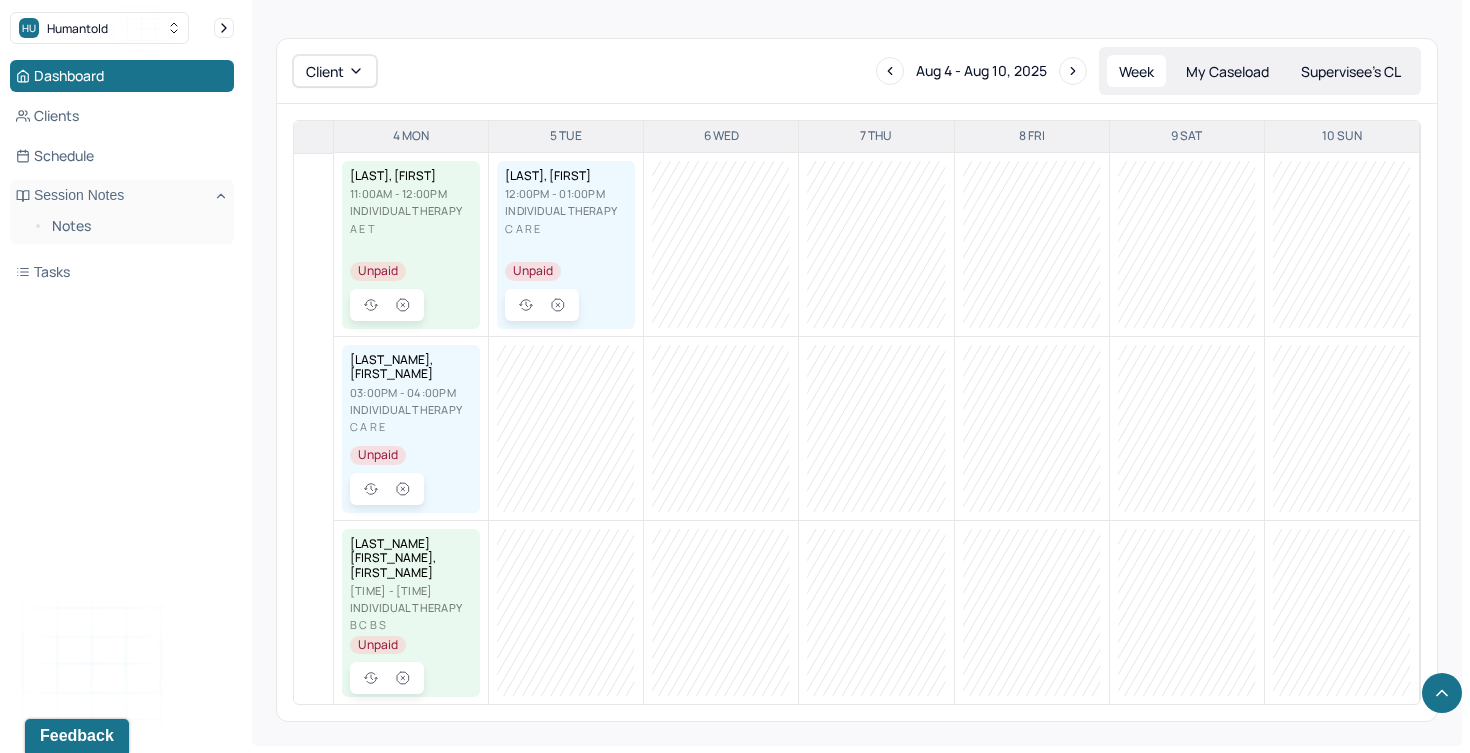 click on "C A R E" at bounding box center [566, 228] 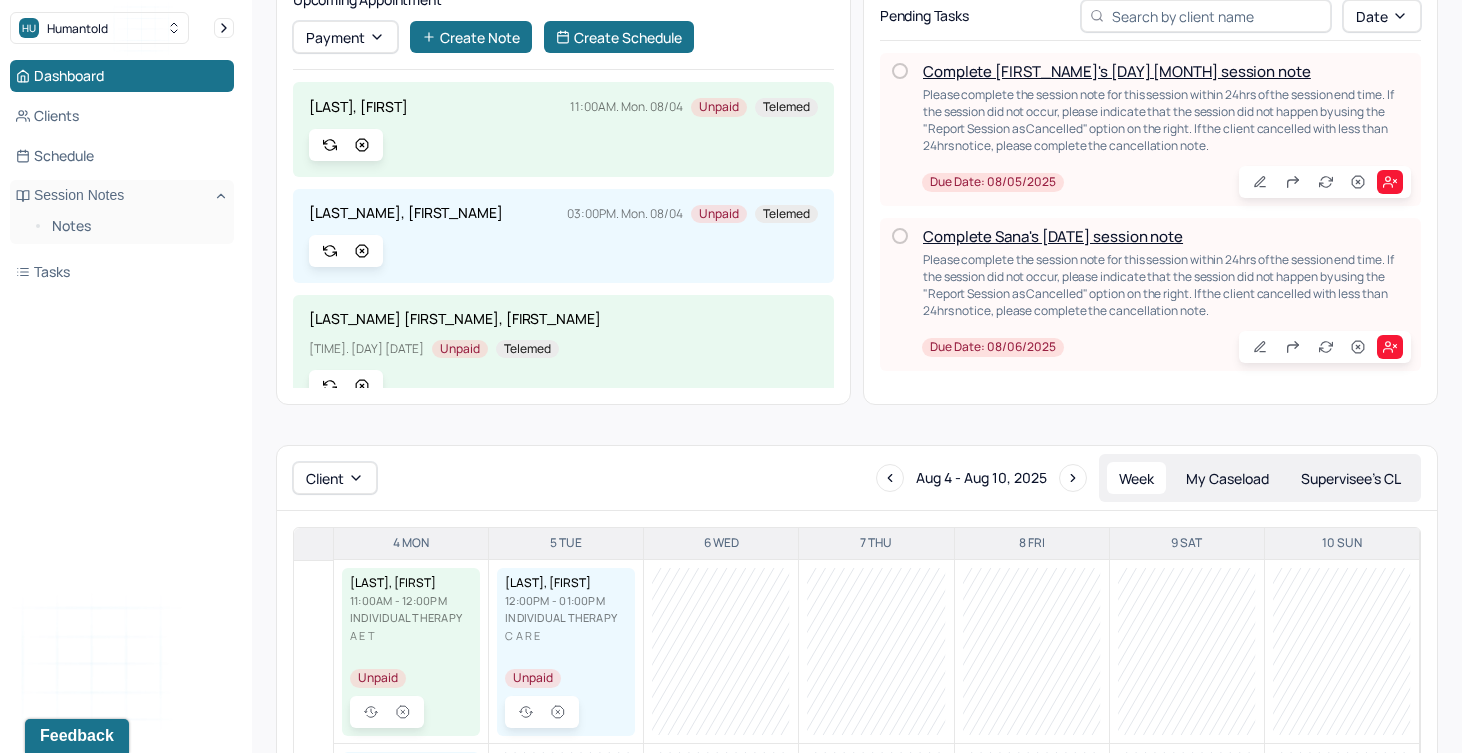 scroll, scrollTop: 244, scrollLeft: 0, axis: vertical 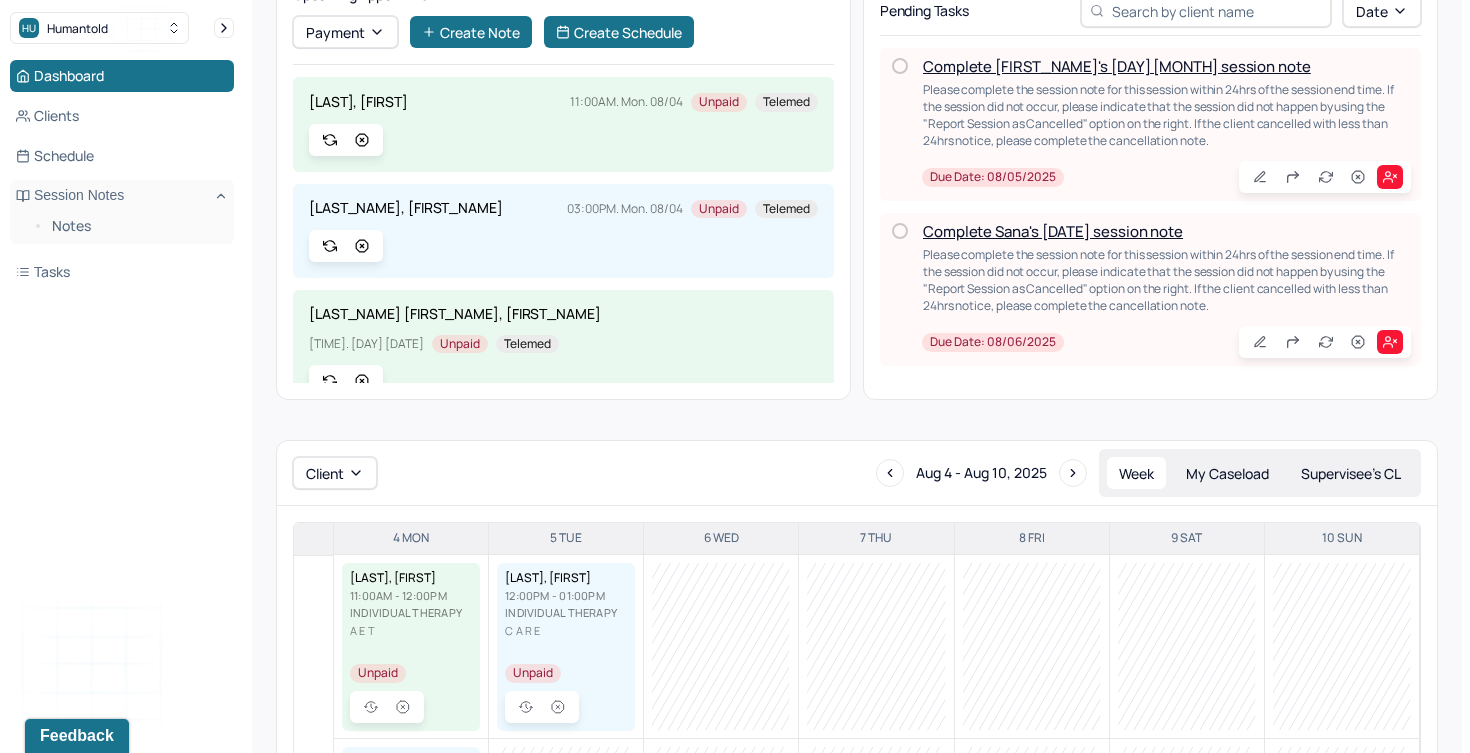 click on "Complete Sana's [DATE] session note" at bounding box center (1053, 231) 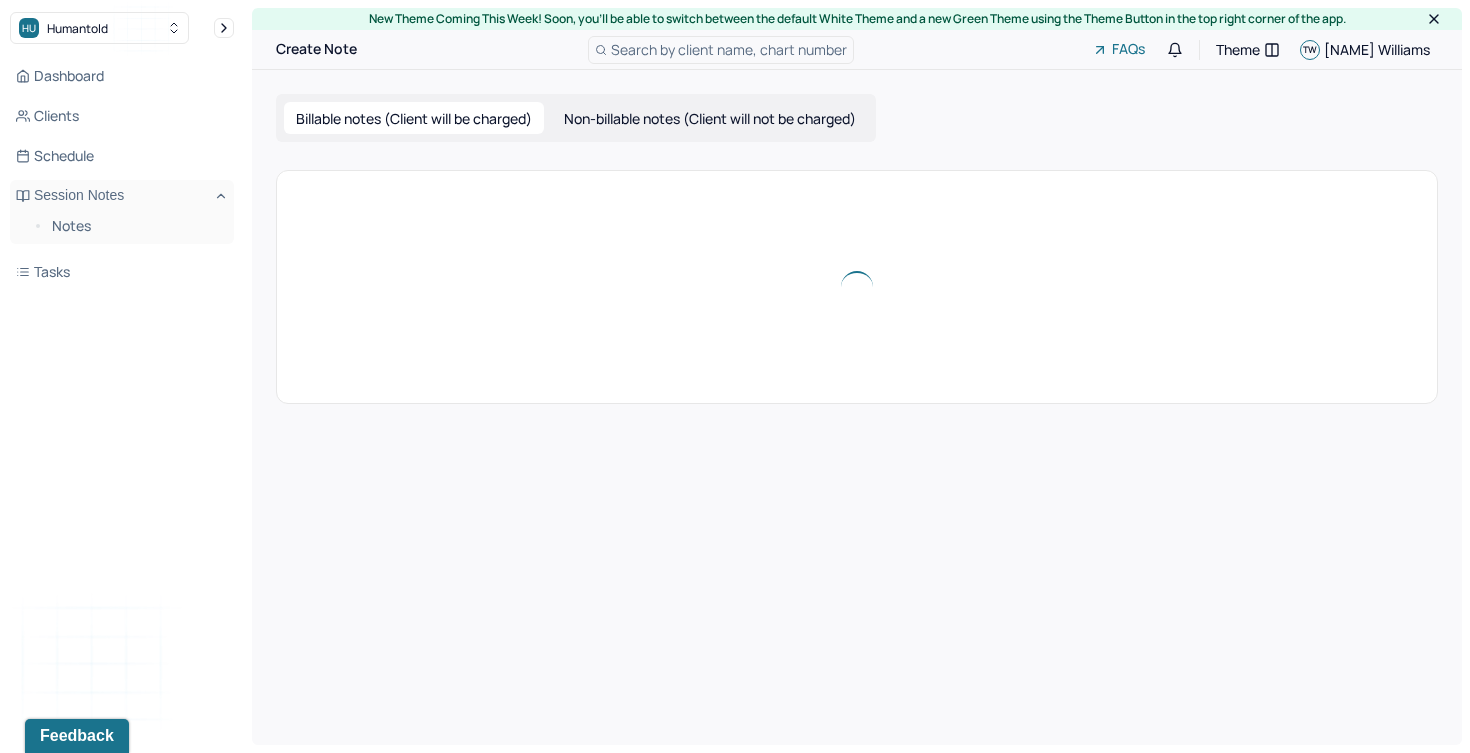 scroll, scrollTop: 0, scrollLeft: 0, axis: both 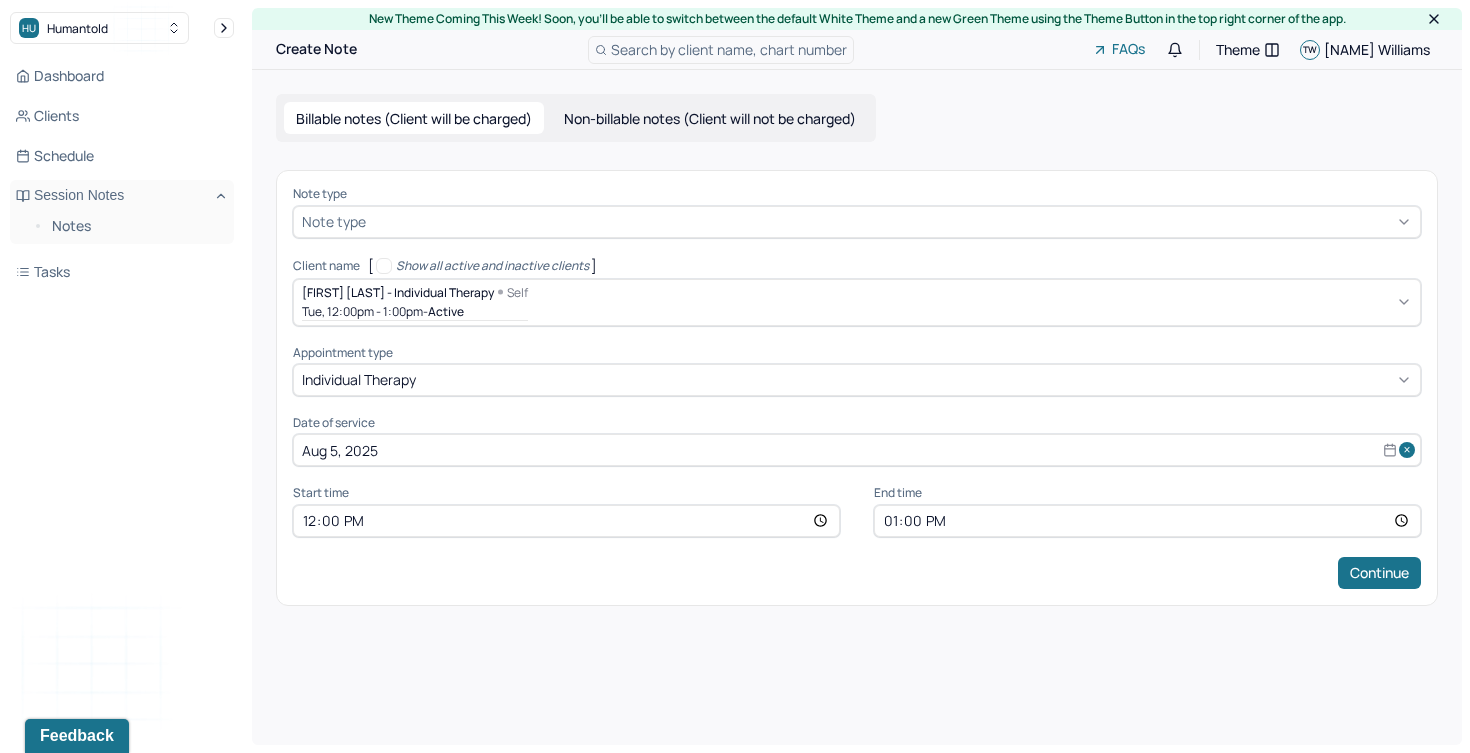 click on "Note type Note type Client name [ Show all active and inactive clients ] Sana Hamme - Individual therapy Self
[TIME] -  active Appointment type individual therapy Date of service [DATE] Start time [TIME] End time [TIME] Continue" at bounding box center [857, 387] 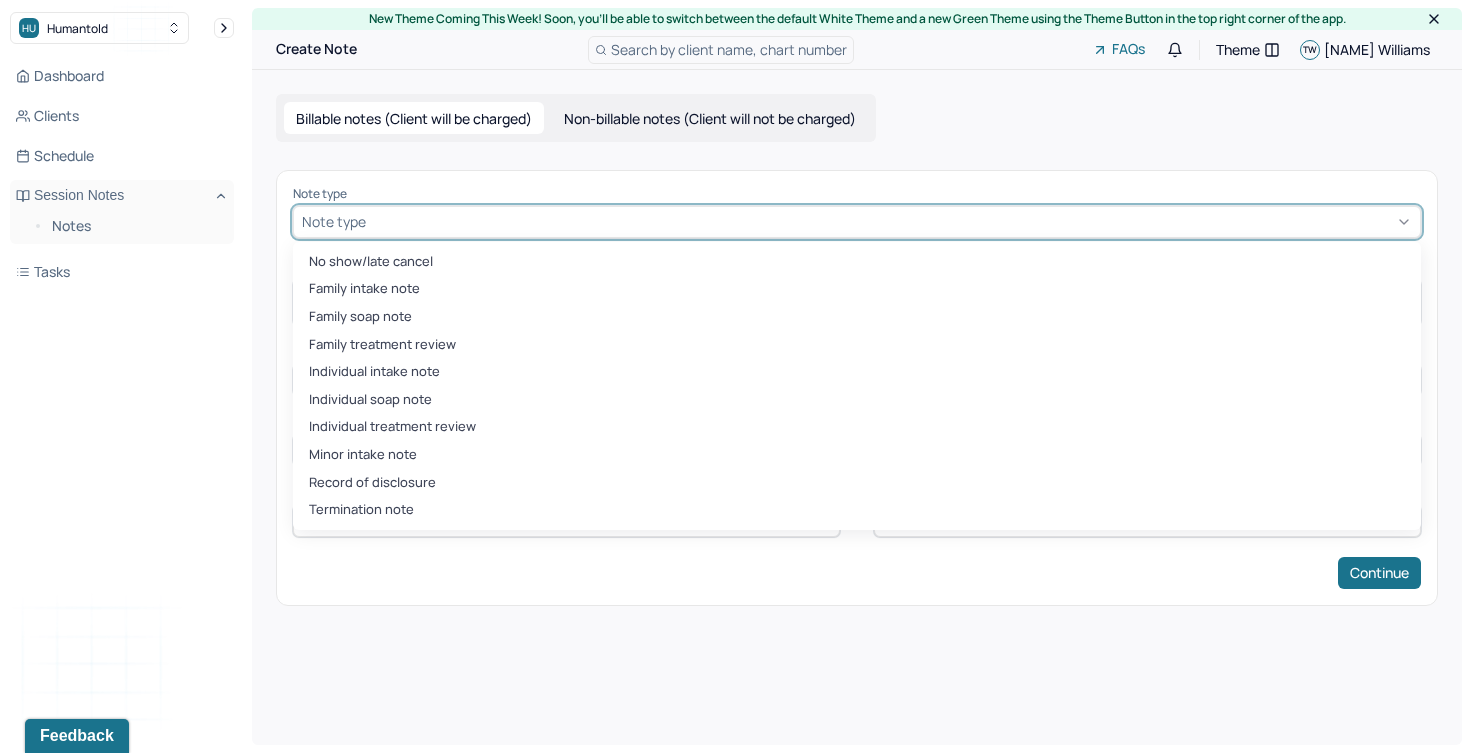 type on "u" 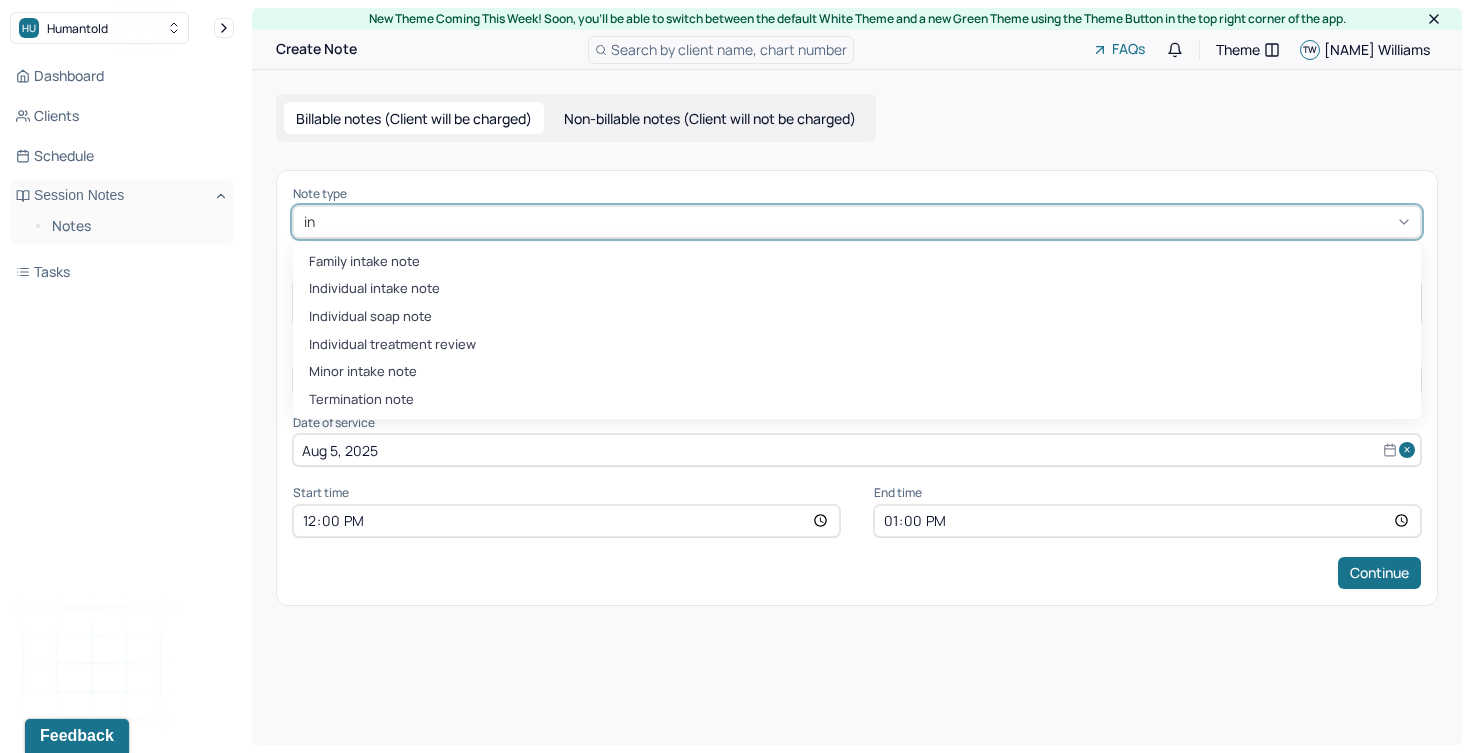 type on "ind" 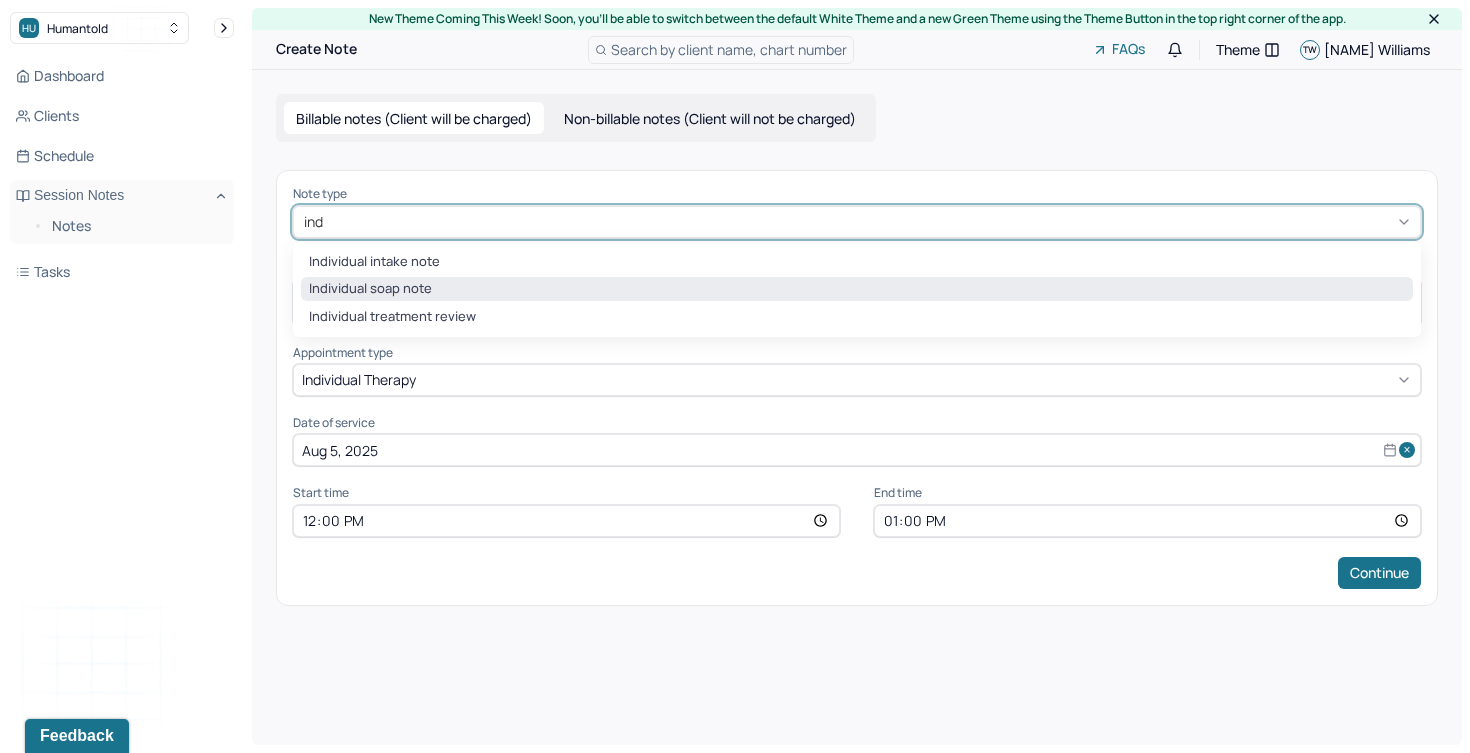 click on "Individual soap note" at bounding box center [857, 289] 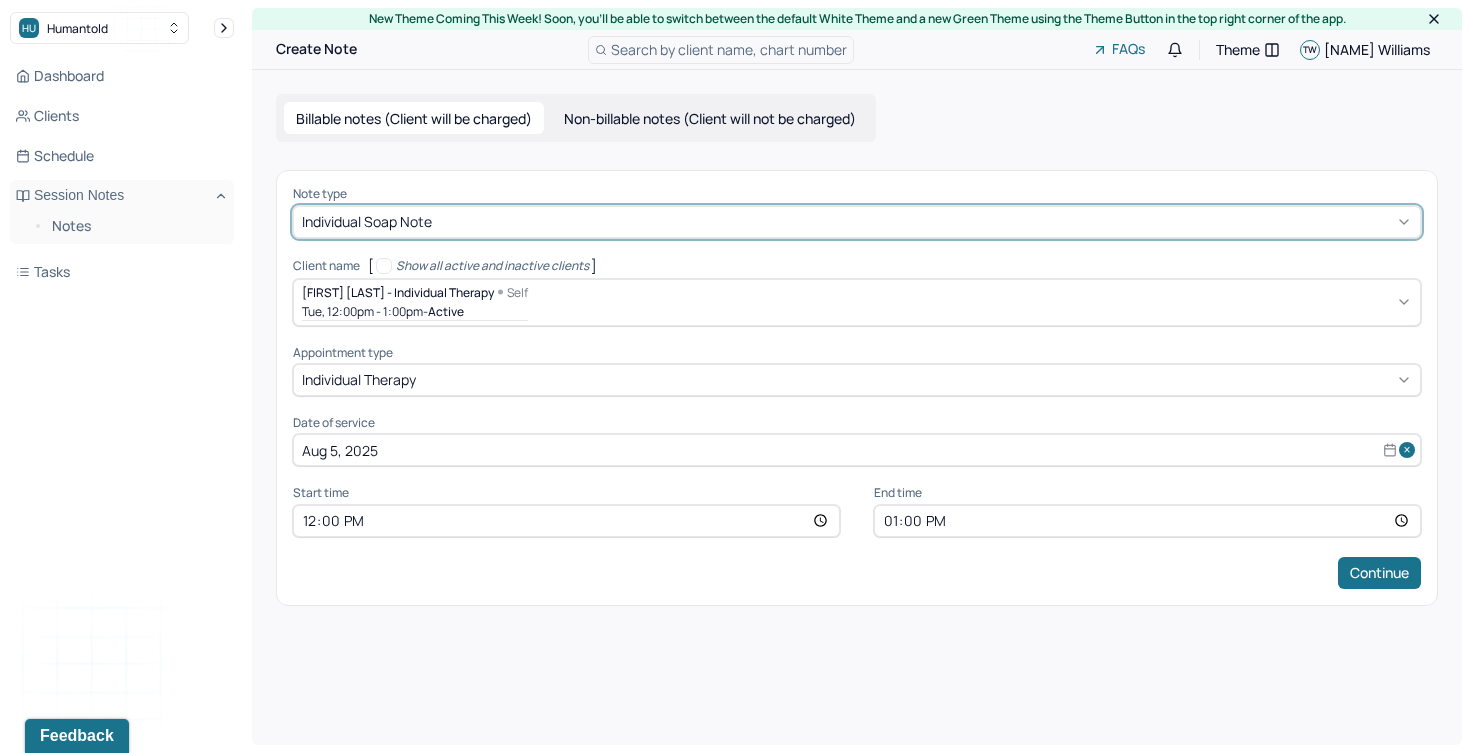 click on "12:00" at bounding box center (566, 521) 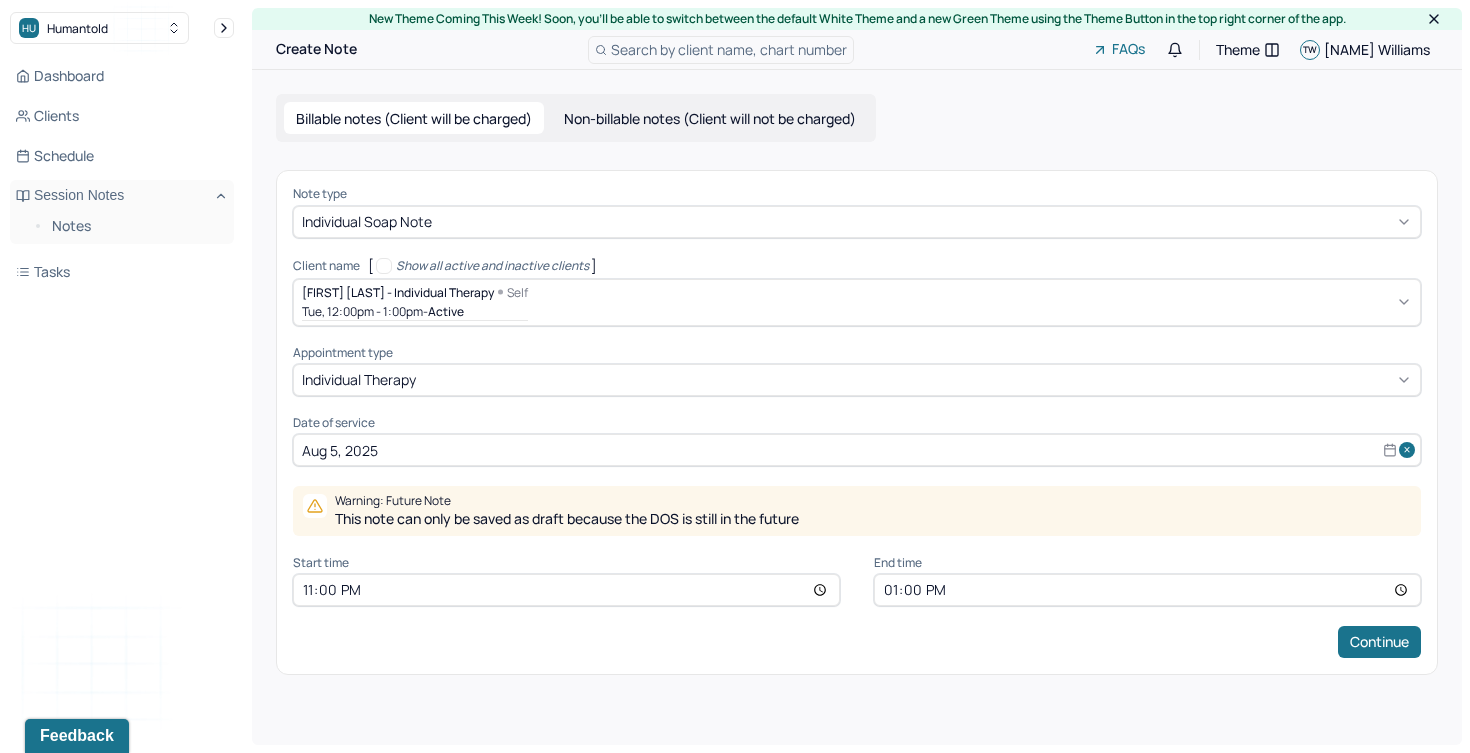 click on "23:00" at bounding box center [566, 590] 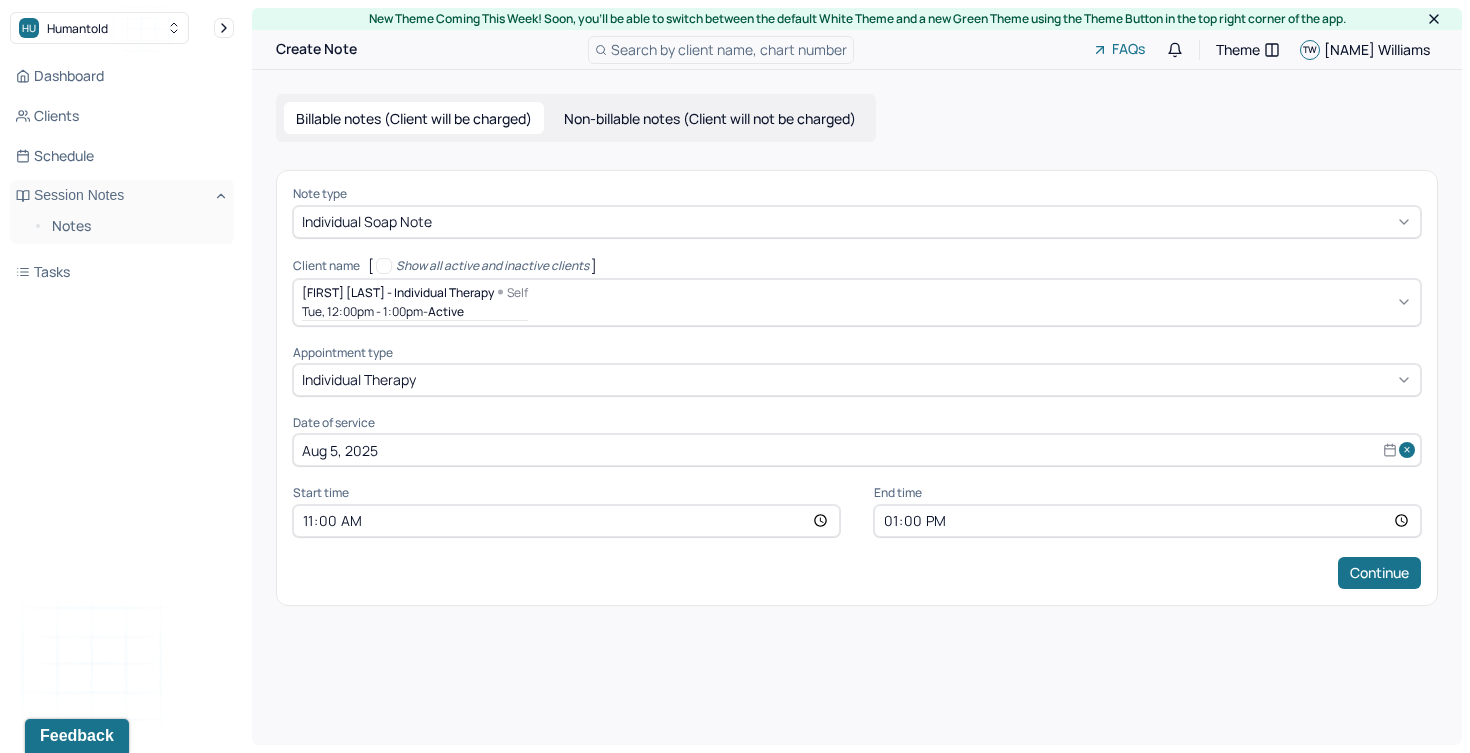 click on "13:00" at bounding box center (1147, 521) 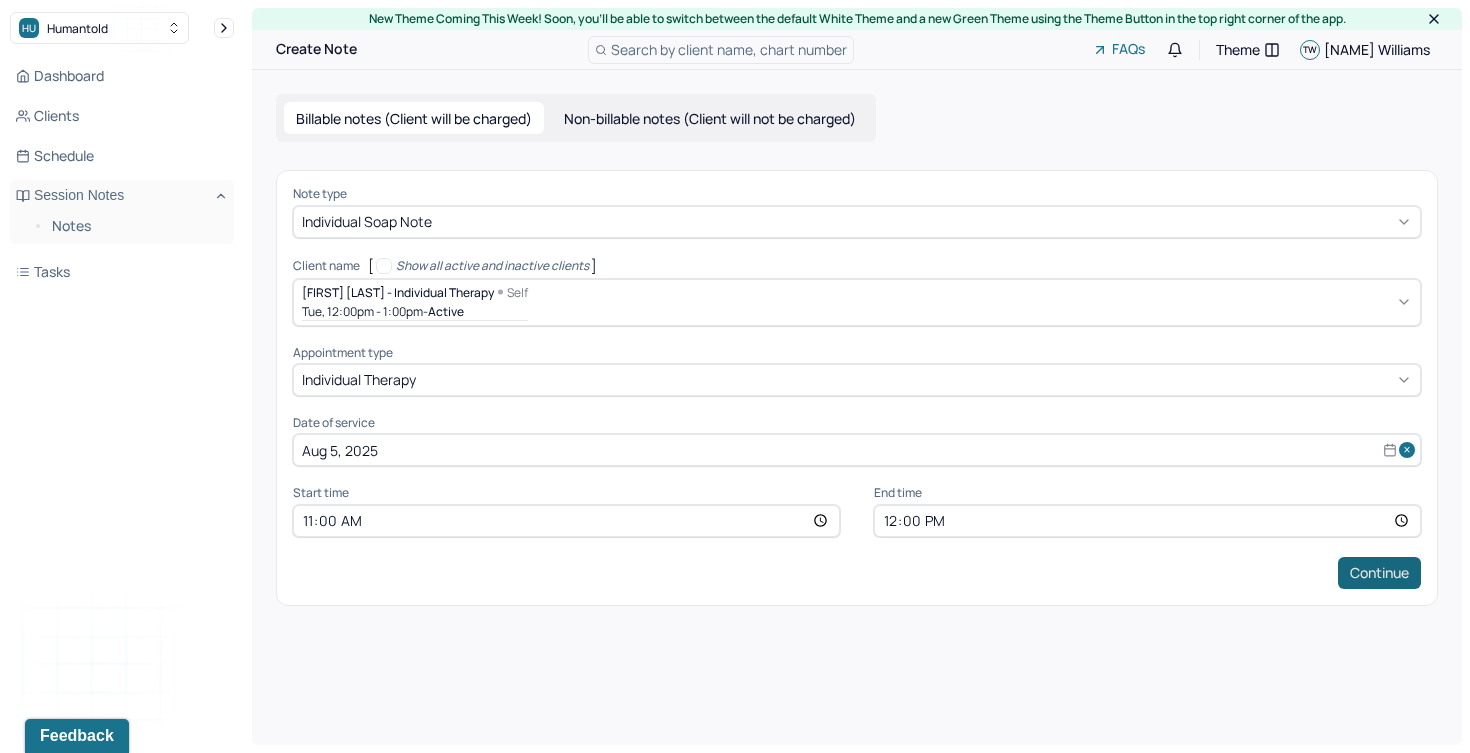 click on "Continue" at bounding box center [1379, 573] 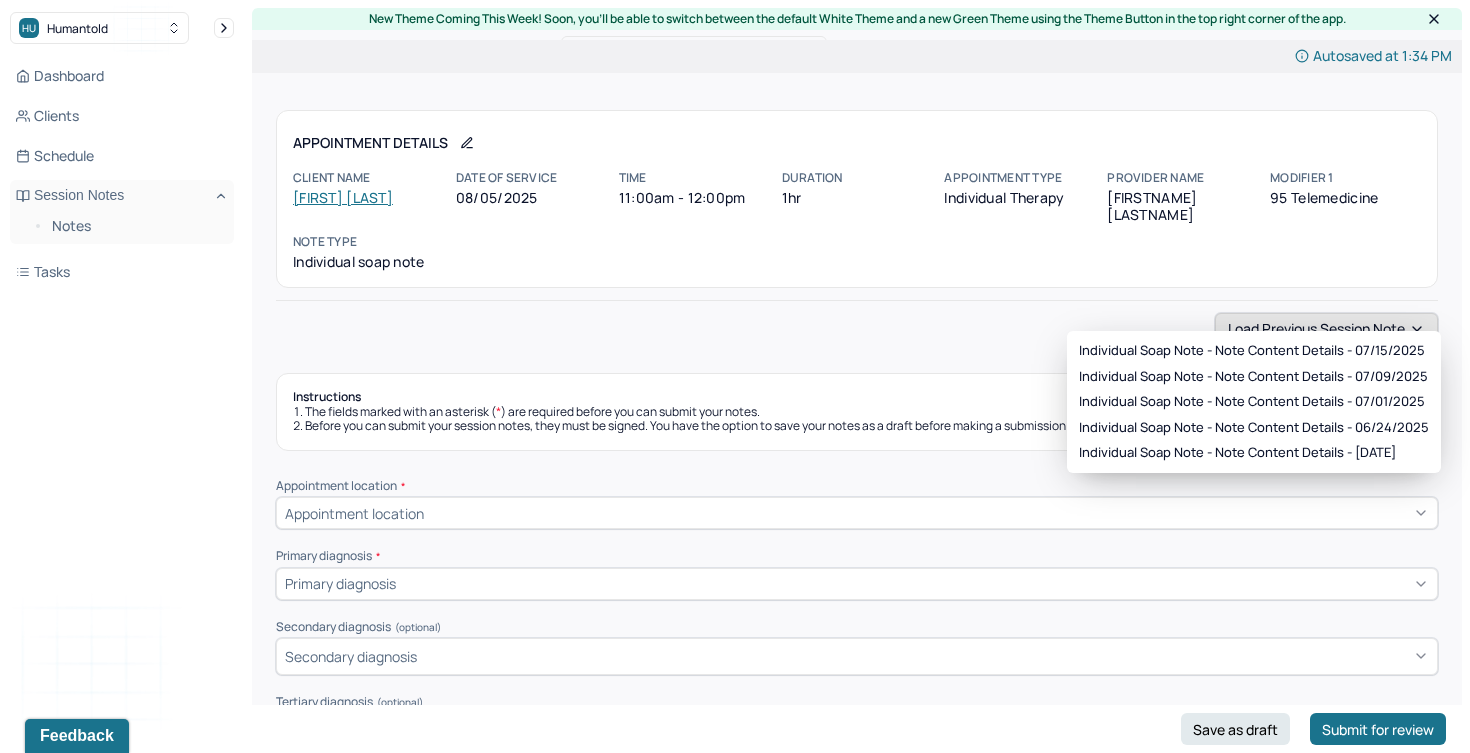 click on "Load previous session note" at bounding box center [1326, 329] 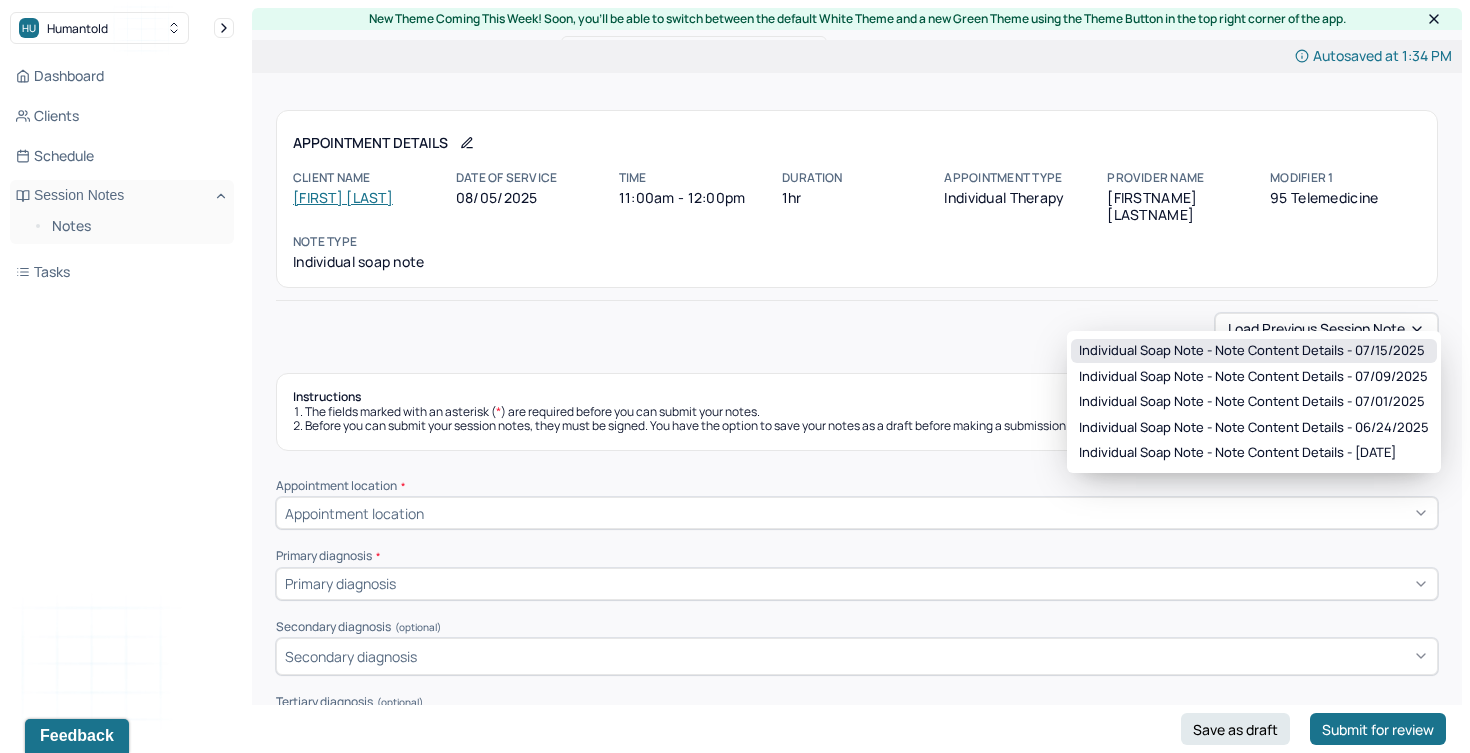 click on "Individual soap note   - Note content Details -   [DATE]" at bounding box center (1252, 351) 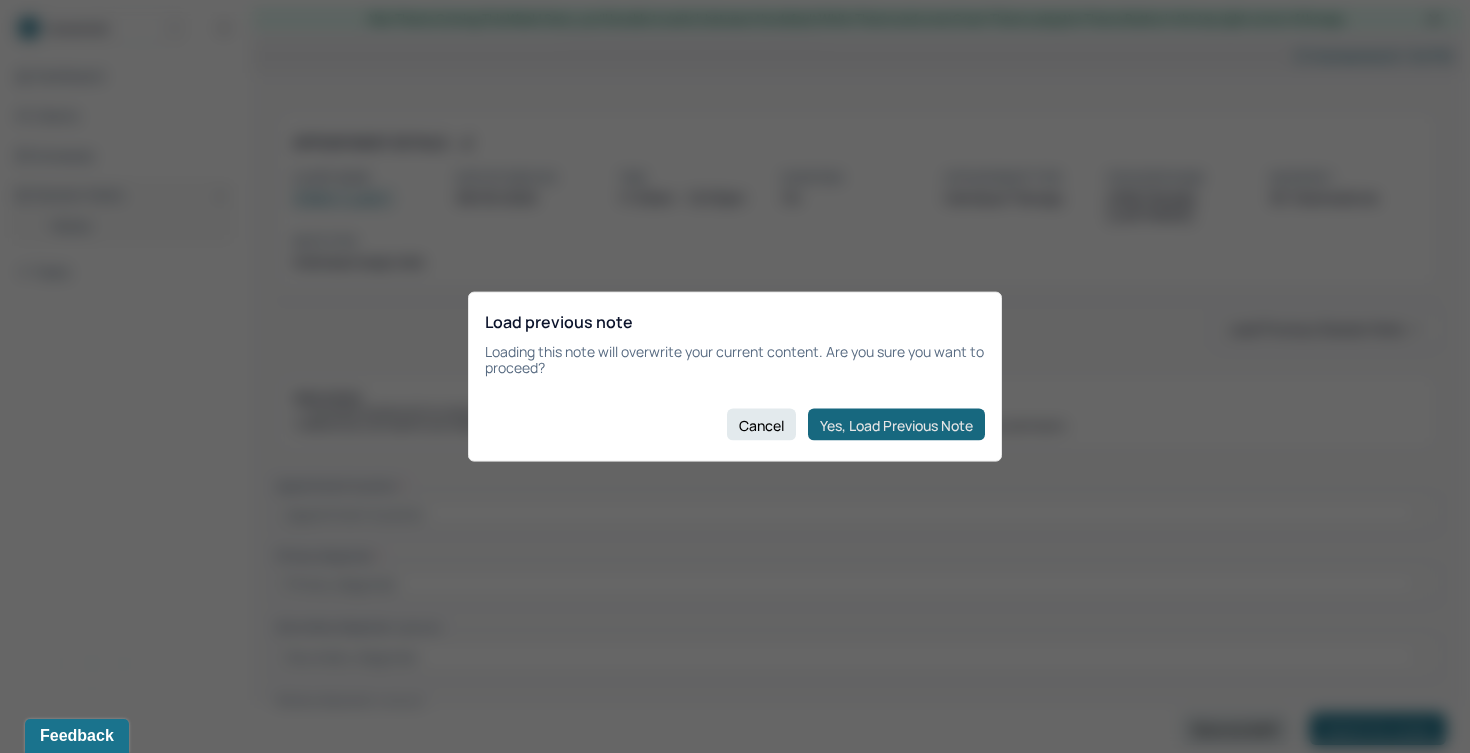 click on "Yes, Load Previous Note" at bounding box center [896, 425] 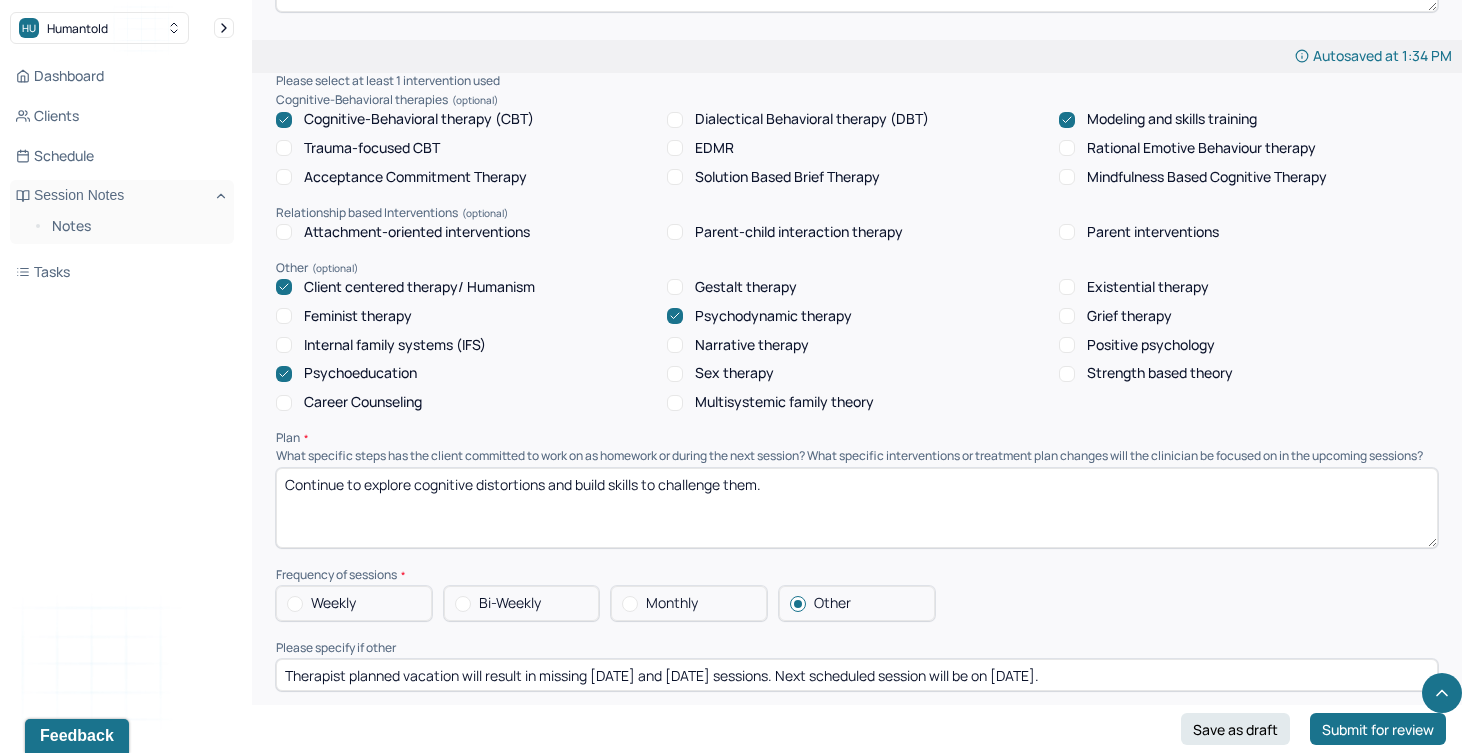 scroll, scrollTop: 1839, scrollLeft: 0, axis: vertical 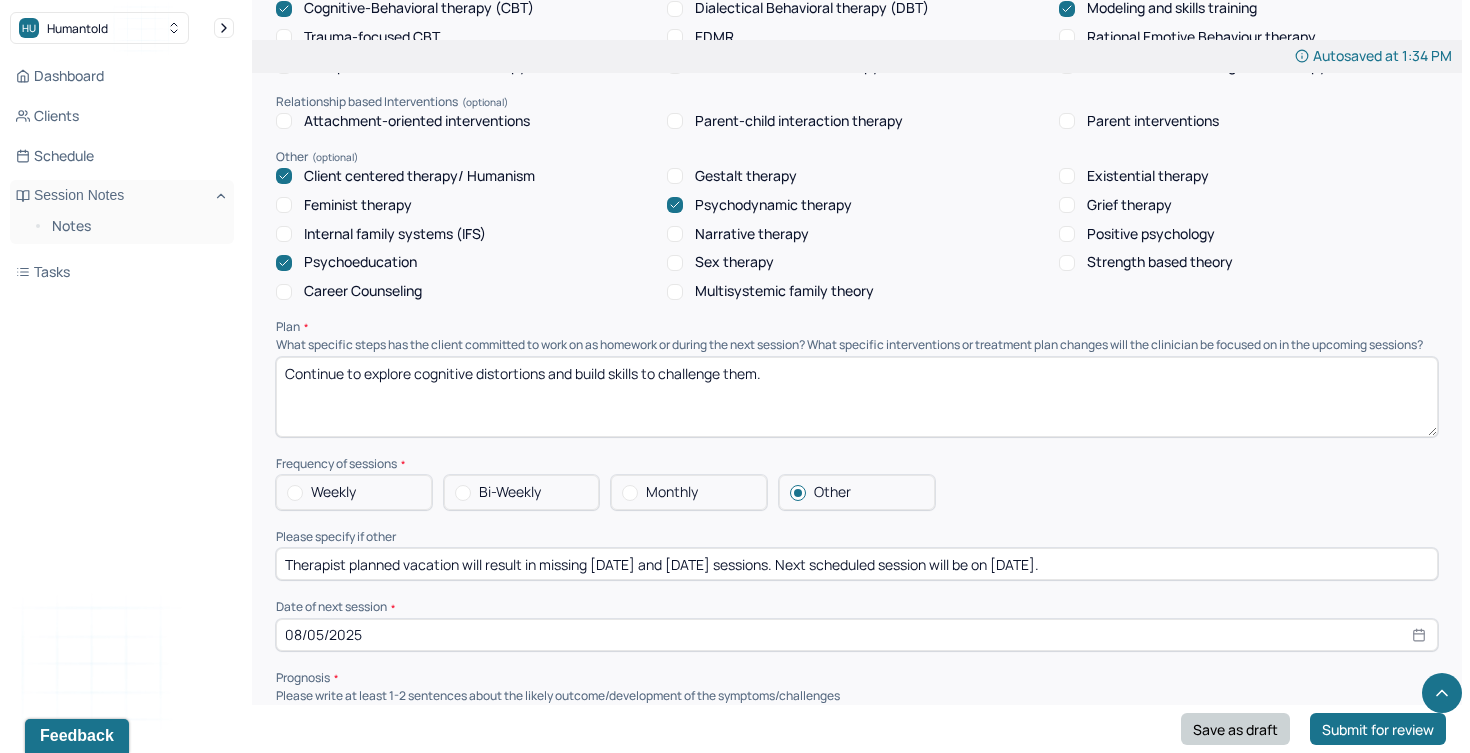 click on "Save as draft" at bounding box center (1235, 729) 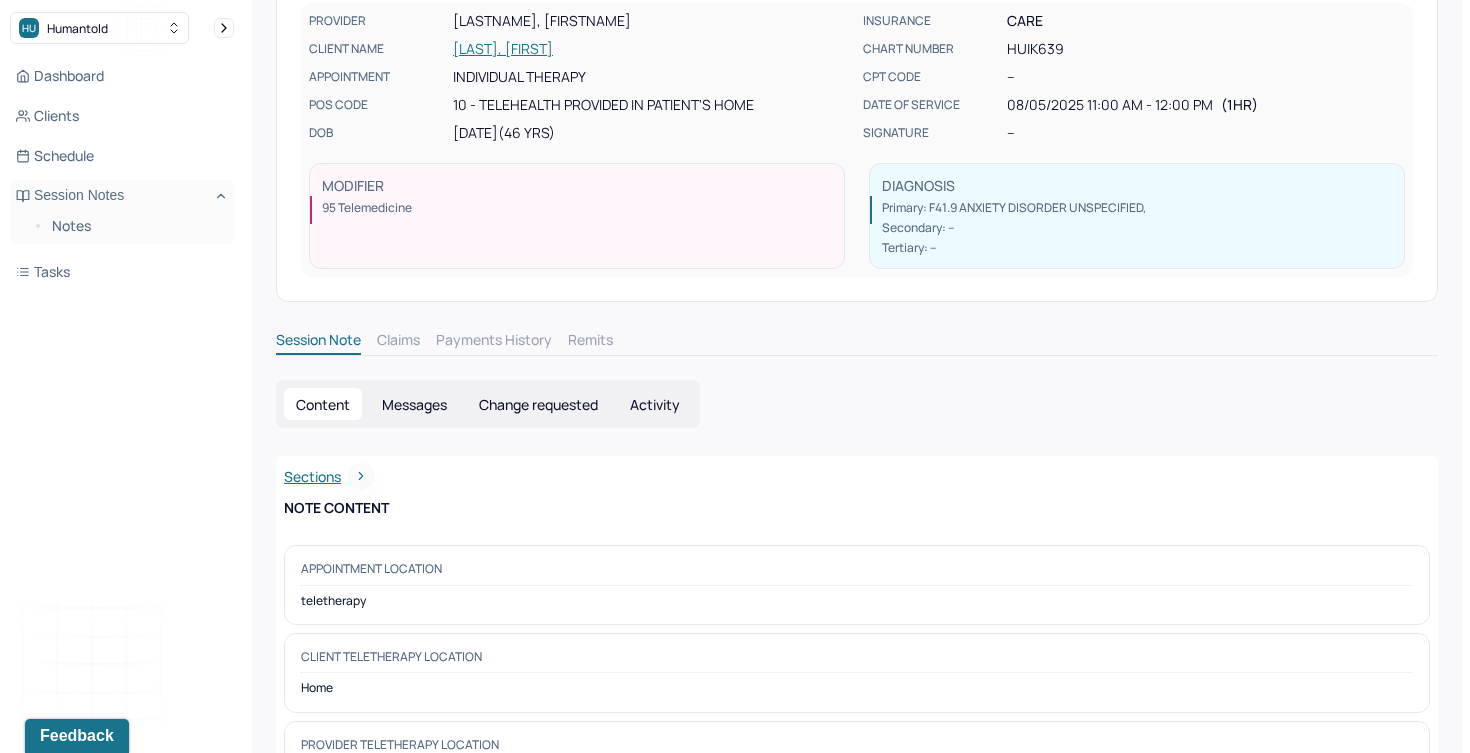 scroll, scrollTop: 0, scrollLeft: 0, axis: both 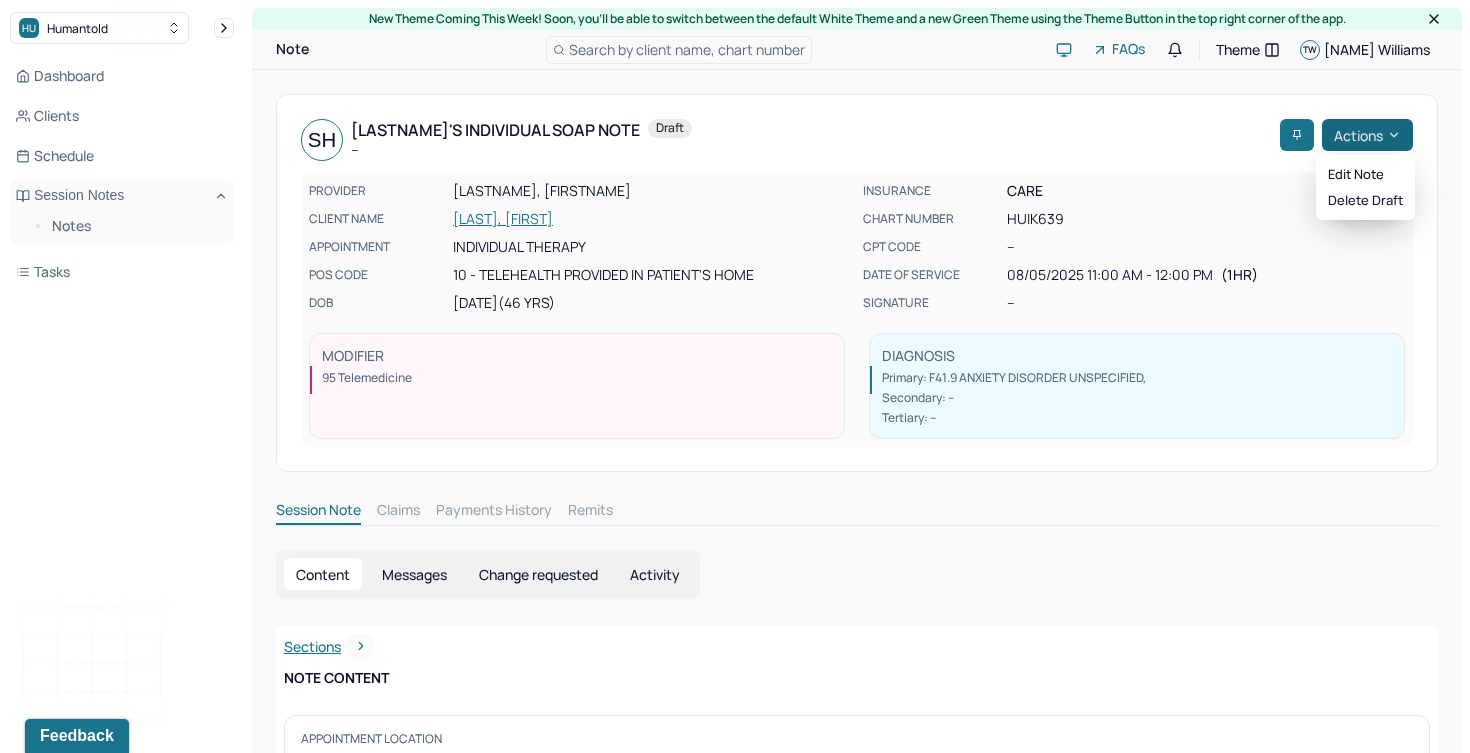click on "Actions" at bounding box center (1367, 135) 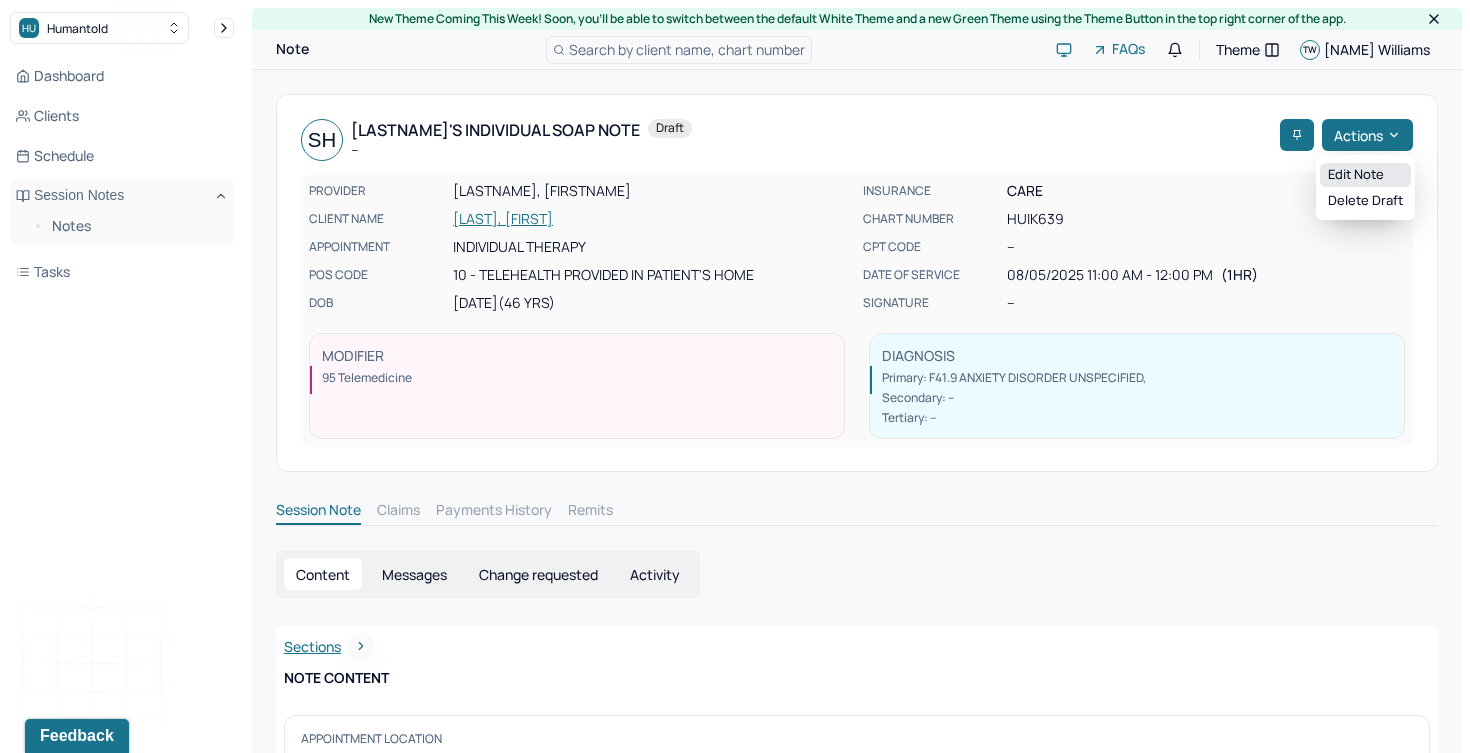 click on "Edit note" at bounding box center (1365, 175) 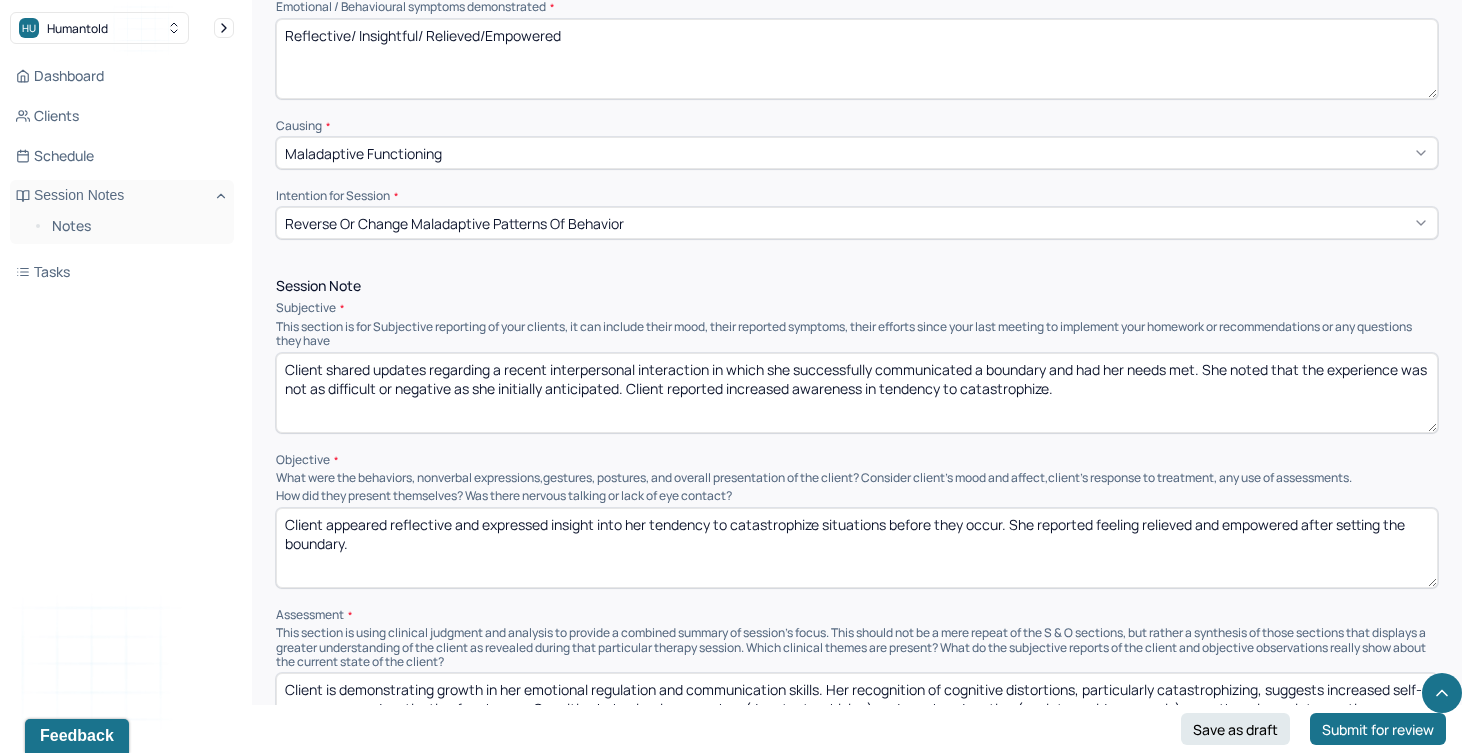 scroll, scrollTop: 998, scrollLeft: 0, axis: vertical 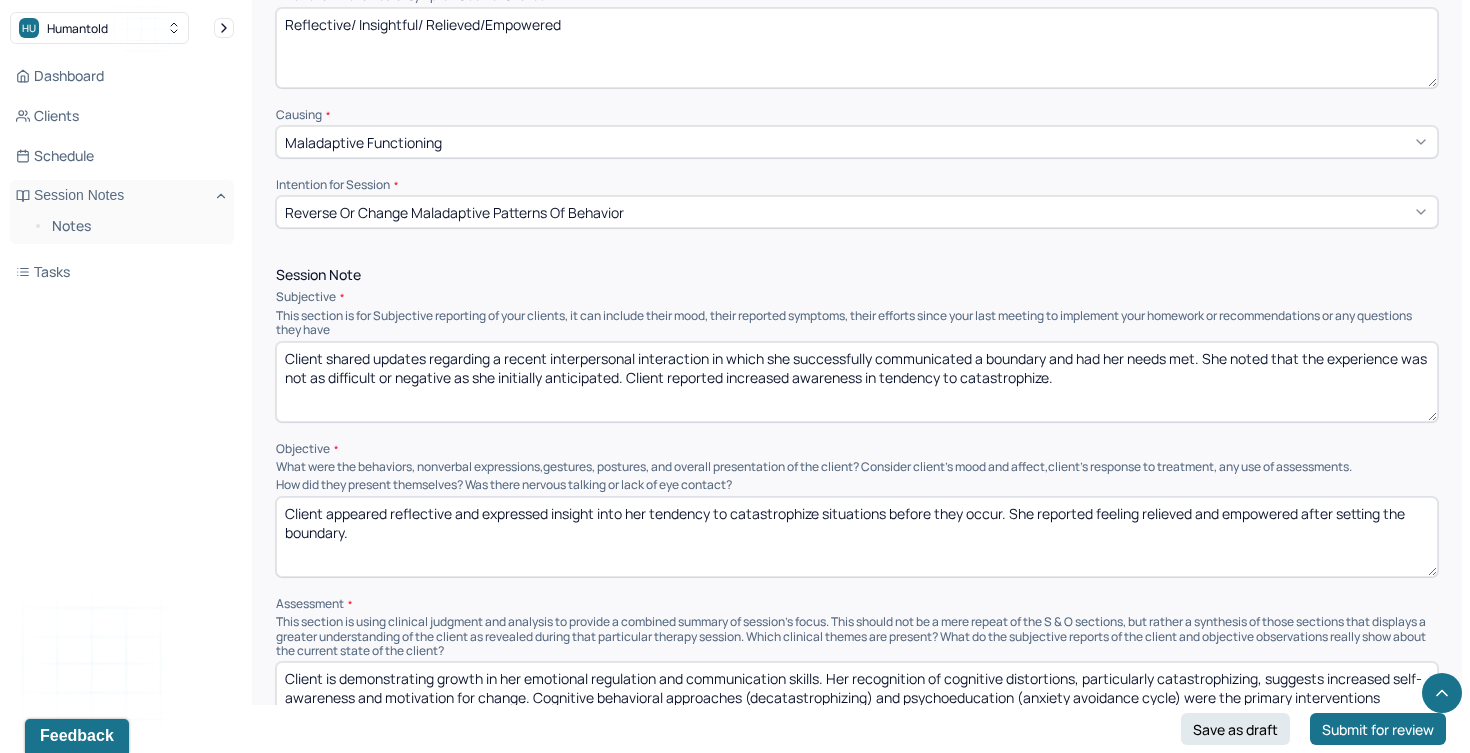 drag, startPoint x: 1120, startPoint y: 369, endPoint x: 361, endPoint y: 333, distance: 759.8533 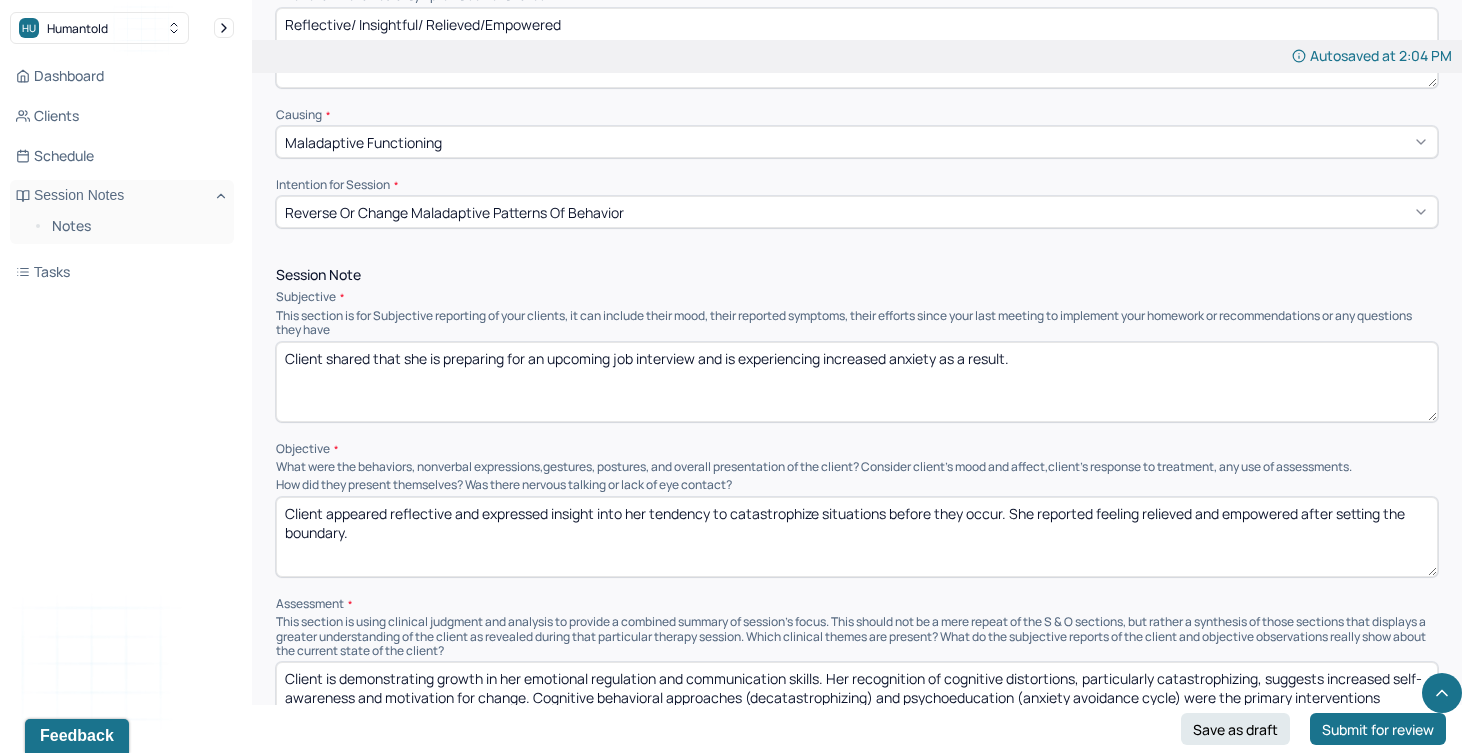 paste on "She expressed a desire for tools to help regulate herself before and during the interview," 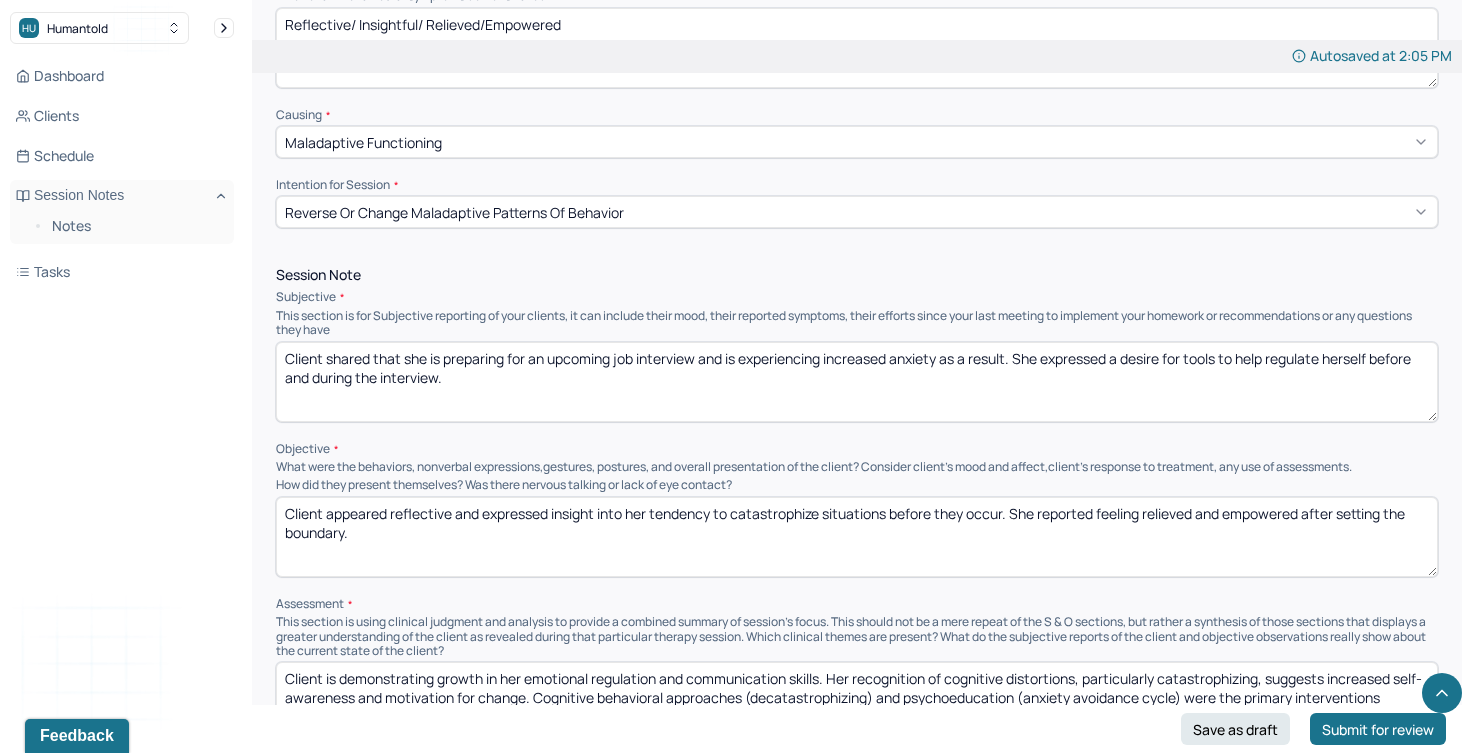 type on "Client shared that she is preparing for an upcoming job interview and is experiencing increased anxiety as a result. She expressed a desire for tools to help regulate herself before and during the interview." 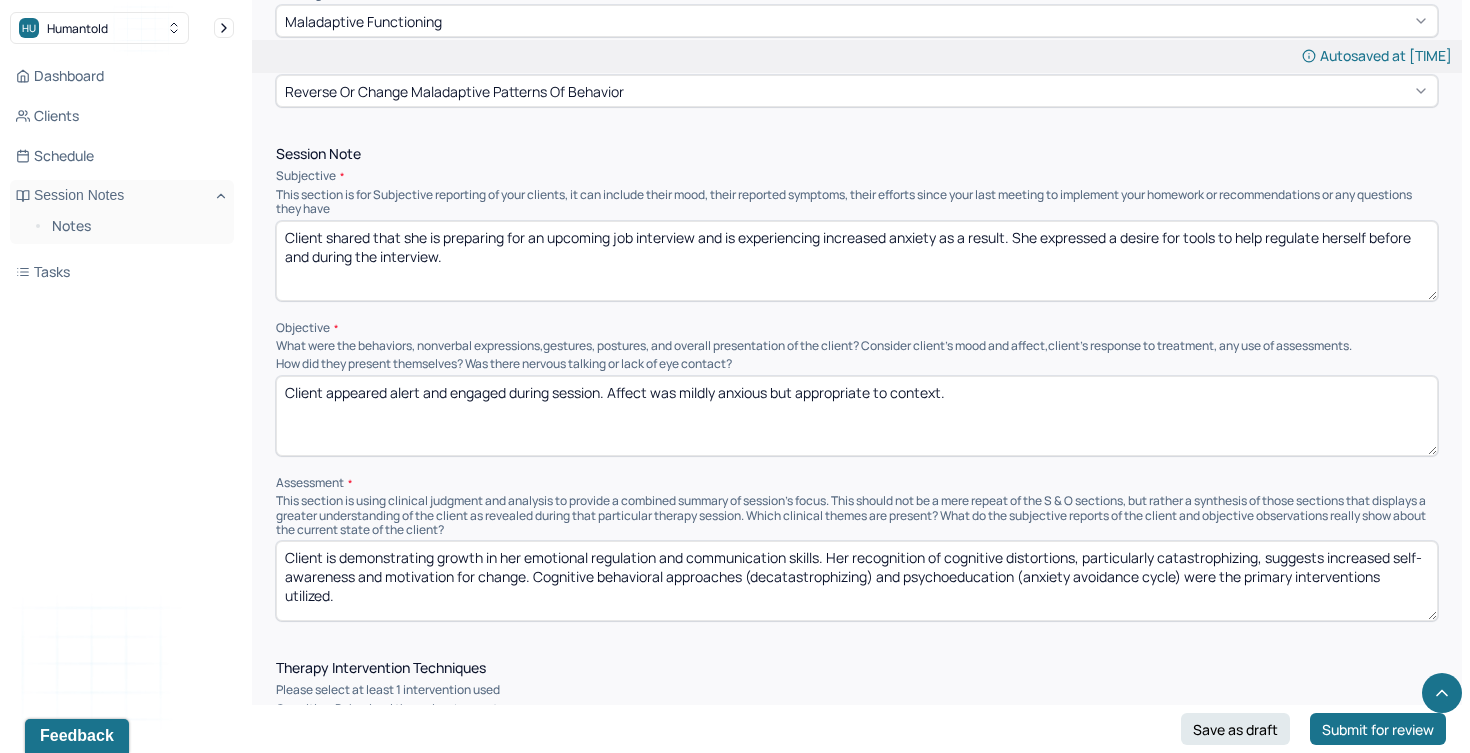 scroll, scrollTop: 1120, scrollLeft: 0, axis: vertical 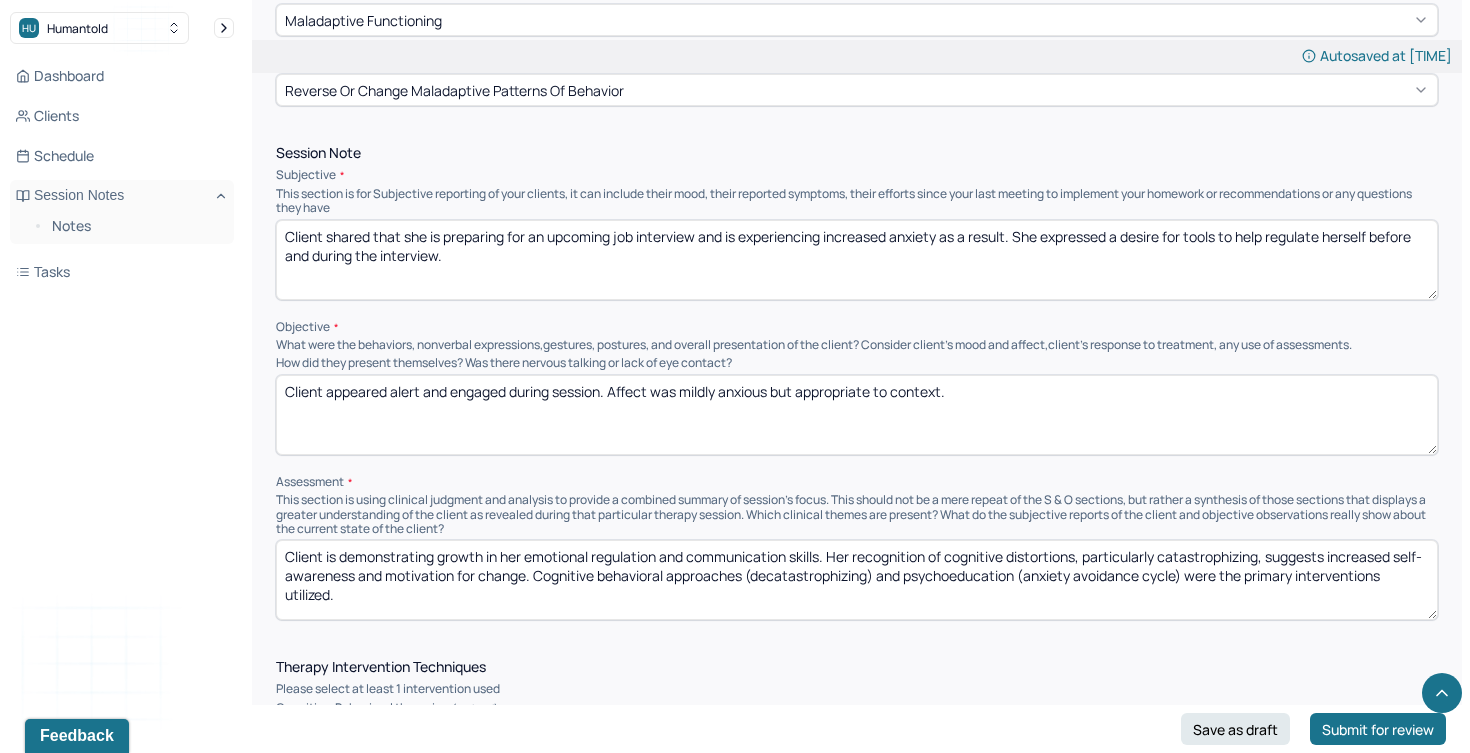 drag, startPoint x: 976, startPoint y: 392, endPoint x: 283, endPoint y: 337, distance: 695.17914 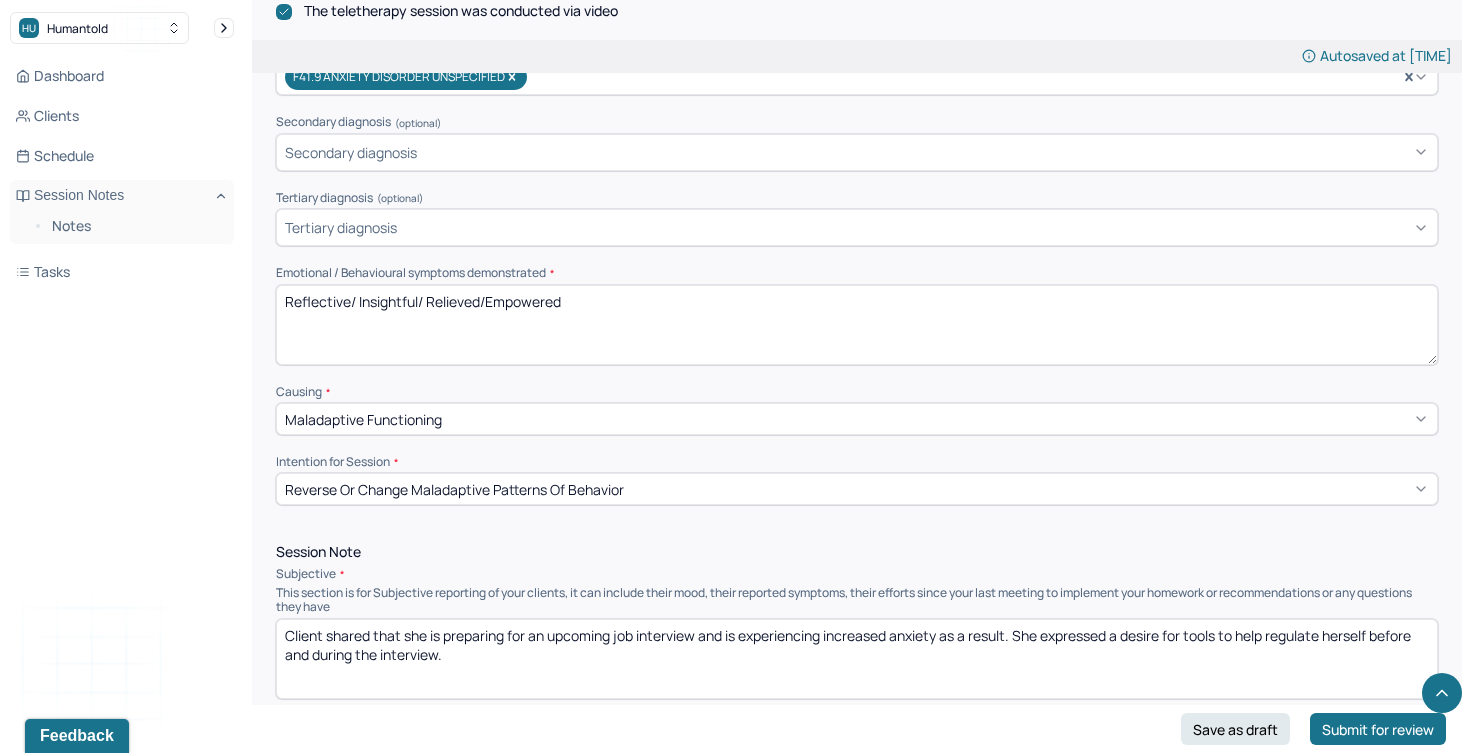 scroll, scrollTop: 716, scrollLeft: 0, axis: vertical 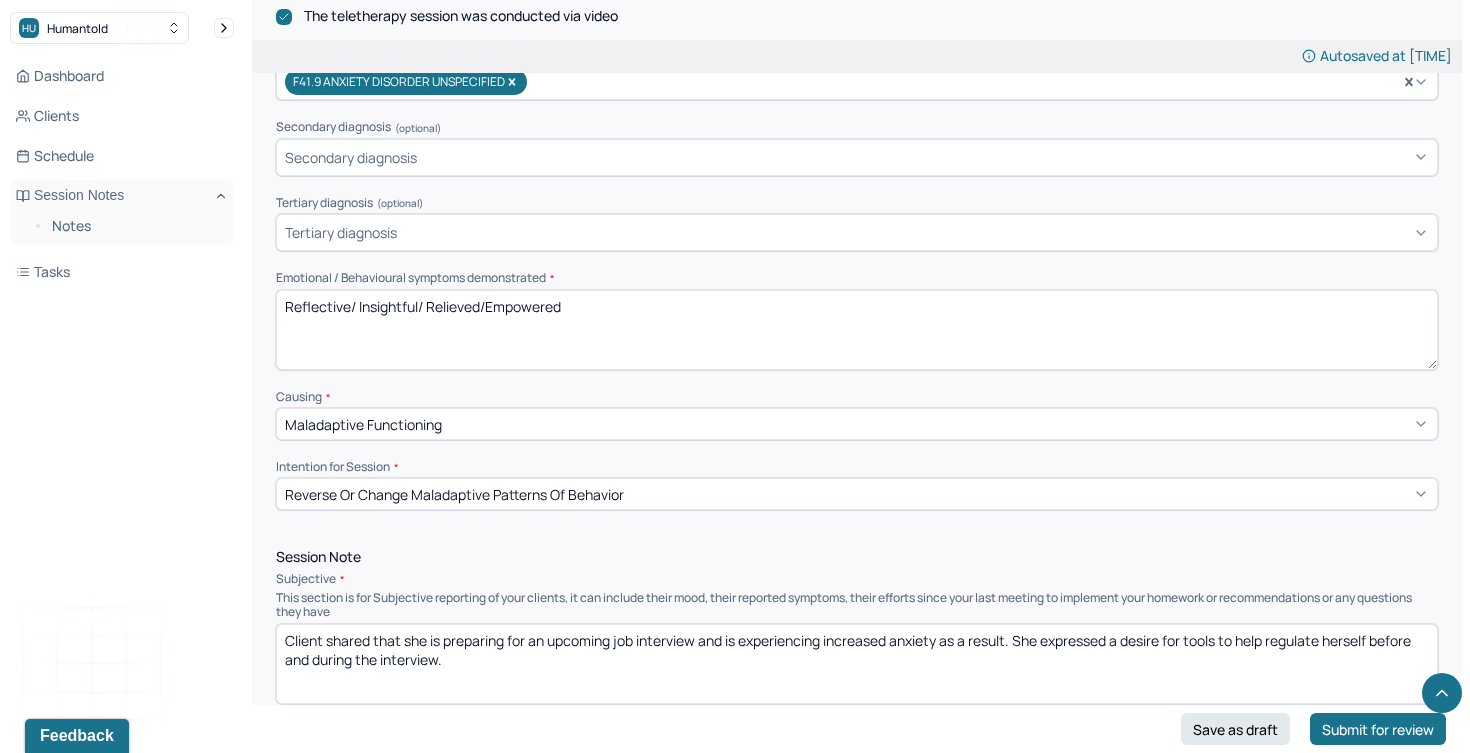type on "Client appeared alert and engaged during session. Affect was mildly anxious but appropriate to context." 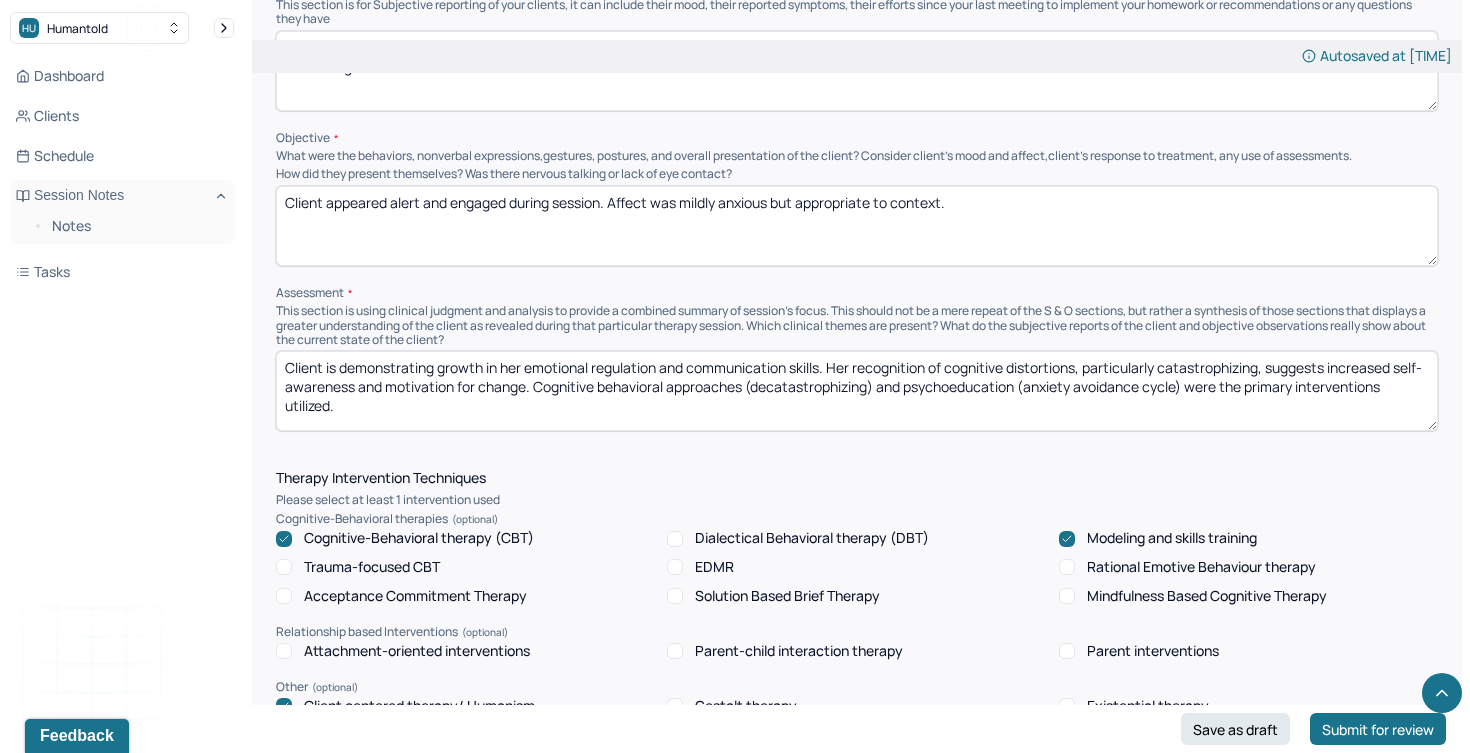 scroll, scrollTop: 1310, scrollLeft: 0, axis: vertical 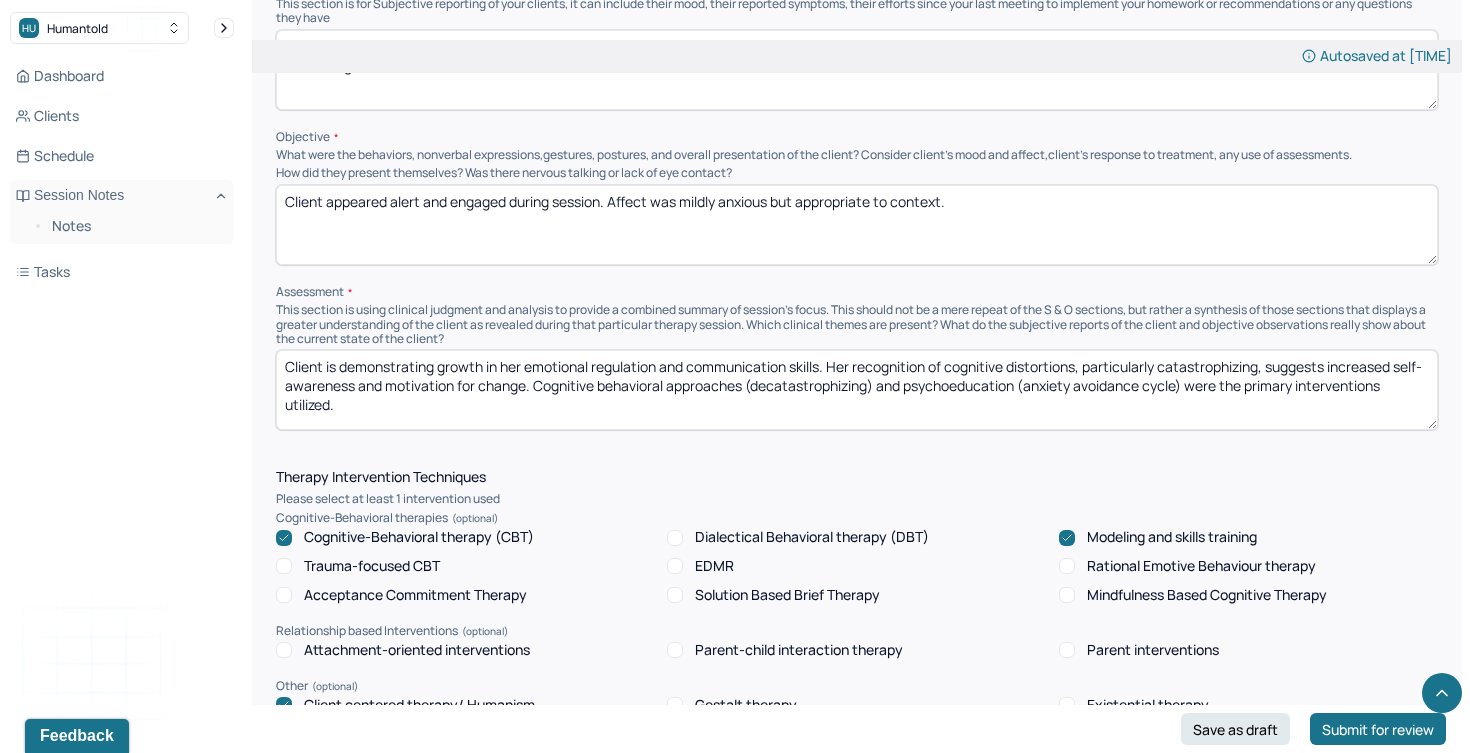 type on "Client appeared alert and engaged during session. Affect was mildly anxious but appropriate to context." 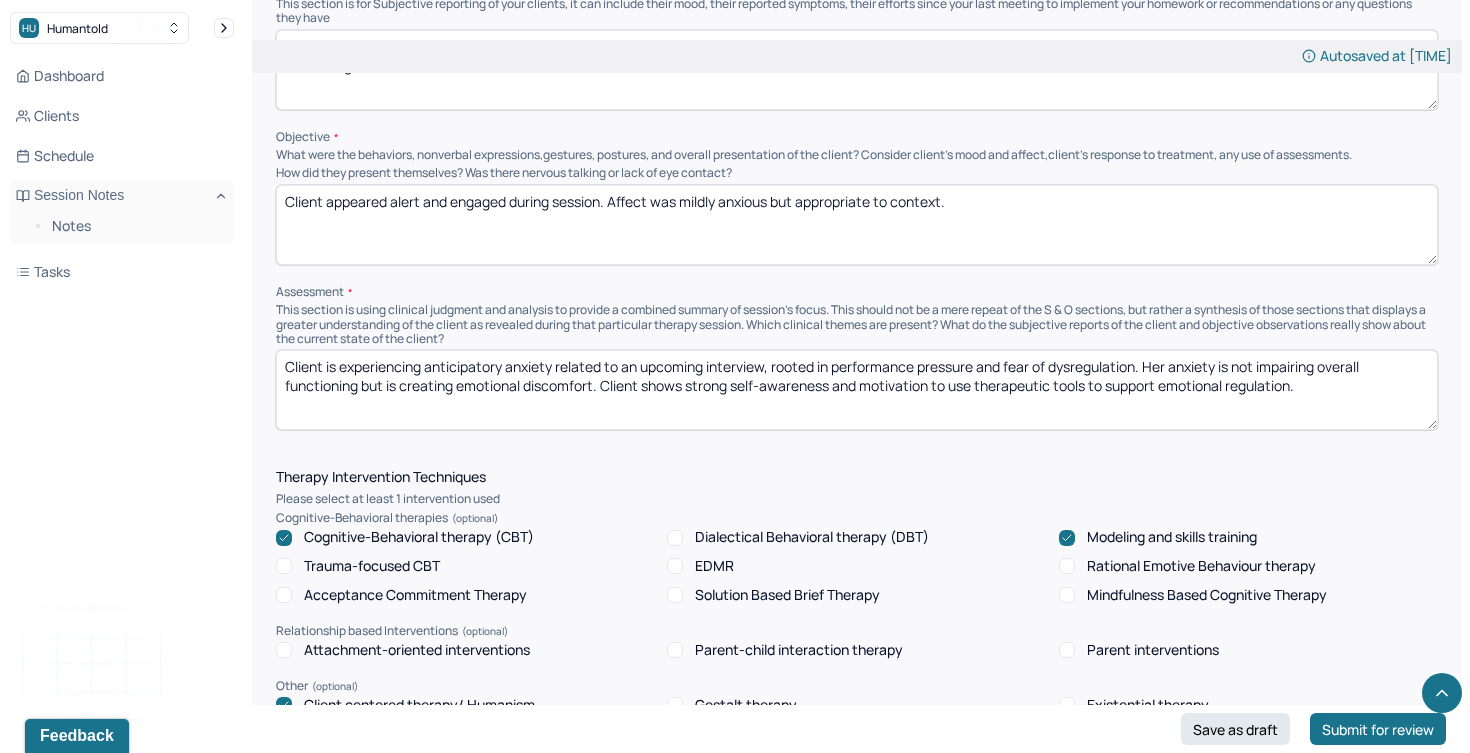 click on "Client is experiencing anticipatory anxiety related to an upcoming interview, rooted in performance pressure and fear of dysregulation. Her anxiety is not impairing overall functioning but is creating emotional discomfort. Client shows strong self-awareness and motivation to use therapeutic tools to support emotional regulation." at bounding box center [857, 390] 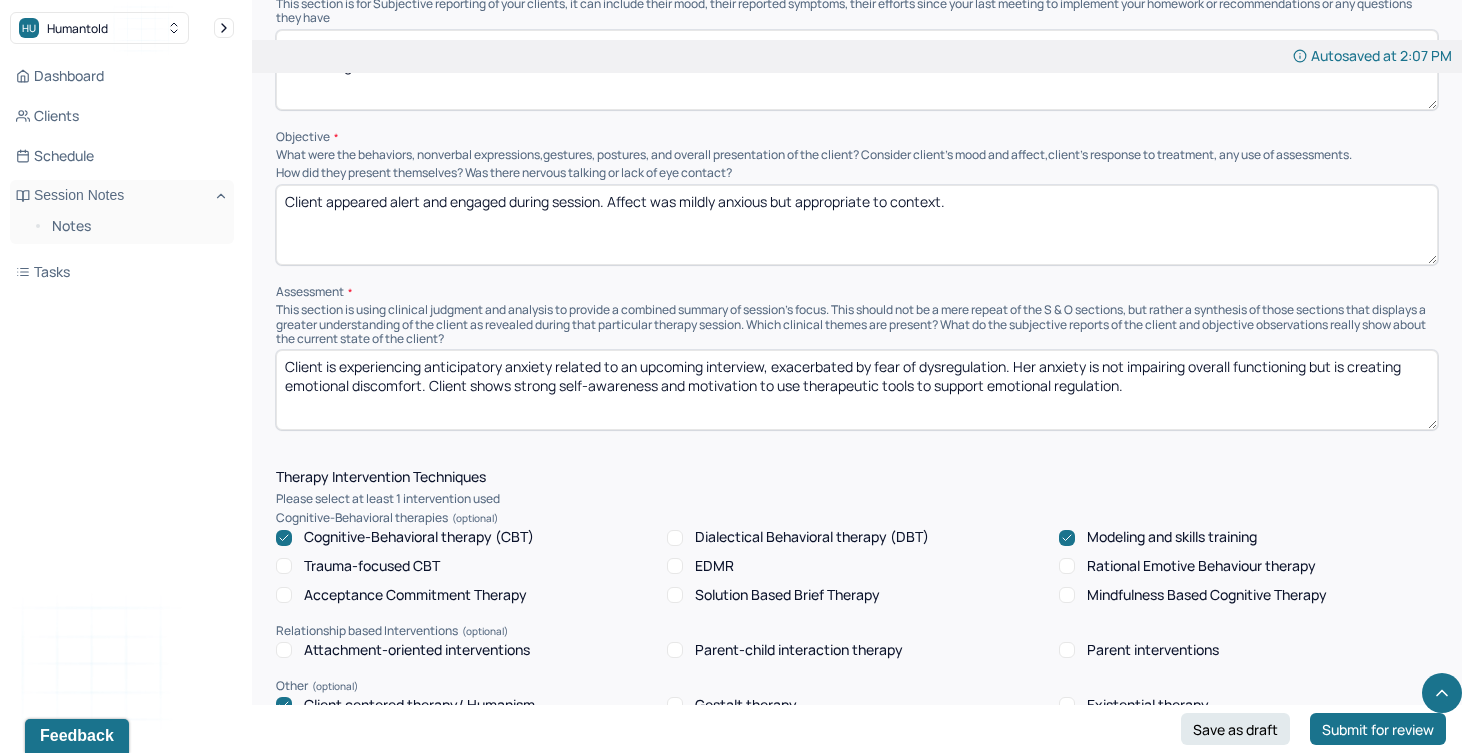 click on "Client is experiencing anticipatory anxiety related to an upcoming interview, exacerbated by fear of dysregulation. Her anxiety is not impairing overall functioning but is creating emotional discomfort. Client shows strong self-awareness and motivation to use therapeutic tools to support emotional regulation." at bounding box center (857, 390) 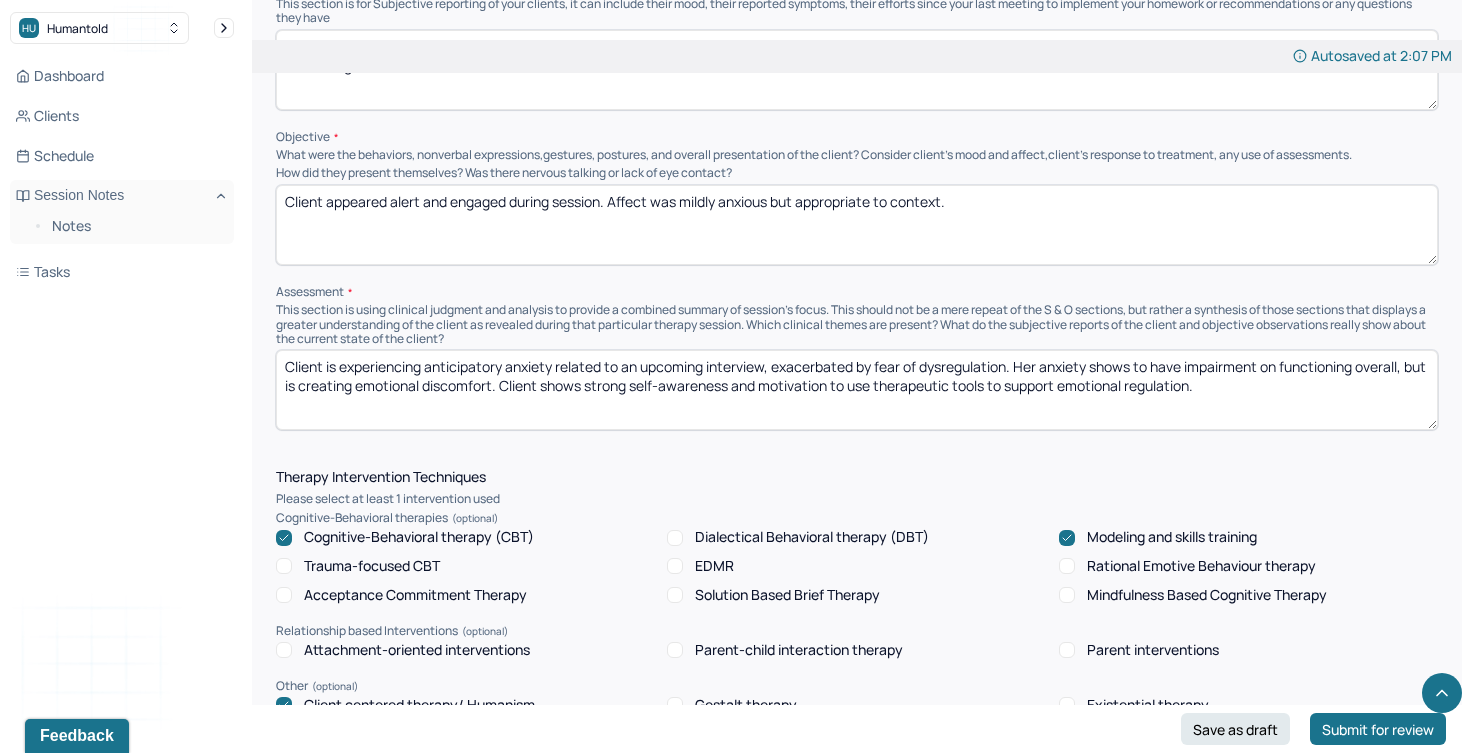 drag, startPoint x: 596, startPoint y: 362, endPoint x: 282, endPoint y: 364, distance: 314.00638 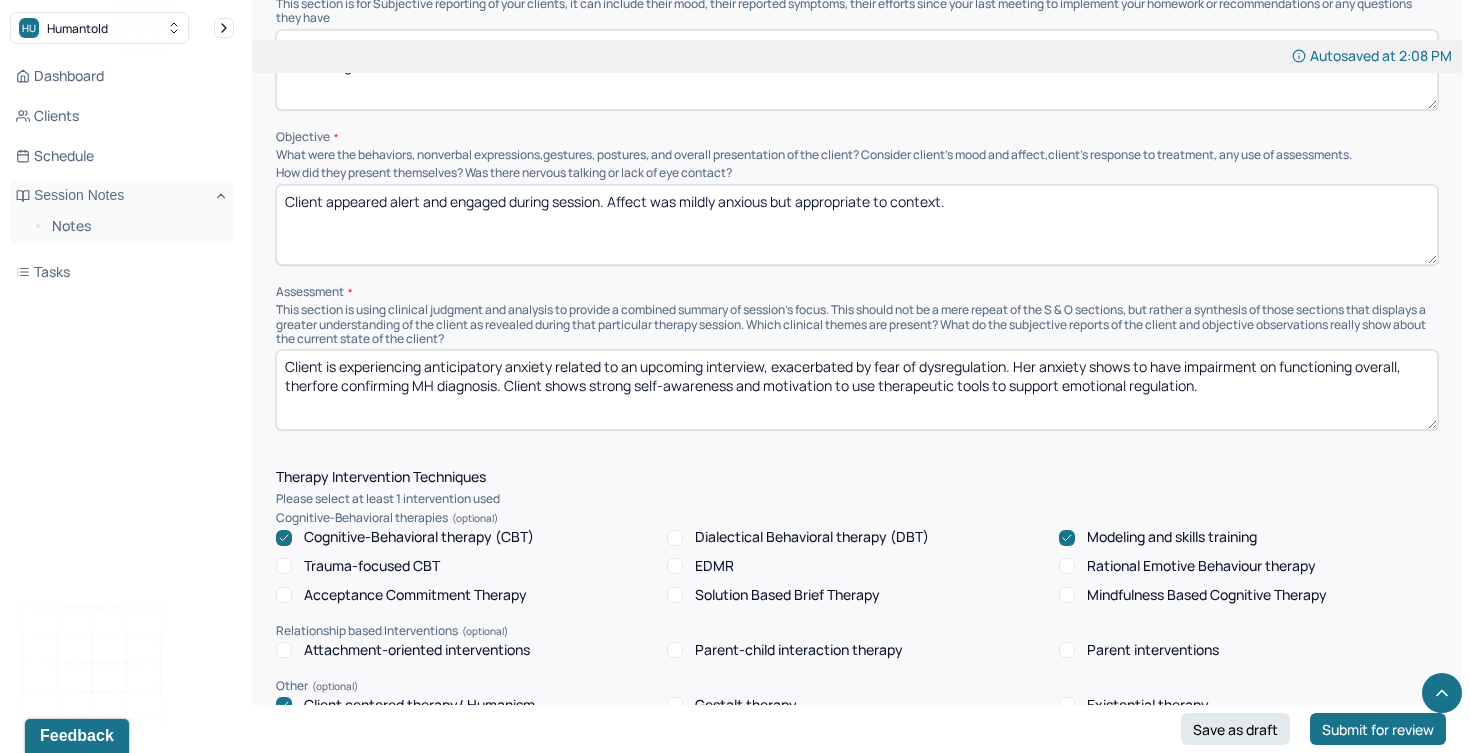 click on "Client is experiencing anticipatory anxiety related to an upcoming interview, exacerbated by fear of dysregulation. Her anxiety shows to have impairment on functioning overall, therfore confirming MH diagnosis Client shows strong self-awareness and motivation to use therapeutic tools to support emotional regulation." at bounding box center (857, 390) 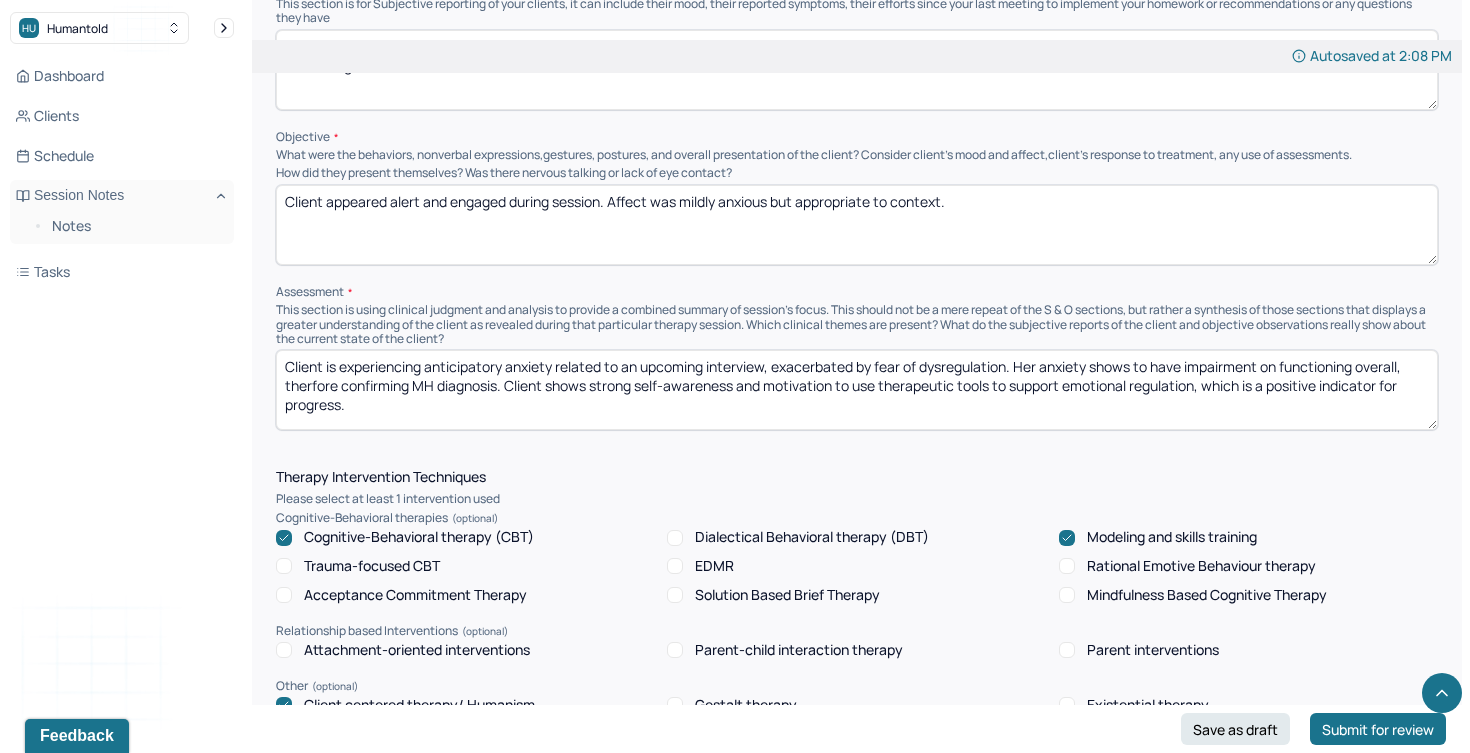 scroll, scrollTop: 1359, scrollLeft: 0, axis: vertical 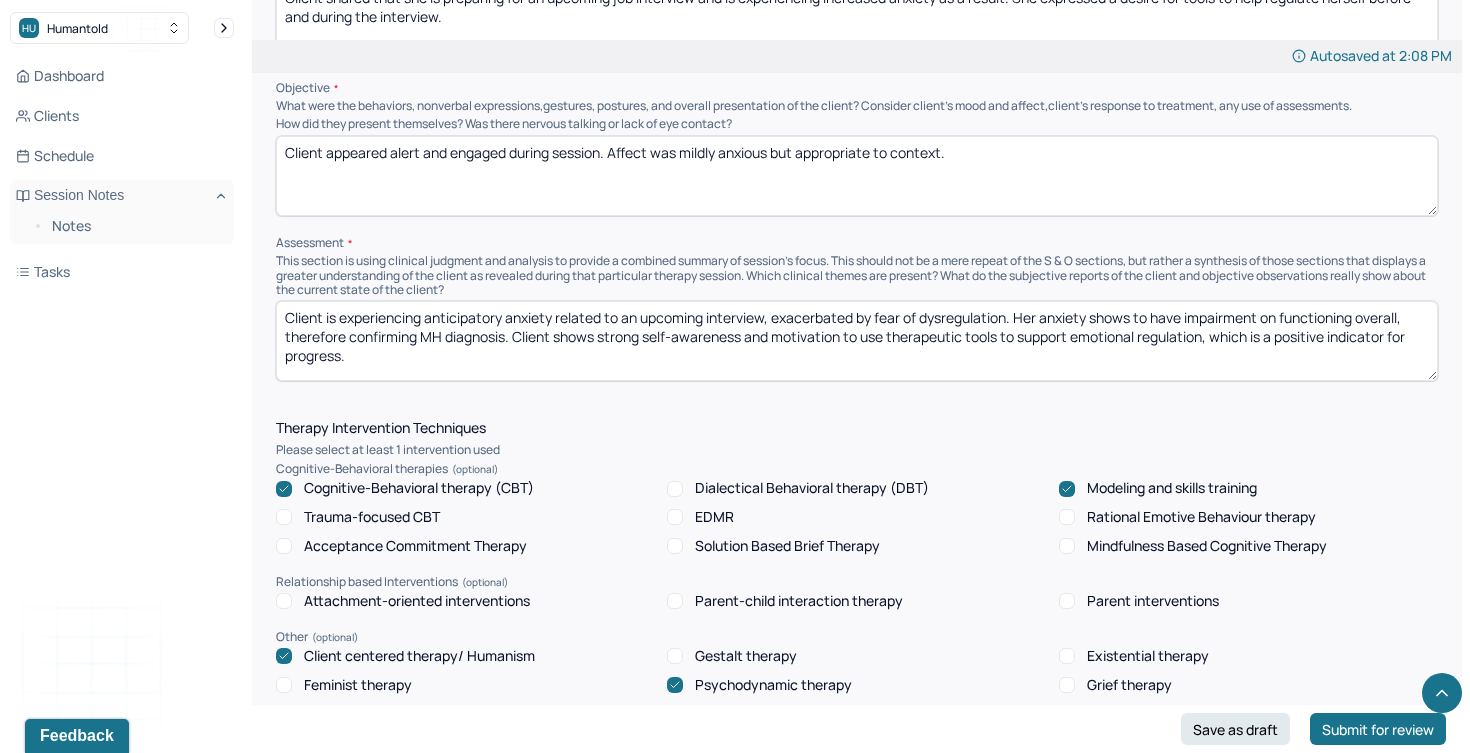 click on "Client is experiencing anticipatory anxiety related to an upcoming interview, exacerbated by fear of dysregulation. Her anxiety shows to have impairment on functioning overall, therfore confirming MH diagnosis. Client shows strong self-awareness and motivation to use therapeutic tools to support emotional regulation, which is a positive indicator for progress." at bounding box center (857, 341) 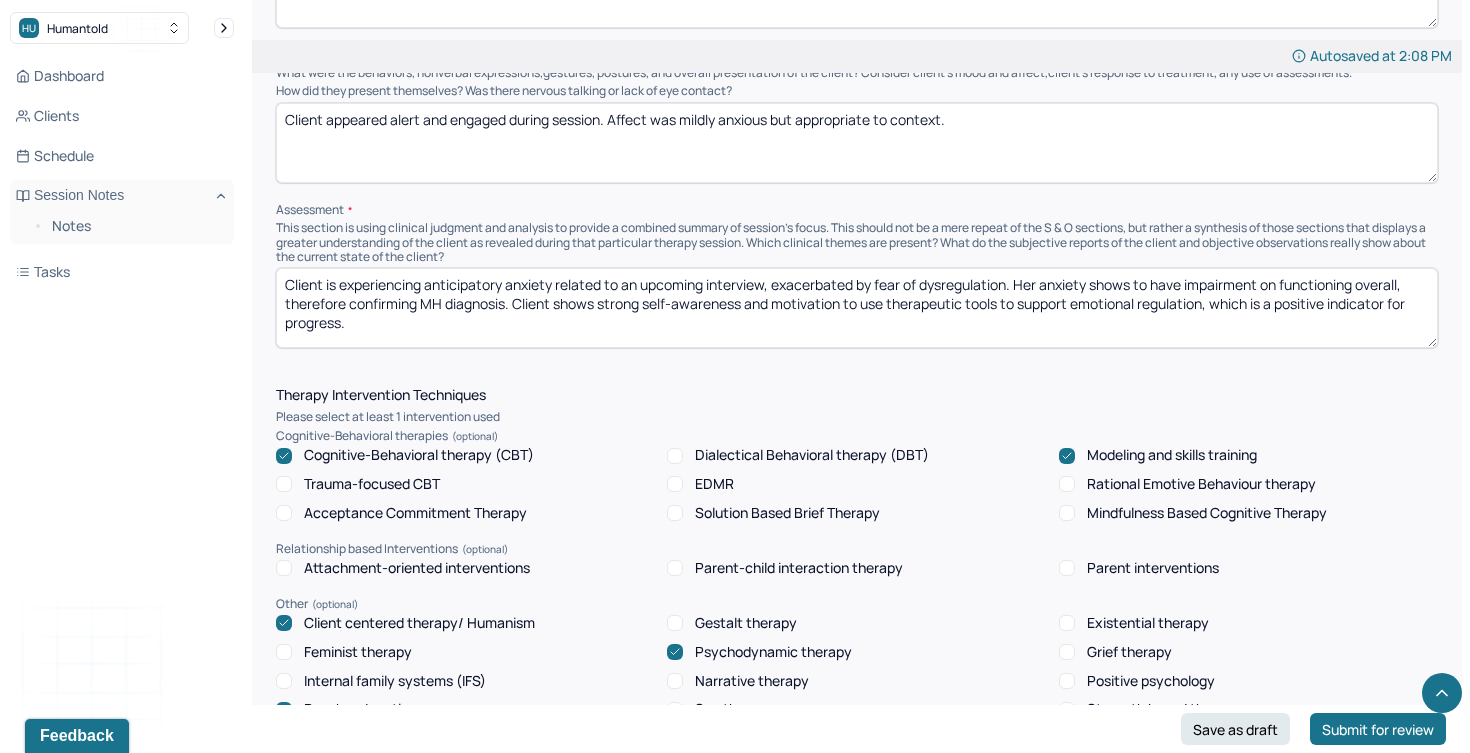 scroll, scrollTop: 1393, scrollLeft: 0, axis: vertical 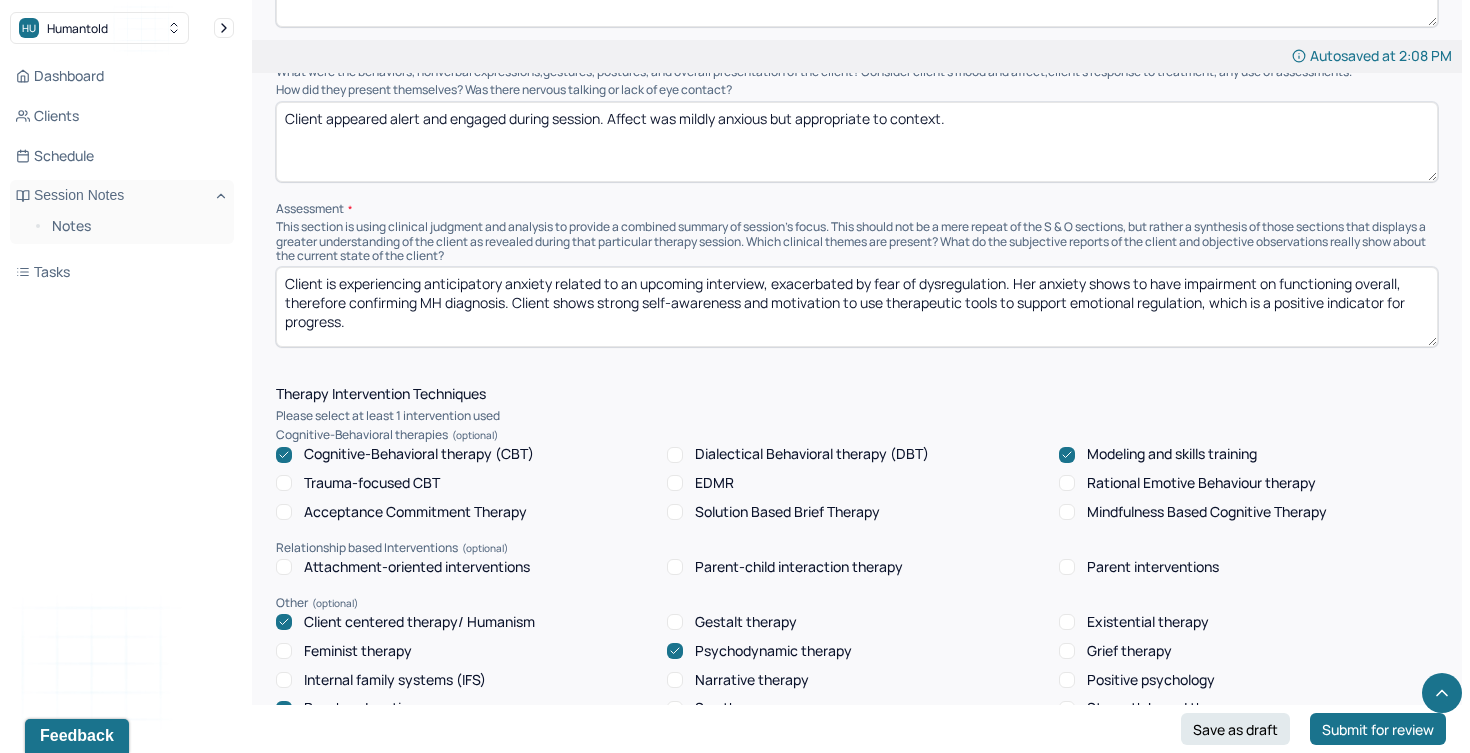 drag, startPoint x: 645, startPoint y: 303, endPoint x: 513, endPoint y: 281, distance: 133.82077 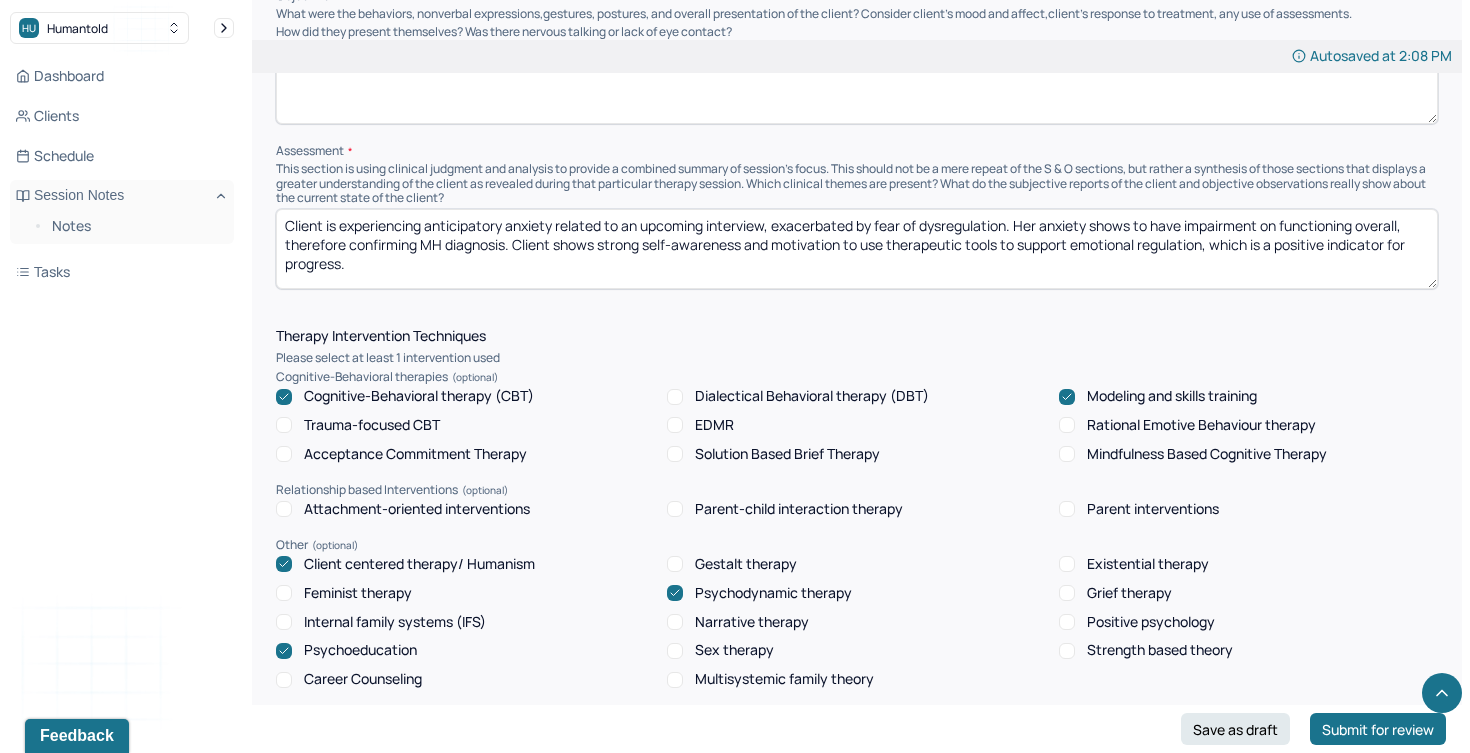 scroll, scrollTop: 1461, scrollLeft: 0, axis: vertical 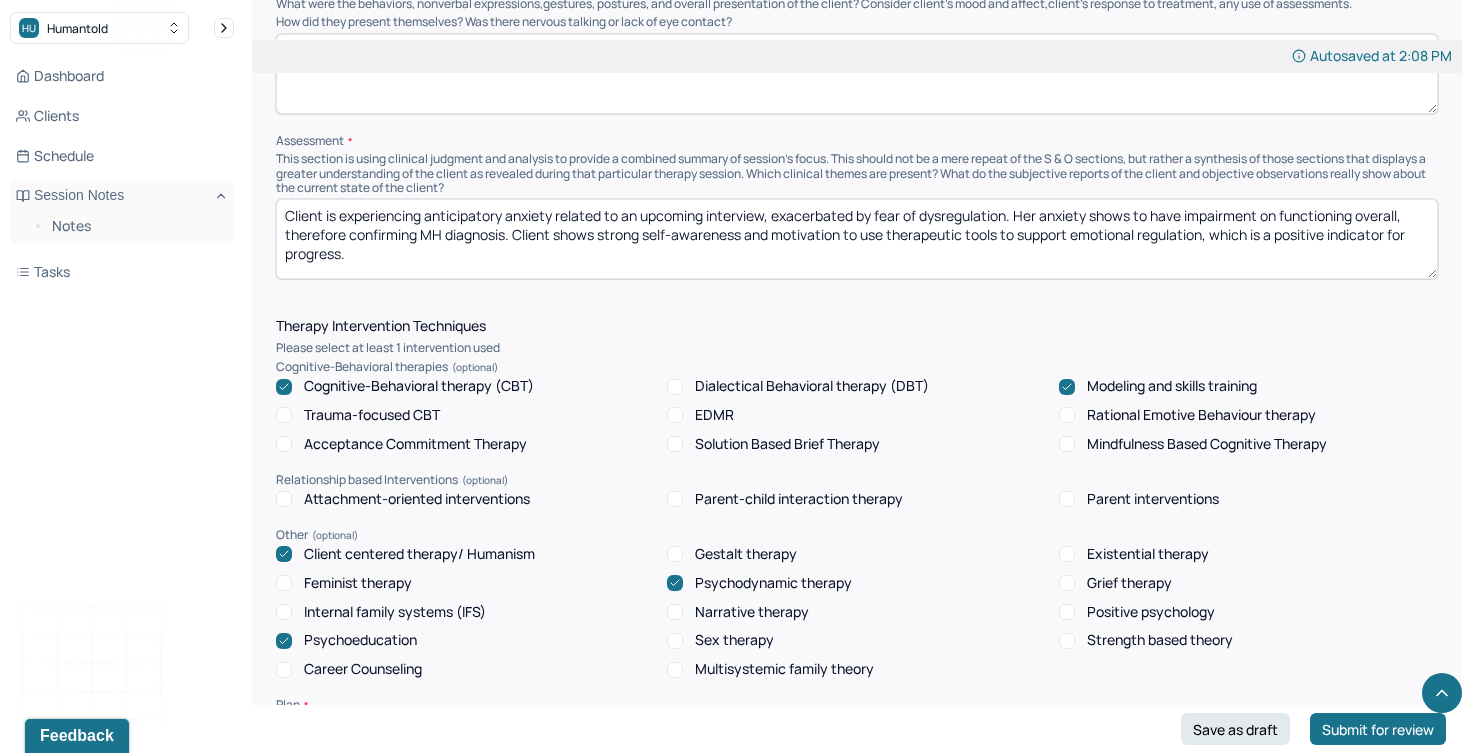 type on "Client is experiencing anticipatory anxiety related to an upcoming interview, exacerbated by fear of dysregulation. Her anxiety shows to have impairment on functioning overall, therefore confirming MH diagnosis. Client shows strong self-awareness and motivation to use therapeutic tools to support emotional regulation, which is a positive indicator for progress." 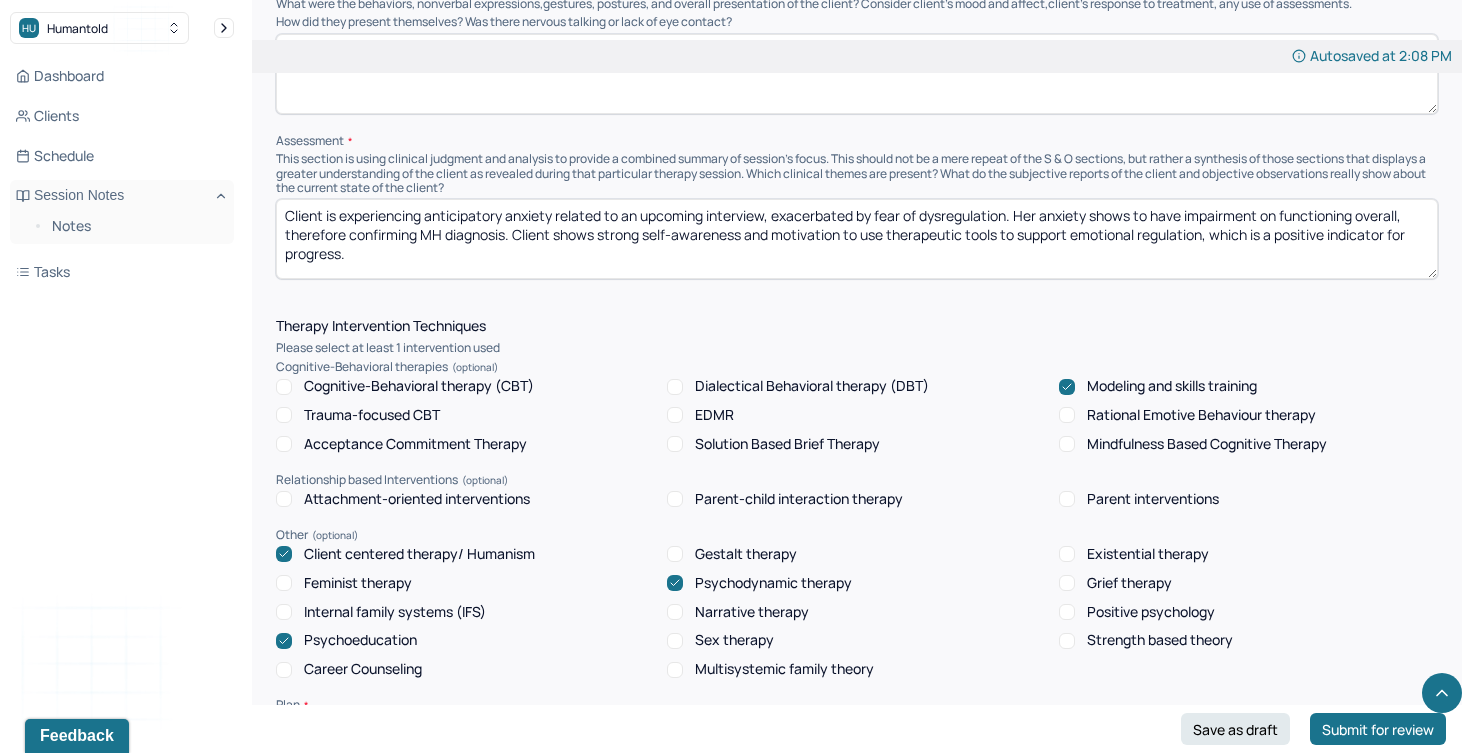 click on "Dialectical Behavioral therapy (DBT)" at bounding box center [798, 386] 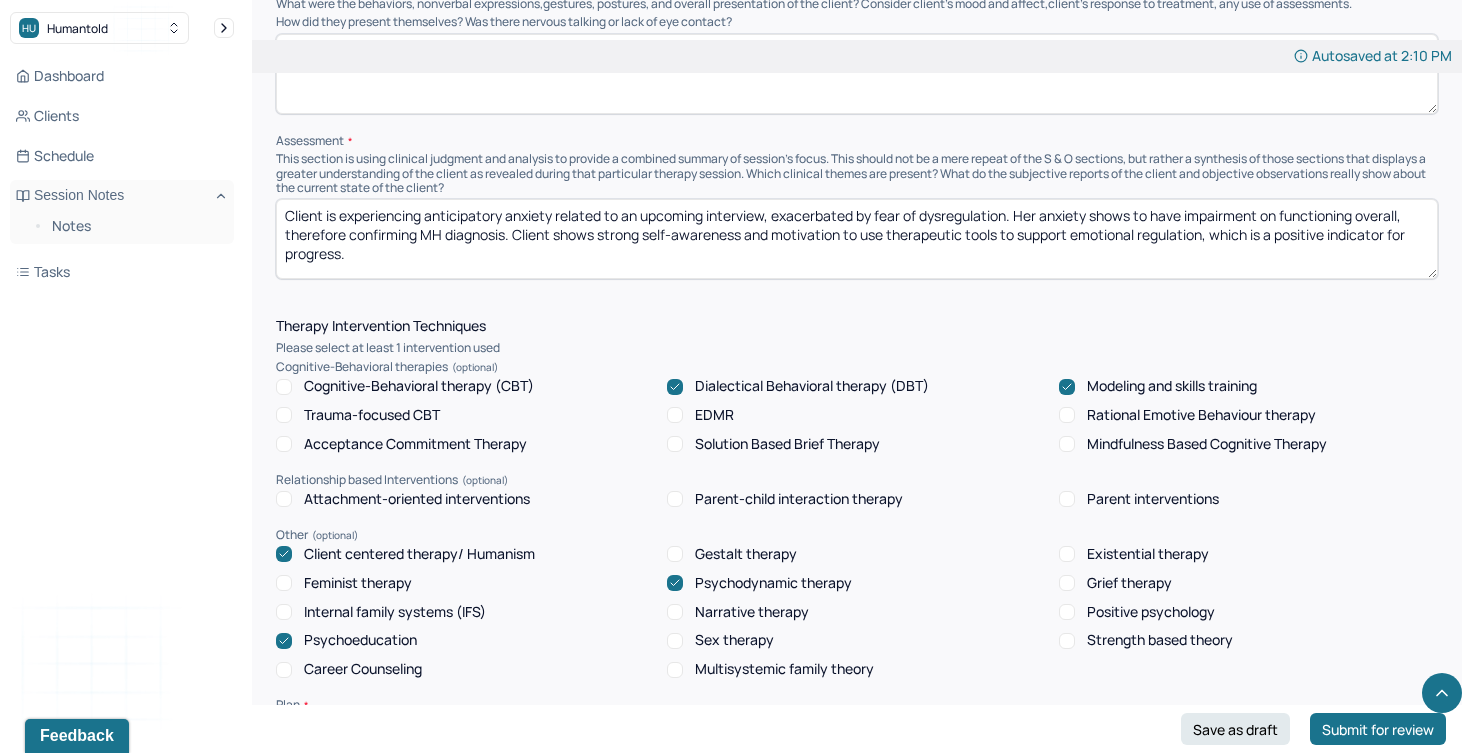 click on "Client centered therapy/ Humanism Gestalt therapy Existential therapy Feminist therapy Psychodynamic therapy Grief therapy Internal family systems (IFS) Narrative therapy Positive psychology Psychoeducation Sex therapy Strength based theory Career Counseling Multisystemic family theory" at bounding box center [857, 612] 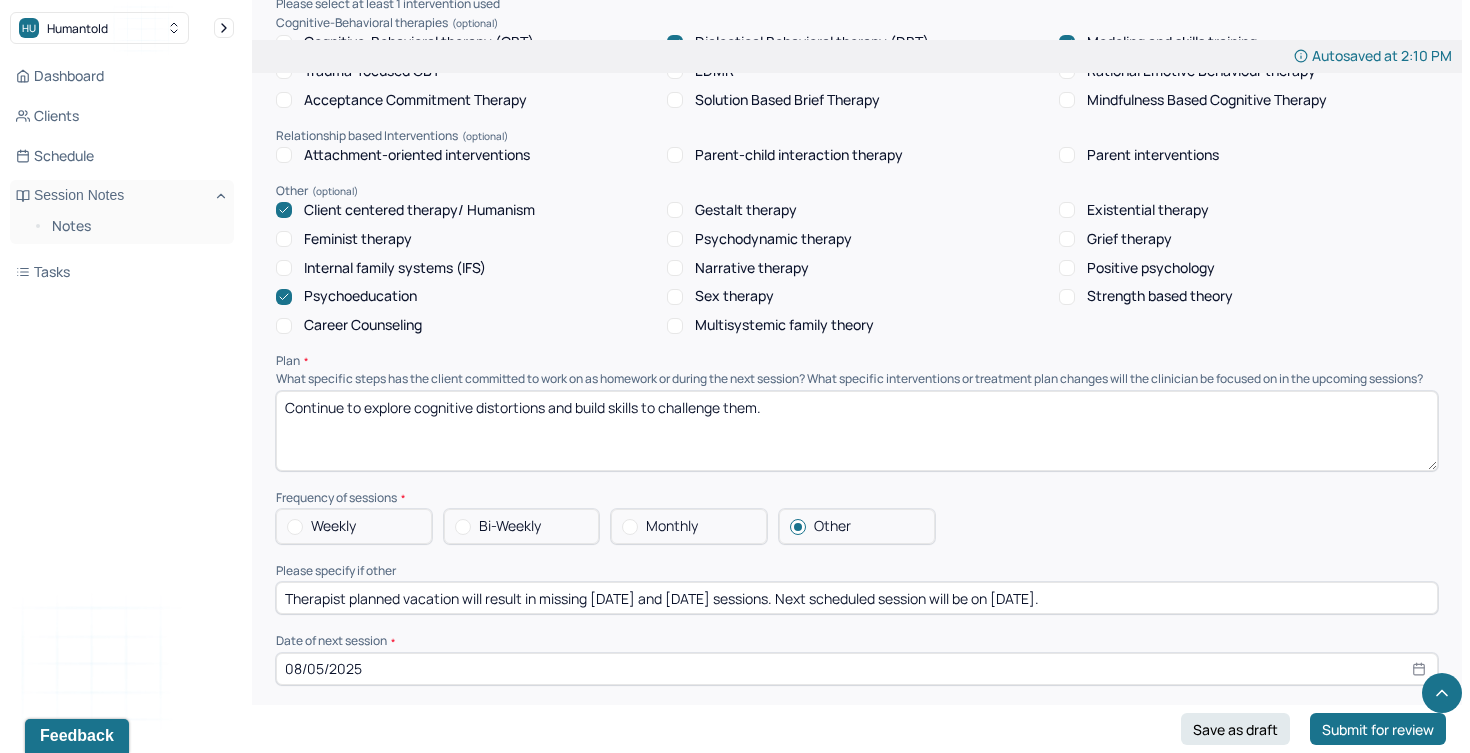scroll, scrollTop: 1816, scrollLeft: 0, axis: vertical 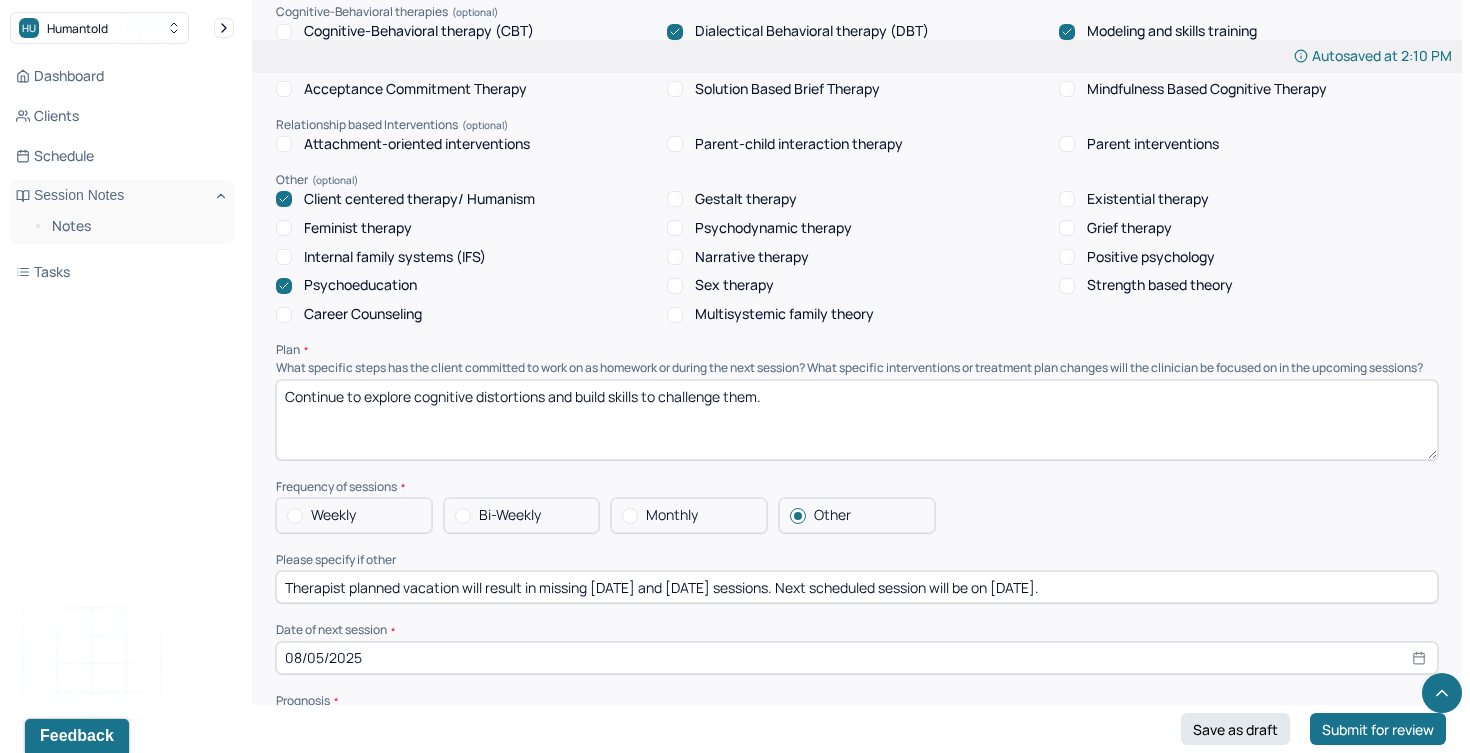 drag, startPoint x: 791, startPoint y: 391, endPoint x: 378, endPoint y: 357, distance: 414.39716 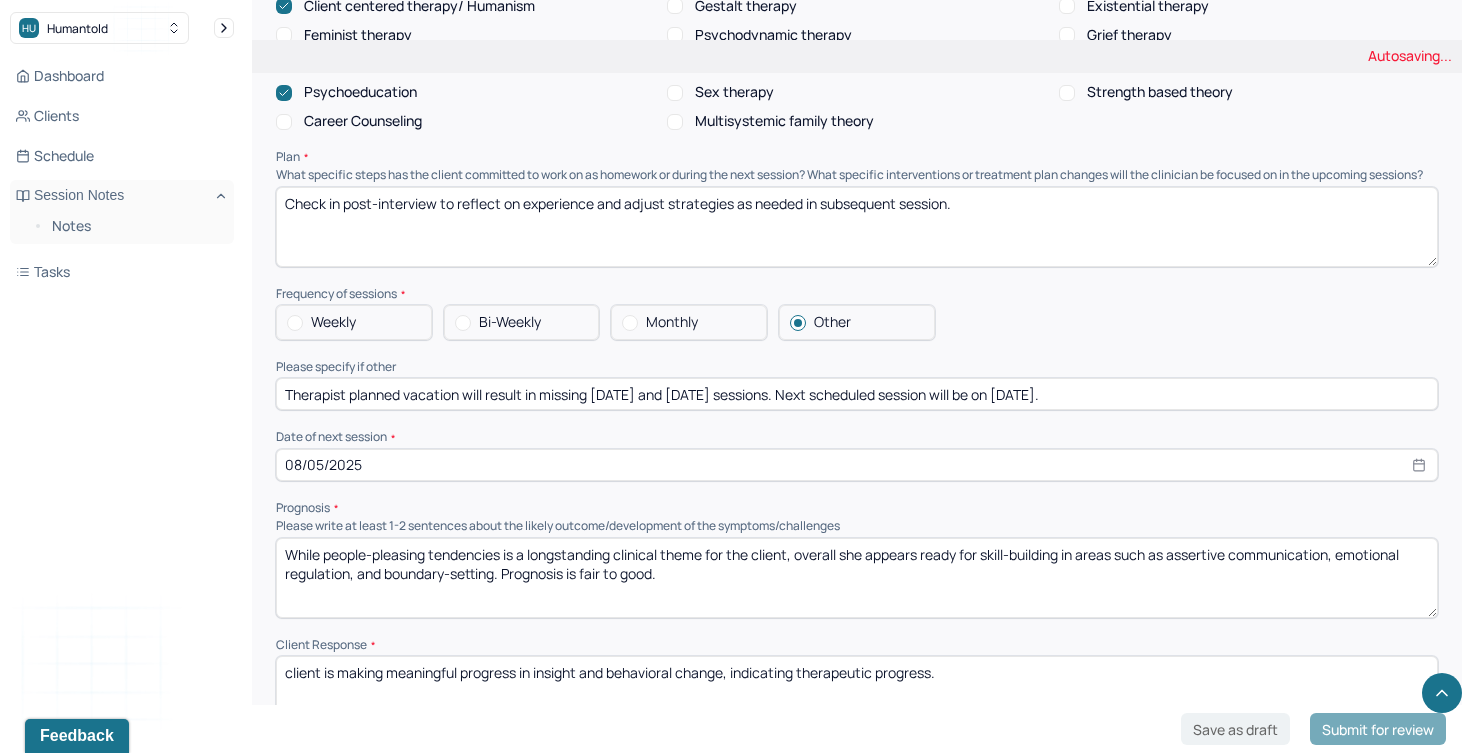 scroll, scrollTop: 2110, scrollLeft: 0, axis: vertical 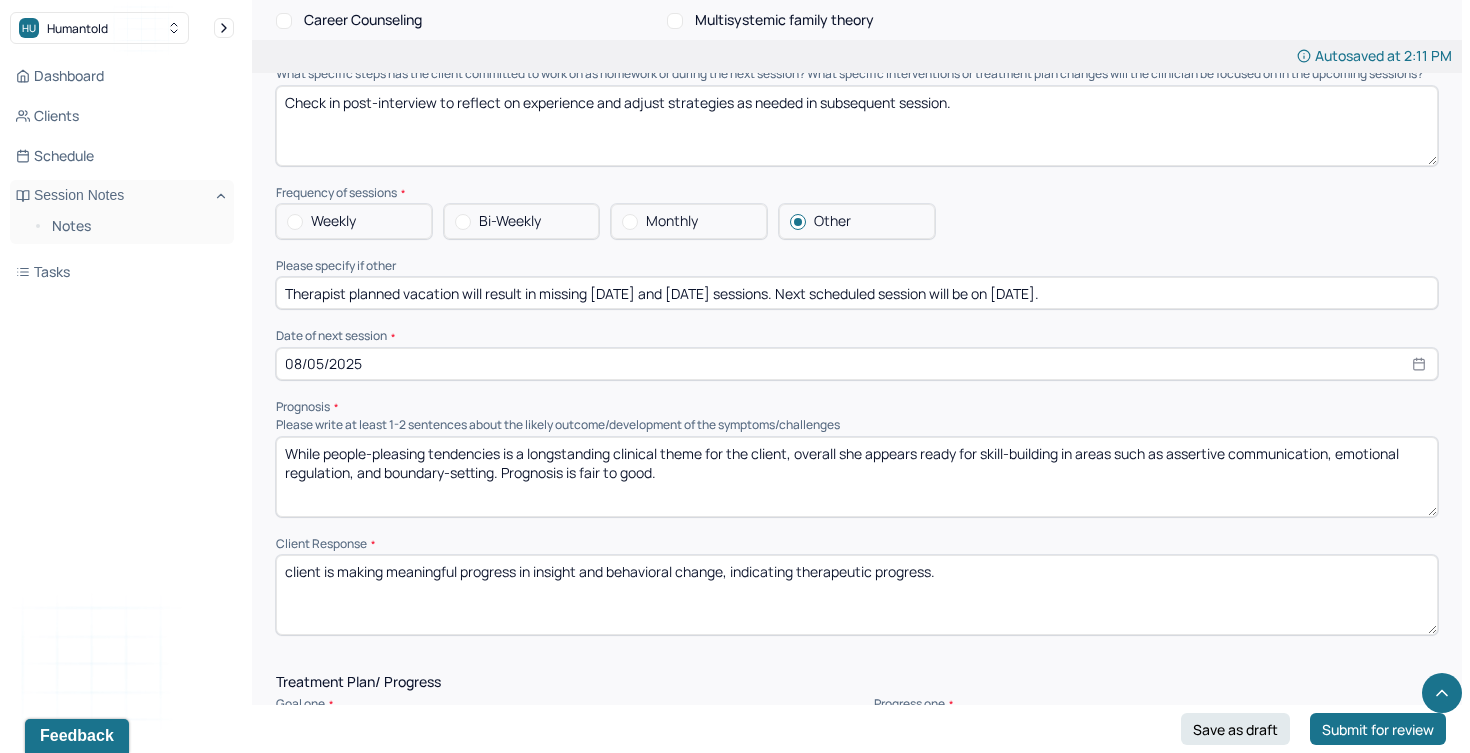 type on "Check in post-interview to reflect on experience and adjust strategies as needed in subsequent session." 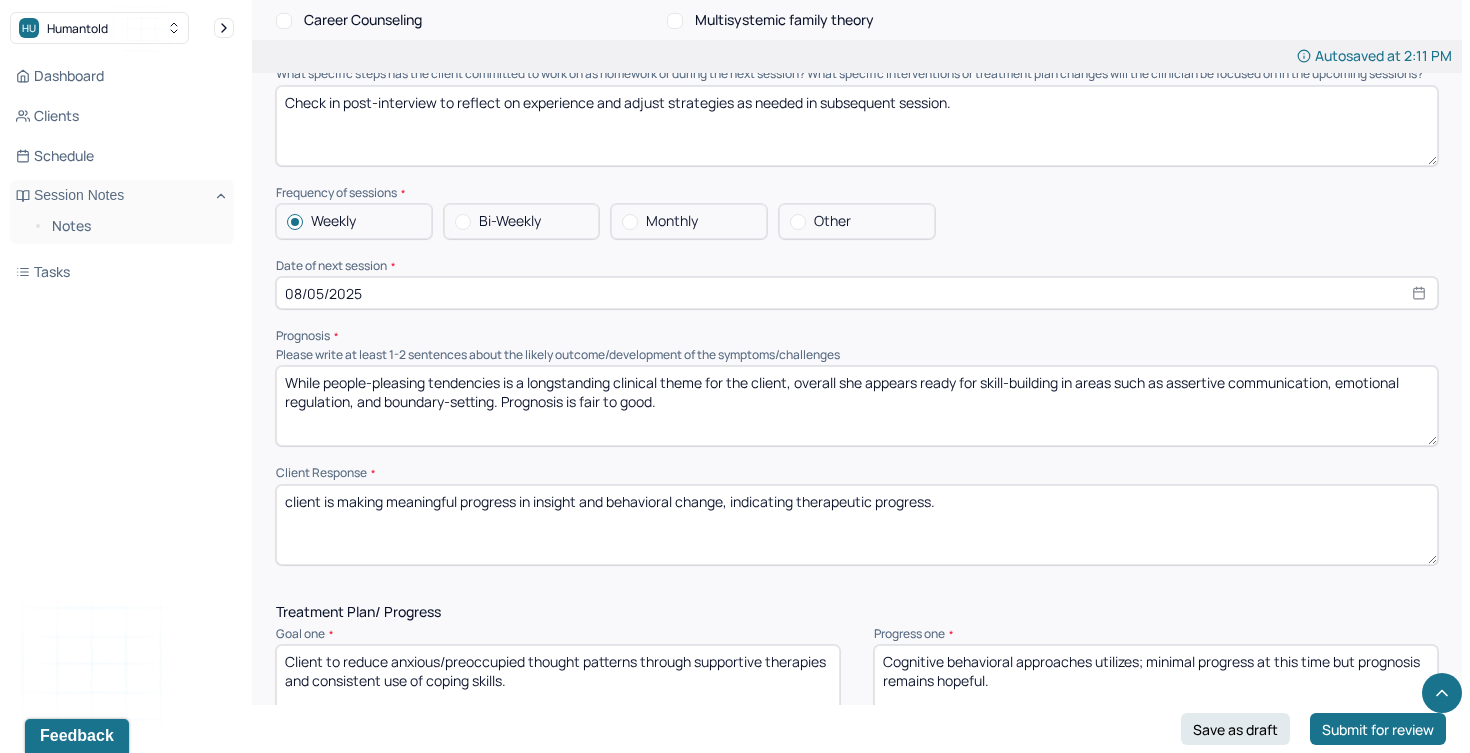 click on "08/05/2025" at bounding box center (857, 293) 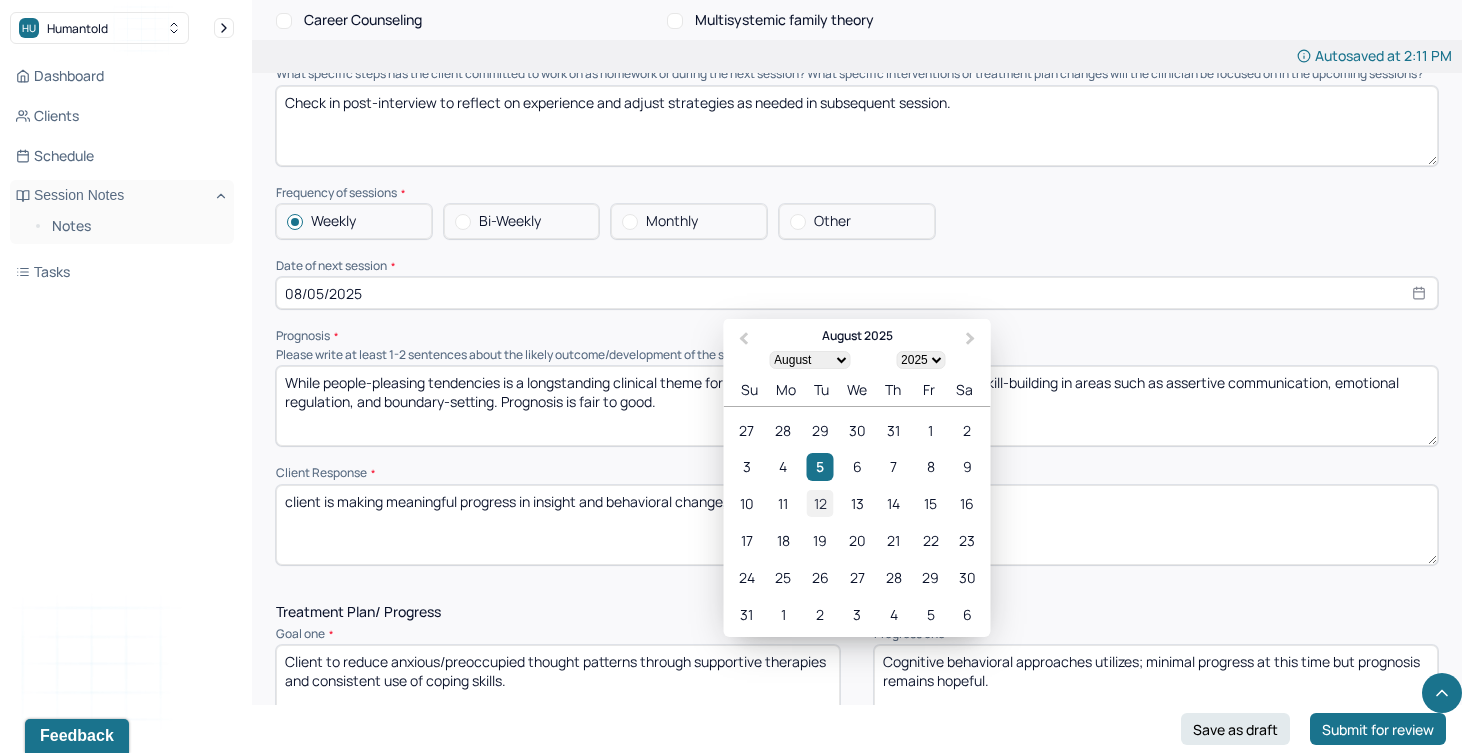 click on "12" at bounding box center [820, 504] 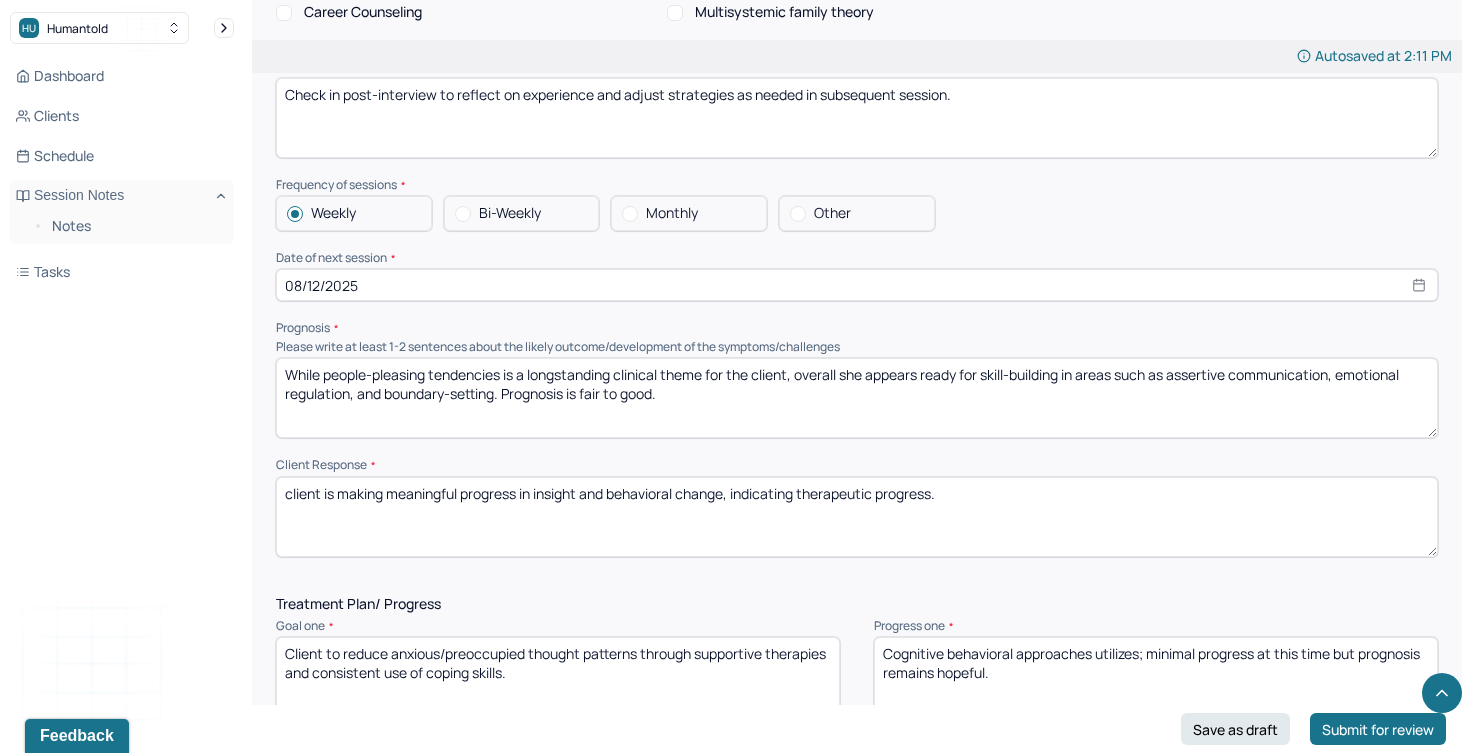 scroll, scrollTop: 2120, scrollLeft: 0, axis: vertical 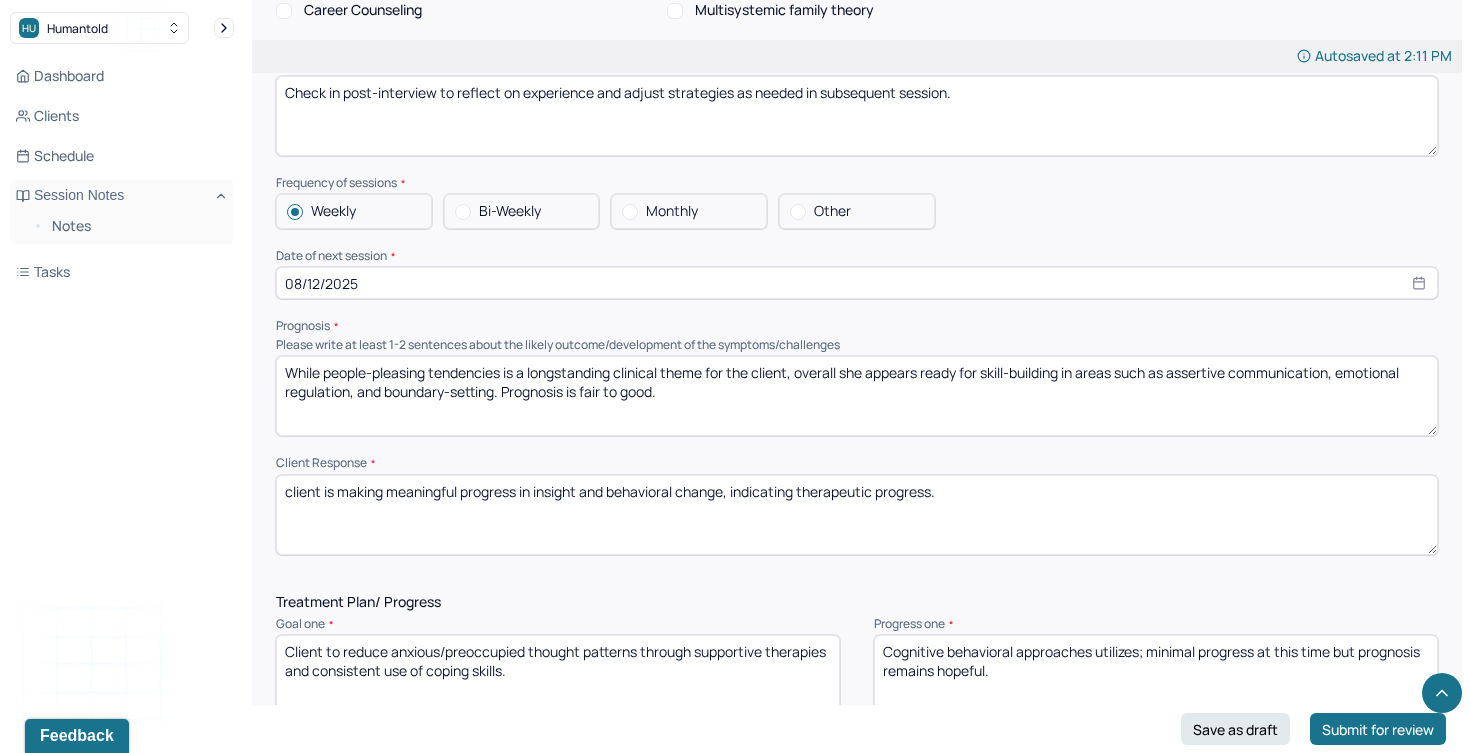 click on "While people-pleasing tendencies is a longstanding clinical theme for the client, overall she appears ready for skill-building in areas such as assertive communication, emotional regulation, and boundary-setting. Prognosis is fair to good." at bounding box center (857, 396) 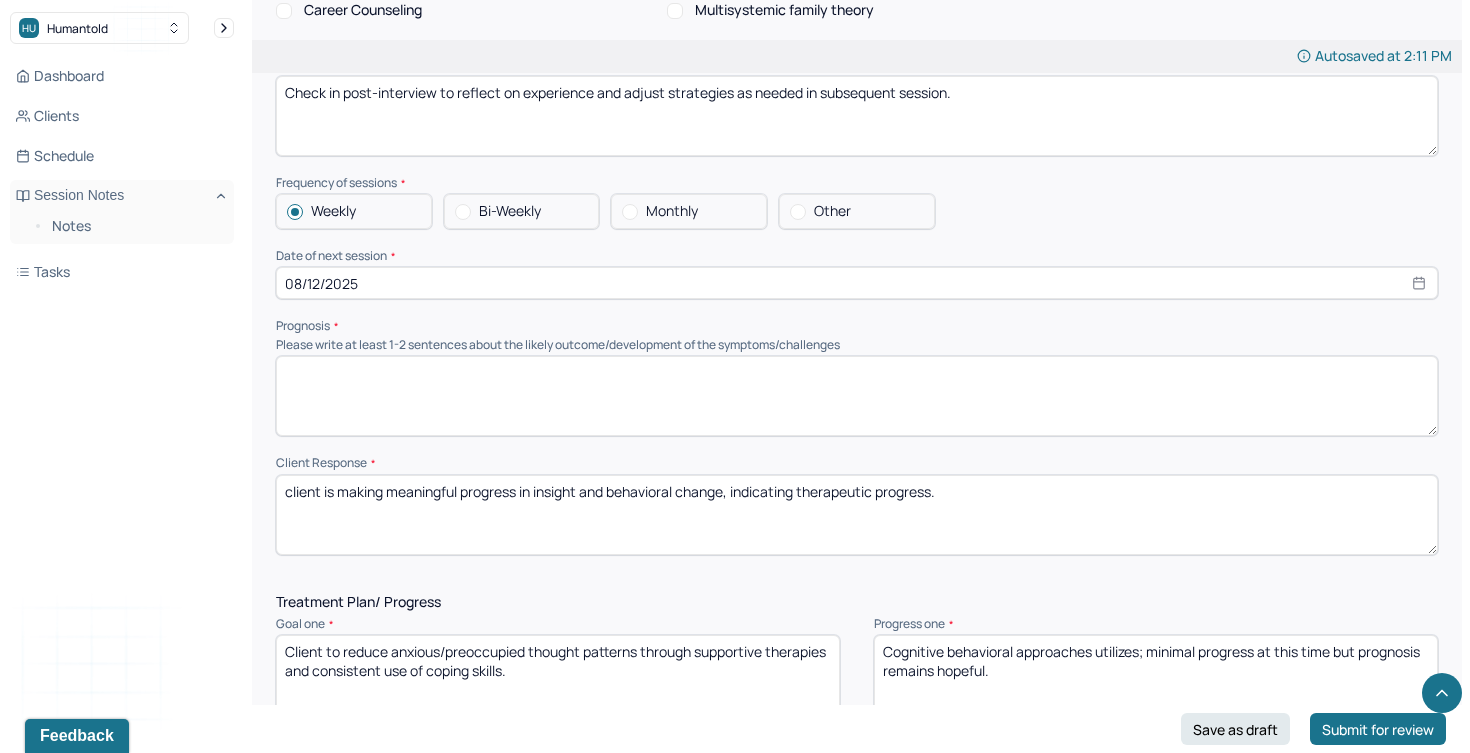 type 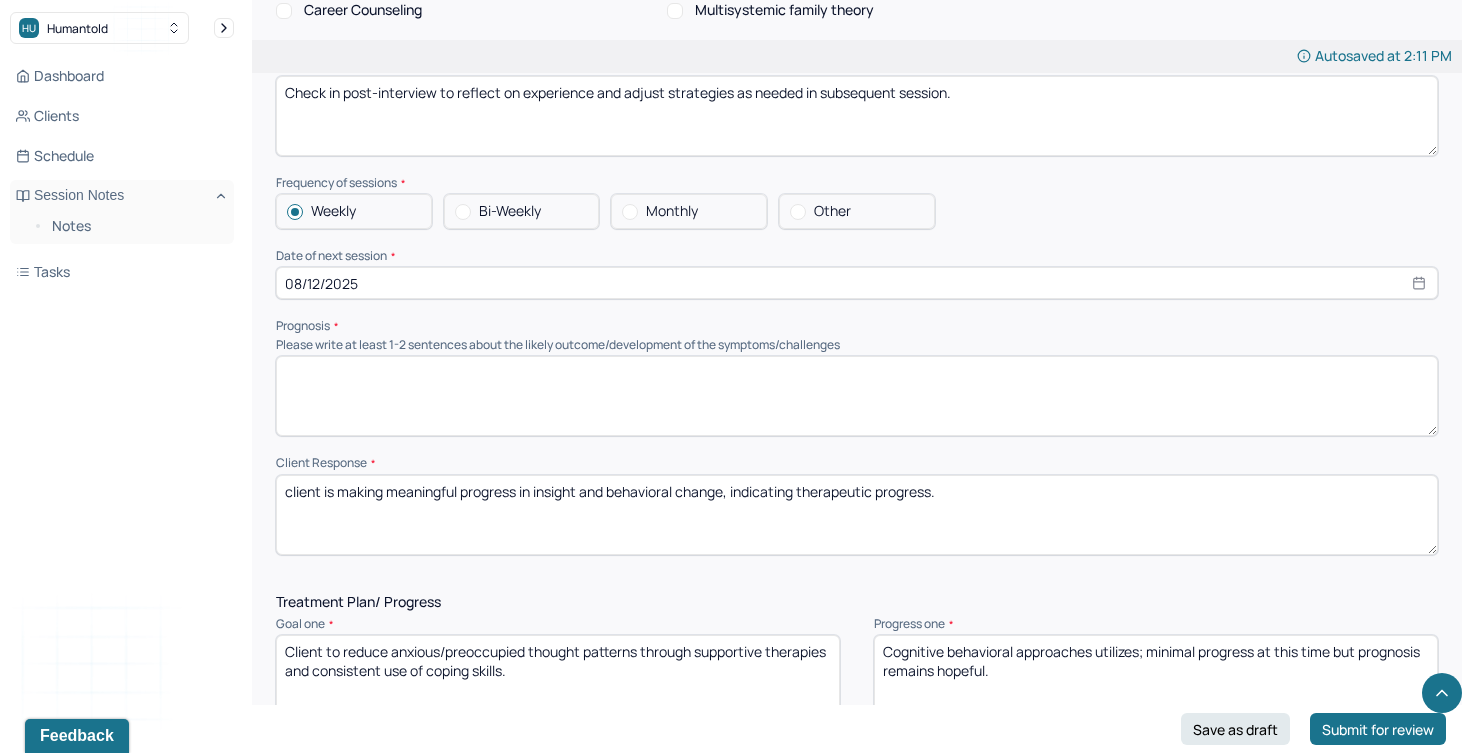 drag, startPoint x: 966, startPoint y: 506, endPoint x: 312, endPoint y: 482, distance: 654.44025 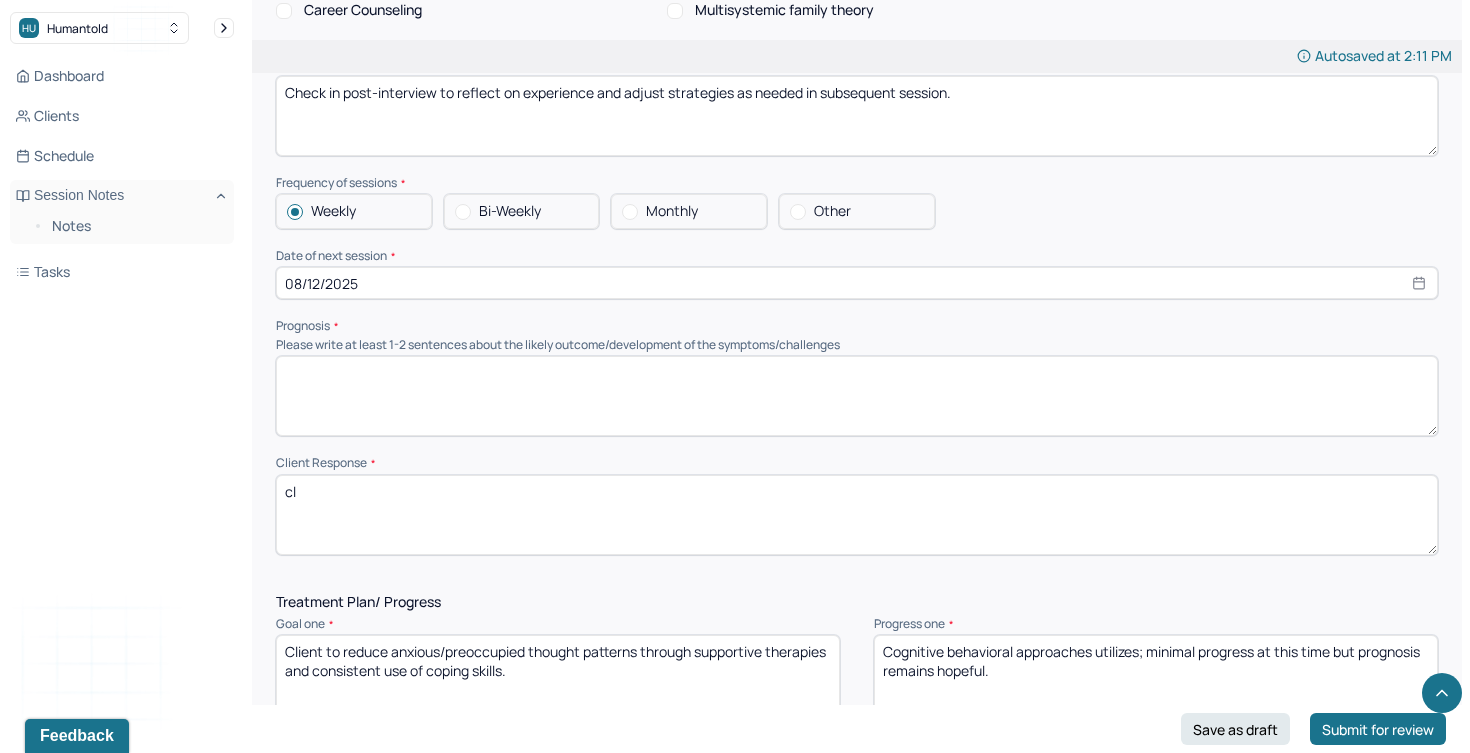 type on "c" 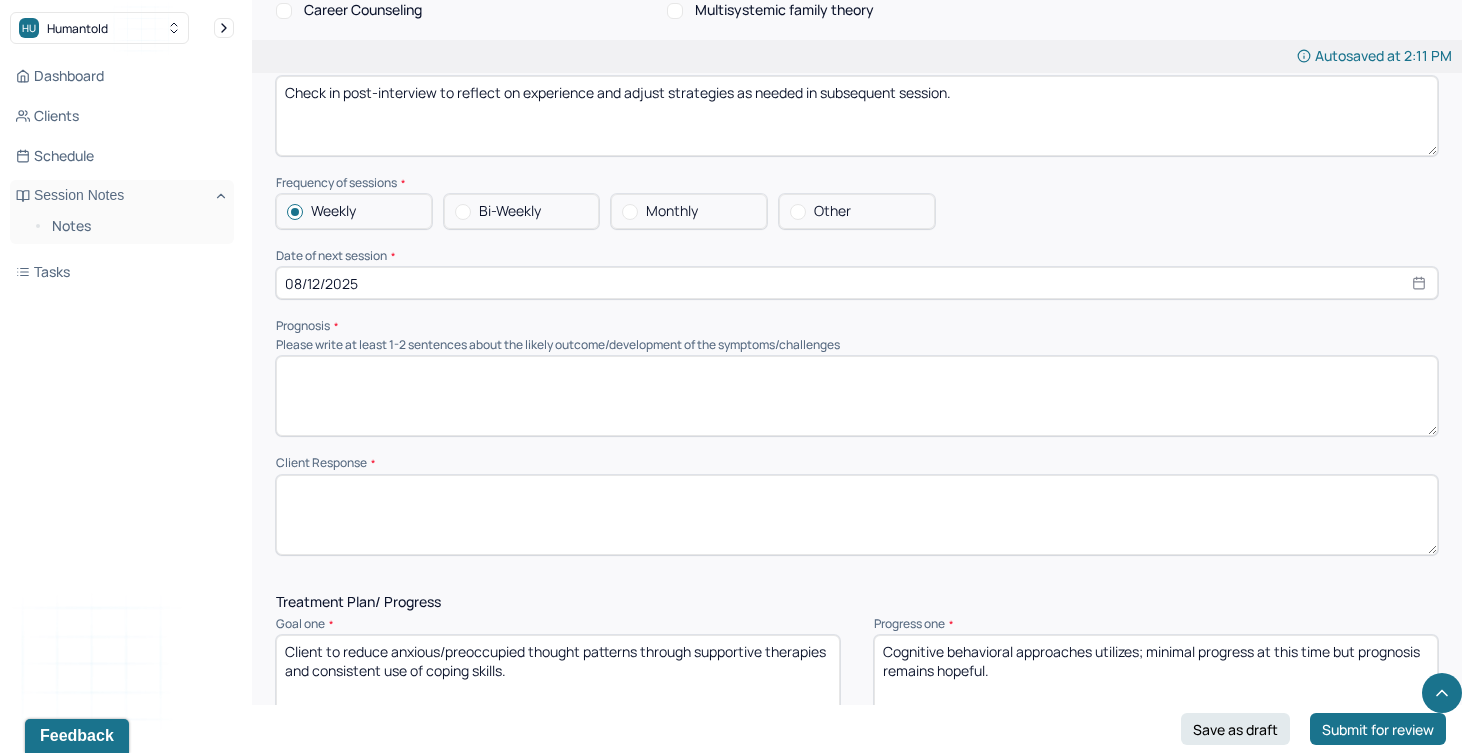paste on "Client was receptive to interventions and actively practiced grounding and breath techniques during the session. She expressed feeling more hopefu" 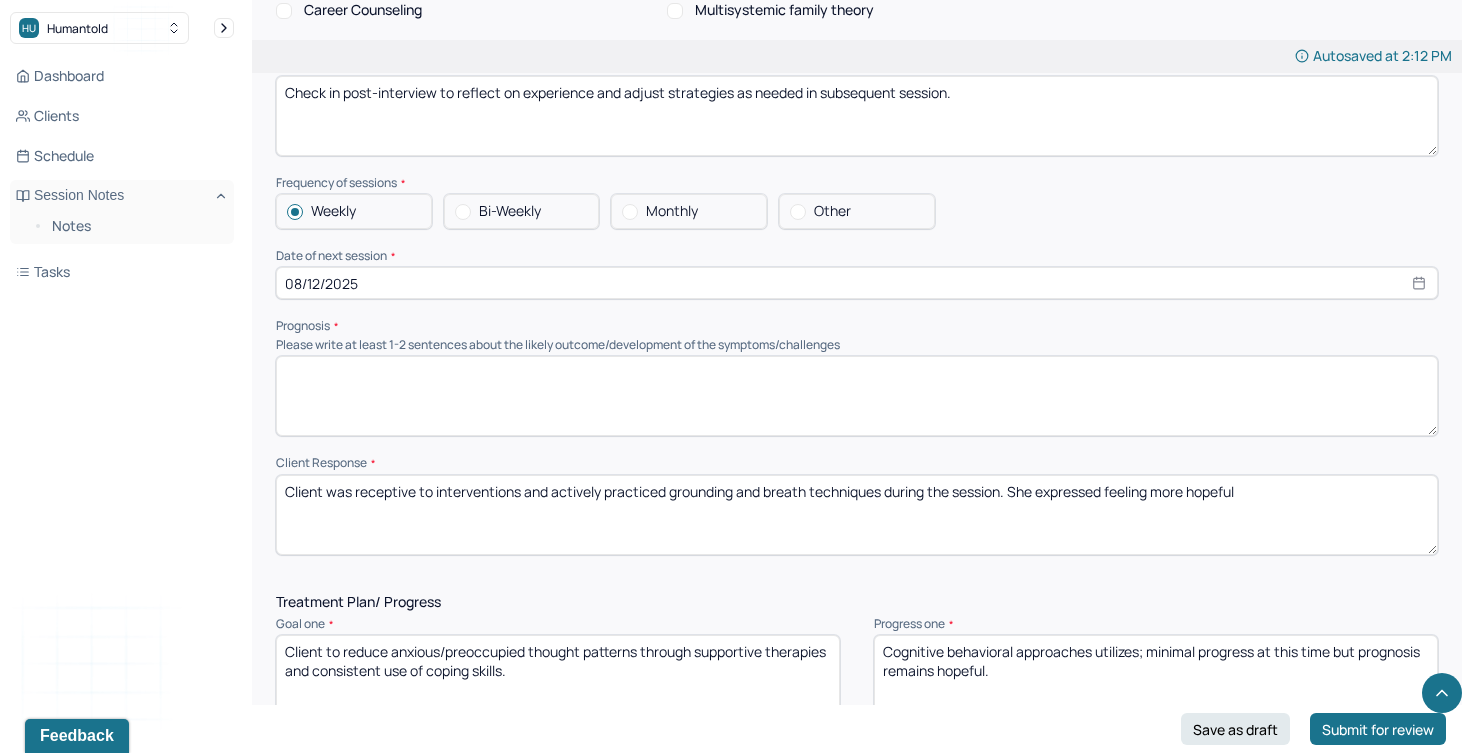 drag, startPoint x: 1037, startPoint y: 479, endPoint x: 556, endPoint y: 480, distance: 481.00104 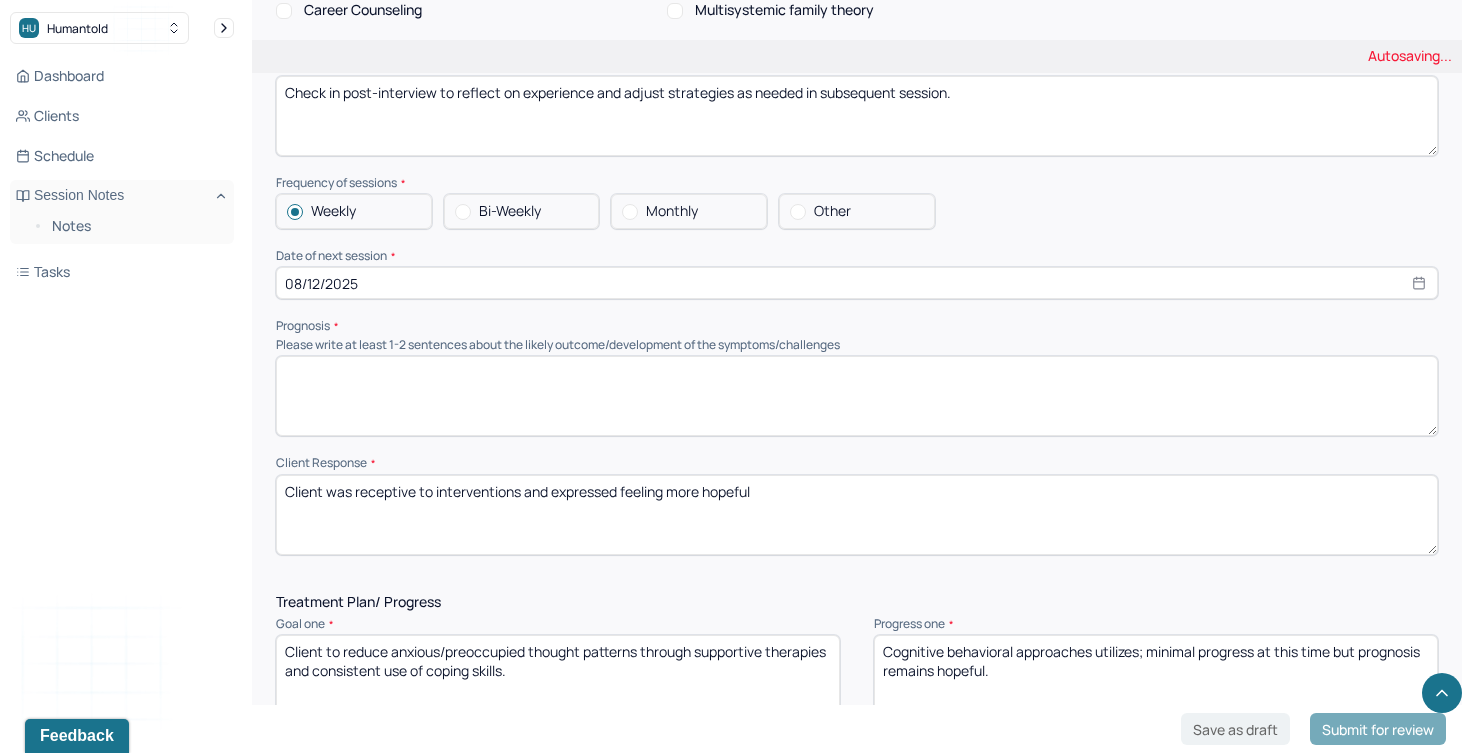 click on "Client was receptive to interventions and actively practiced grounding and breath techniques during the session. She expressed feeling more hopeful" at bounding box center (857, 515) 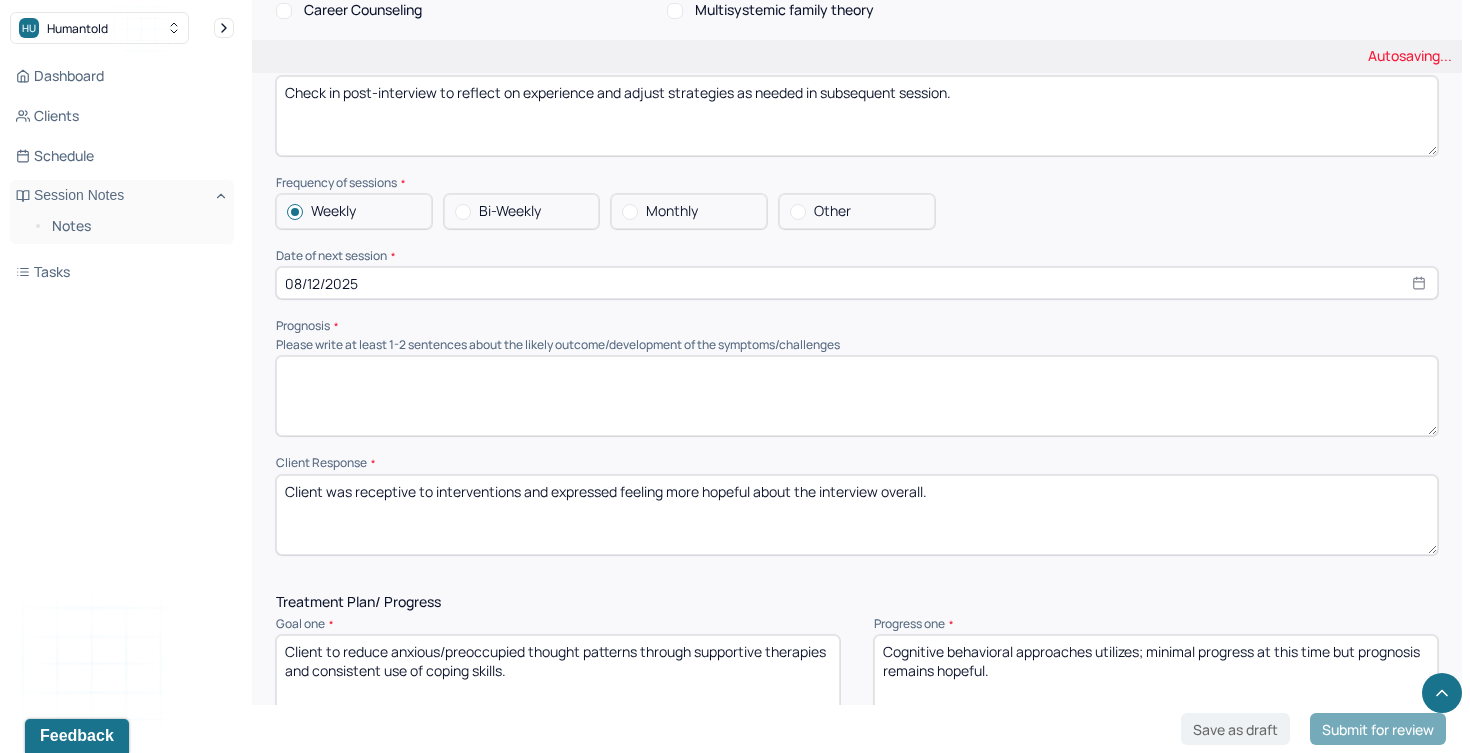 type on "Client was receptive to interventions and expressed feeling more hopeful about the interview overall." 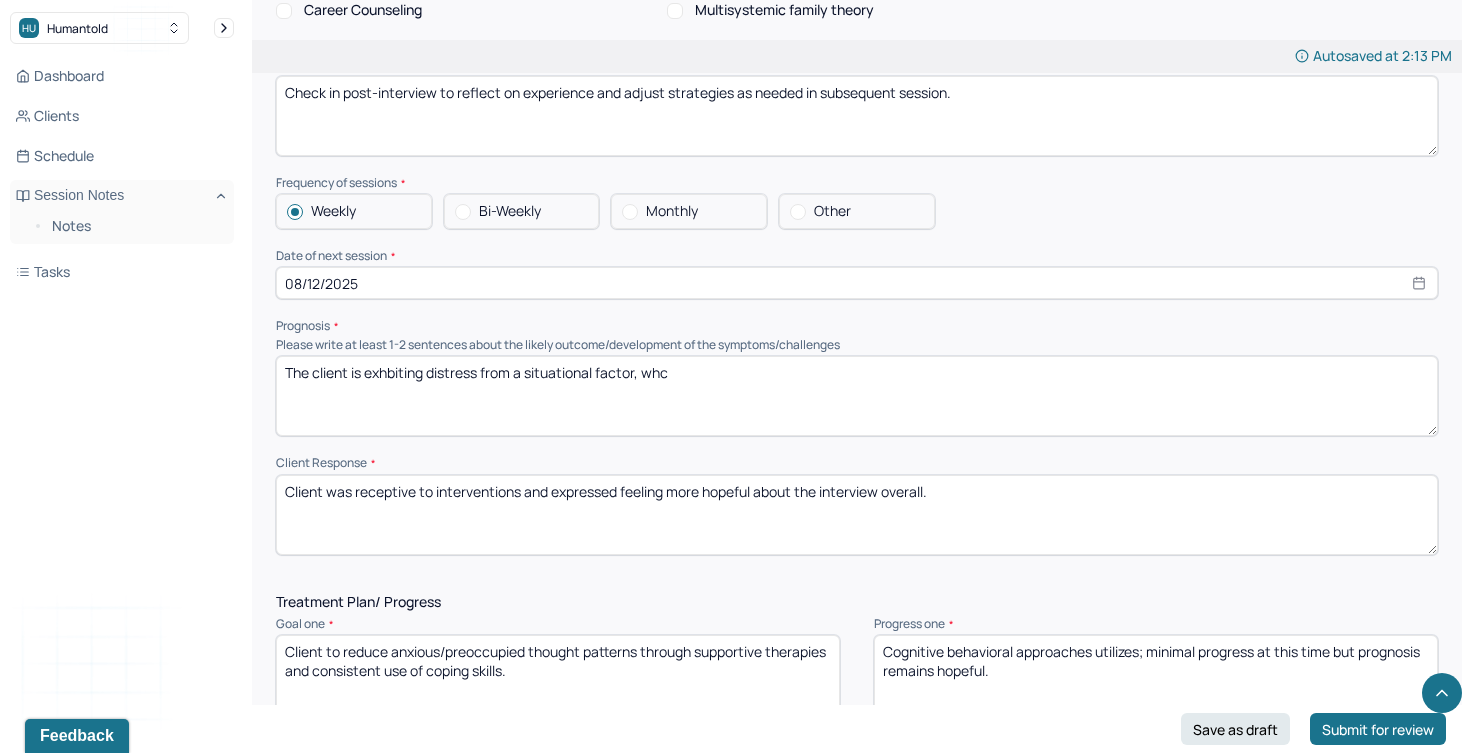 drag, startPoint x: 744, startPoint y: 379, endPoint x: 302, endPoint y: 325, distance: 445.28644 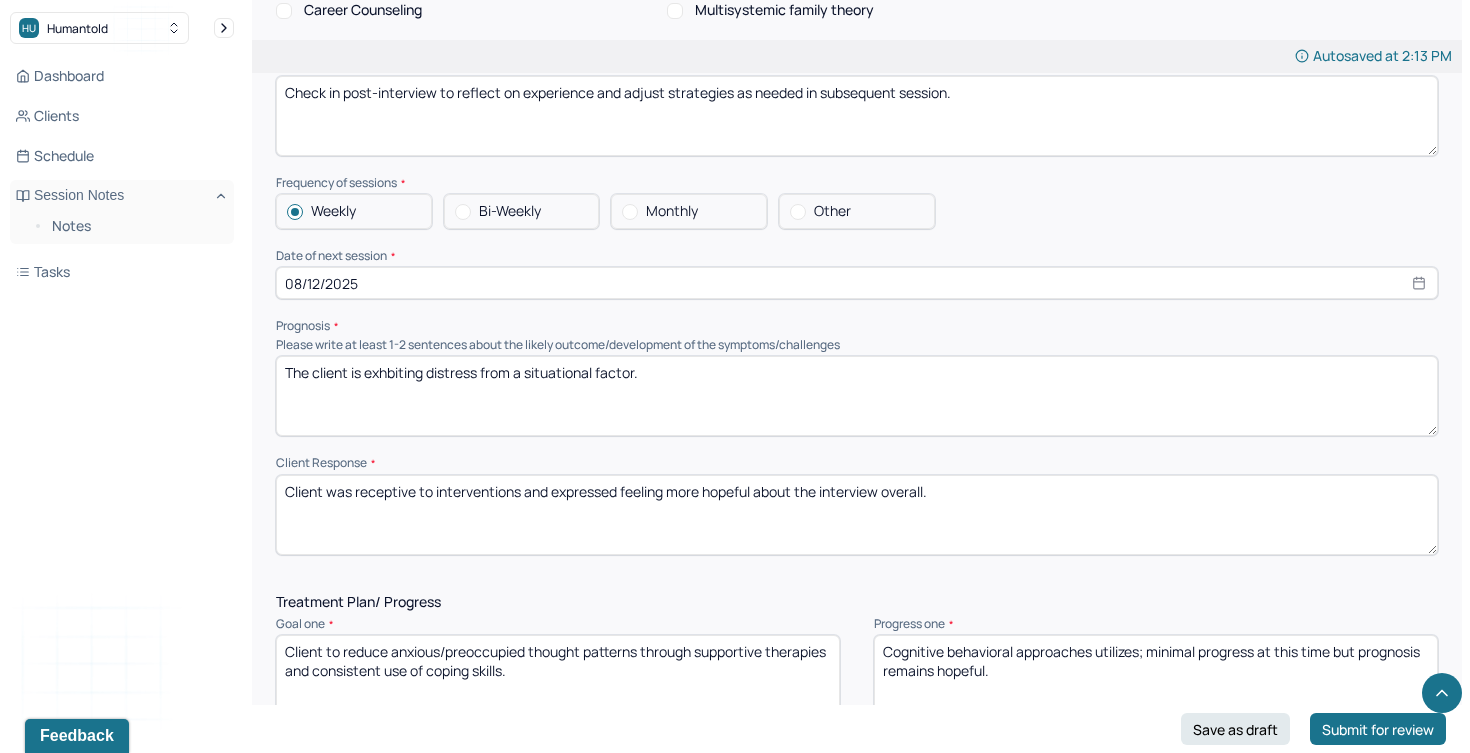paste on "Client demonstrates motivation, insight, and capacity to apply coping strategies to manage situational anxiety" 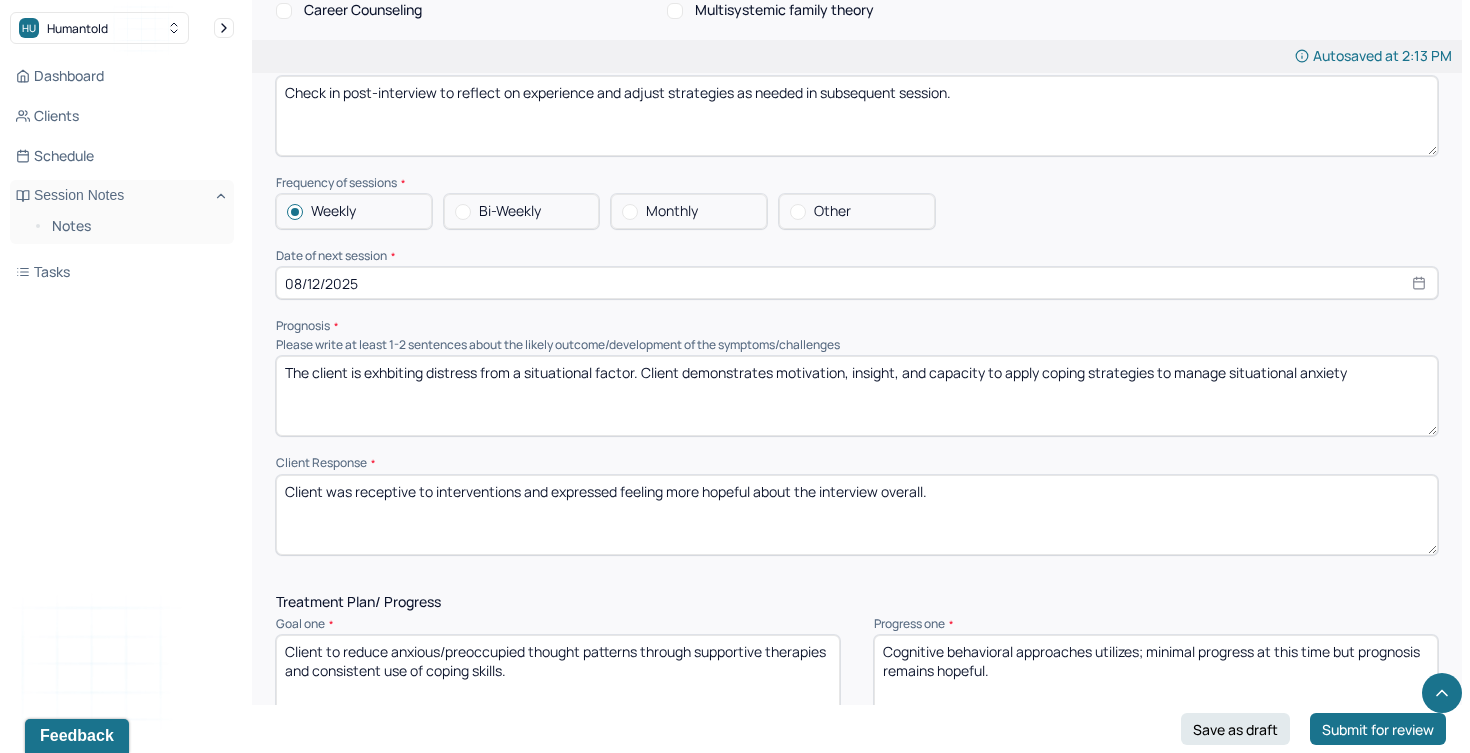 drag, startPoint x: 771, startPoint y: 363, endPoint x: 740, endPoint y: 363, distance: 31 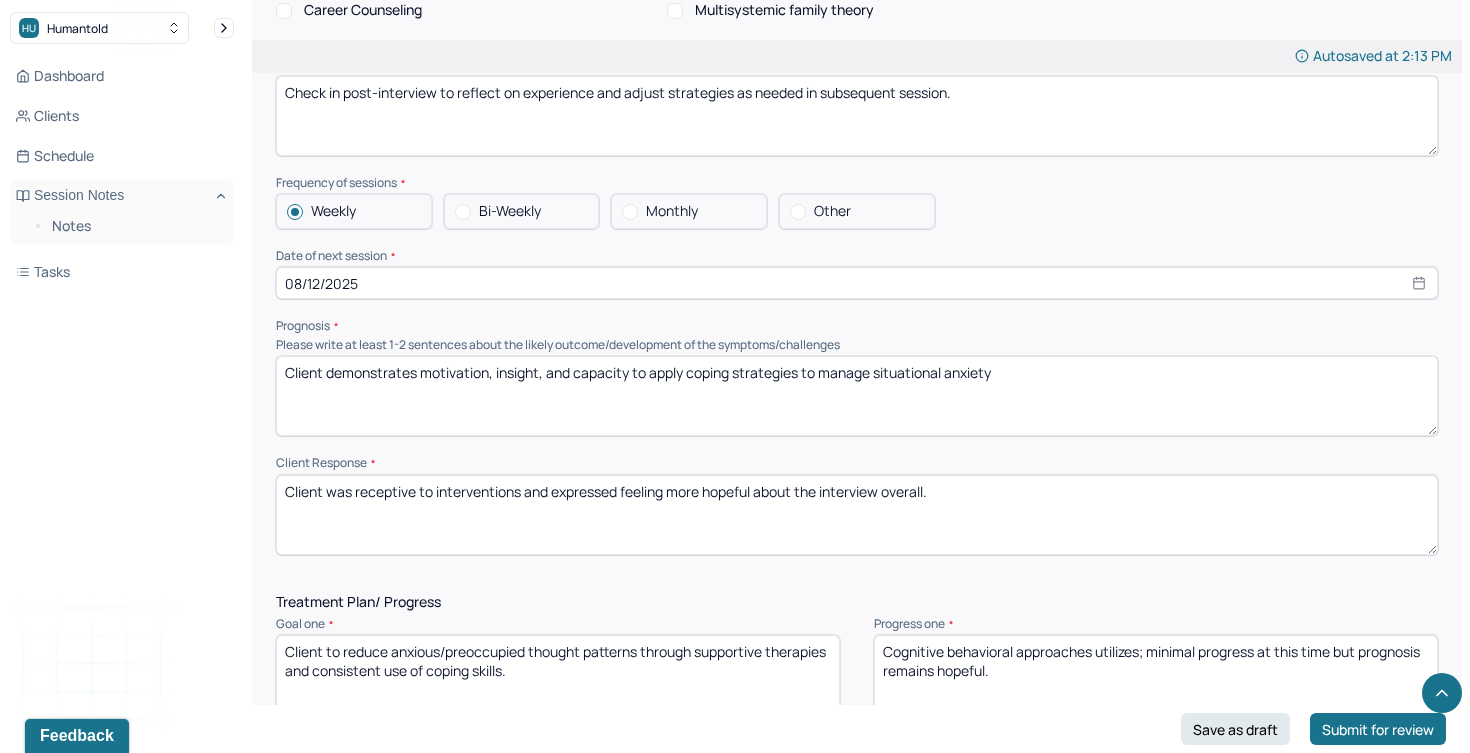 click on "Client demonstrates motivation, insight, and capacity to apply coping strategies to manage situational anxiety" at bounding box center (857, 396) 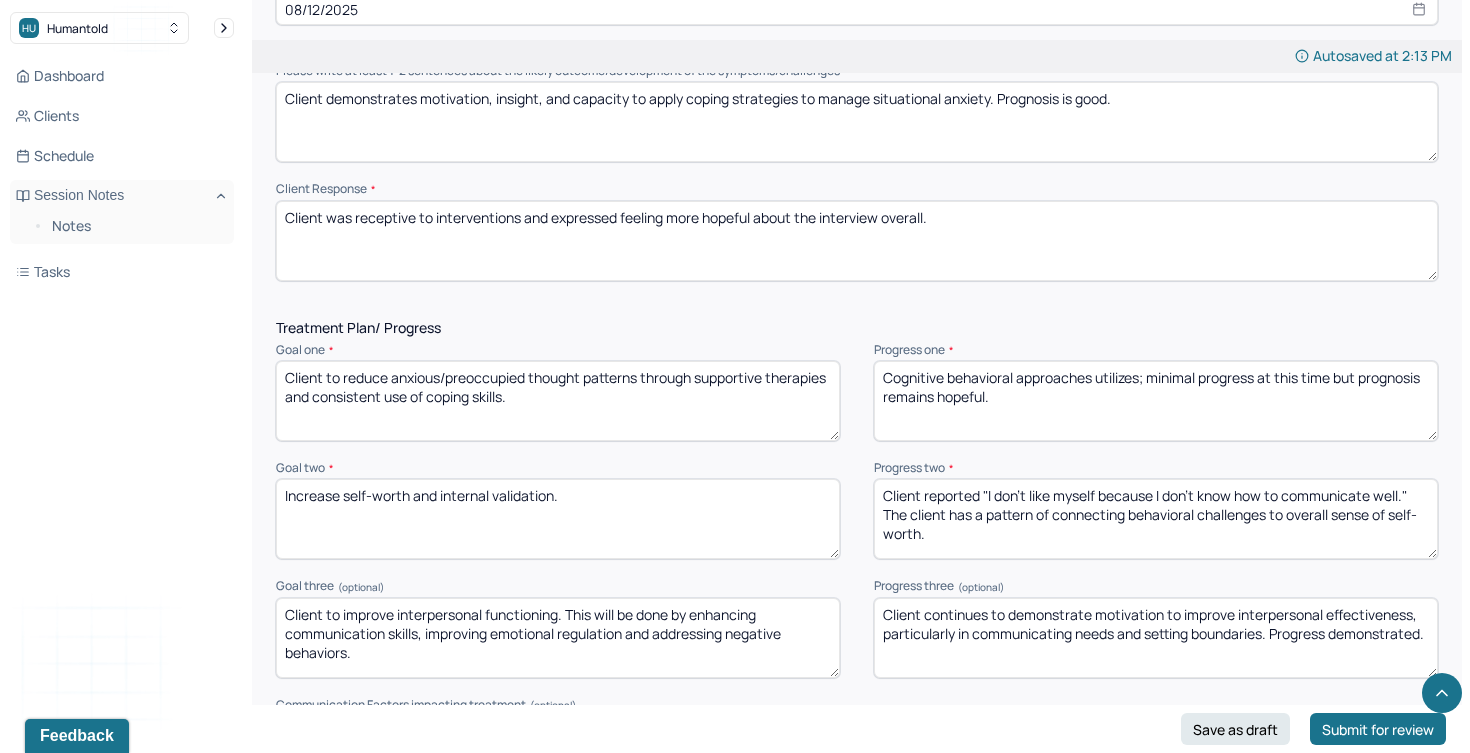 scroll, scrollTop: 2401, scrollLeft: 0, axis: vertical 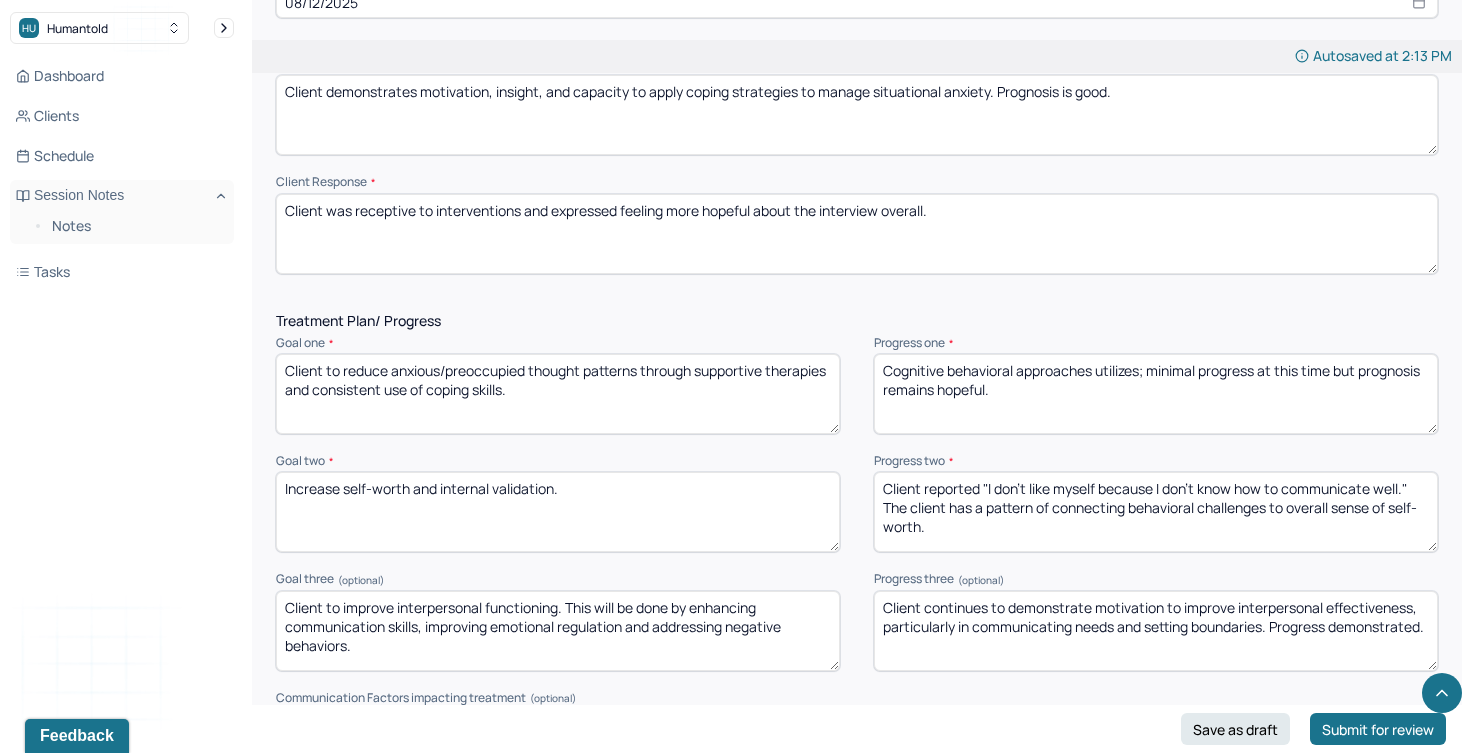 type on "Client demonstrates motivation, insight, and capacity to apply coping strategies to manage situational anxiety. Prognosis is good." 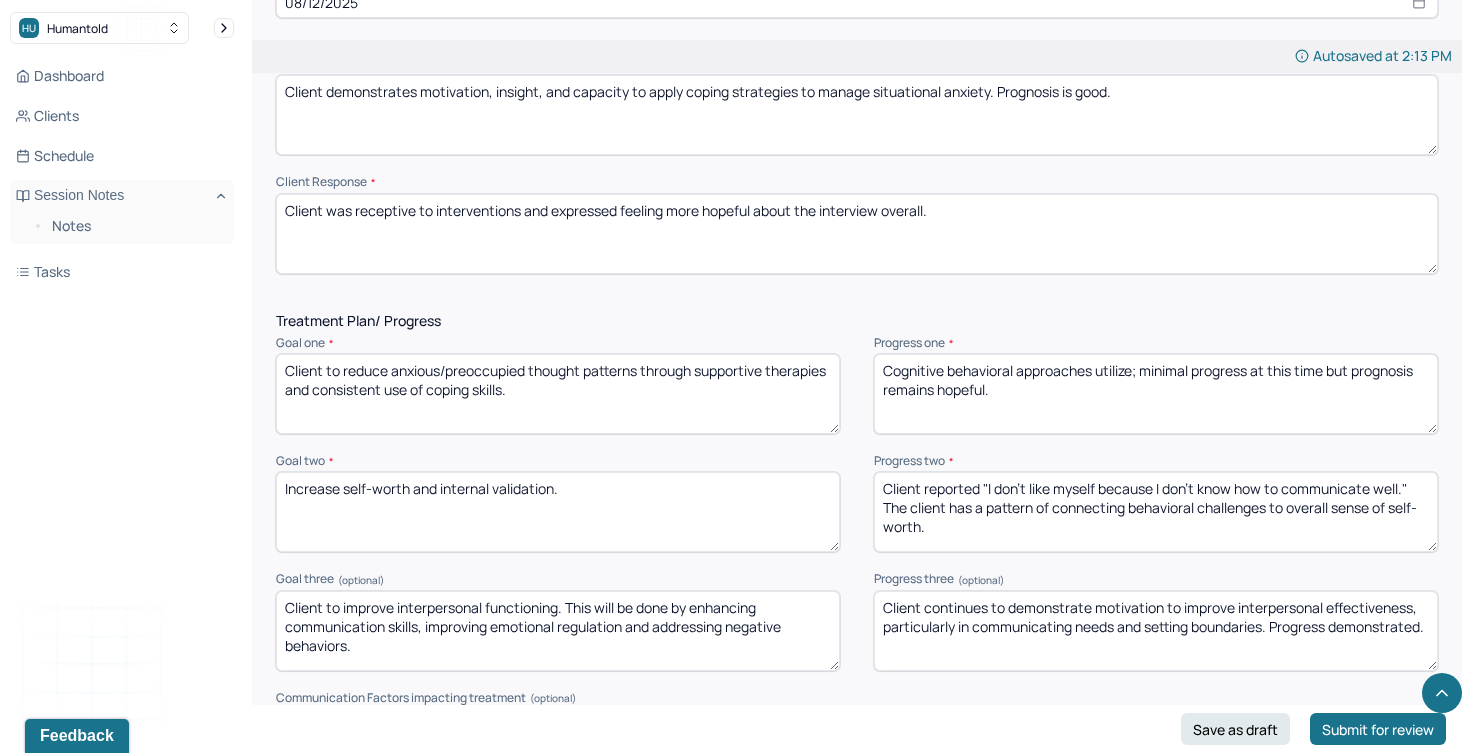 drag, startPoint x: 1003, startPoint y: 378, endPoint x: 883, endPoint y: 349, distance: 123.454445 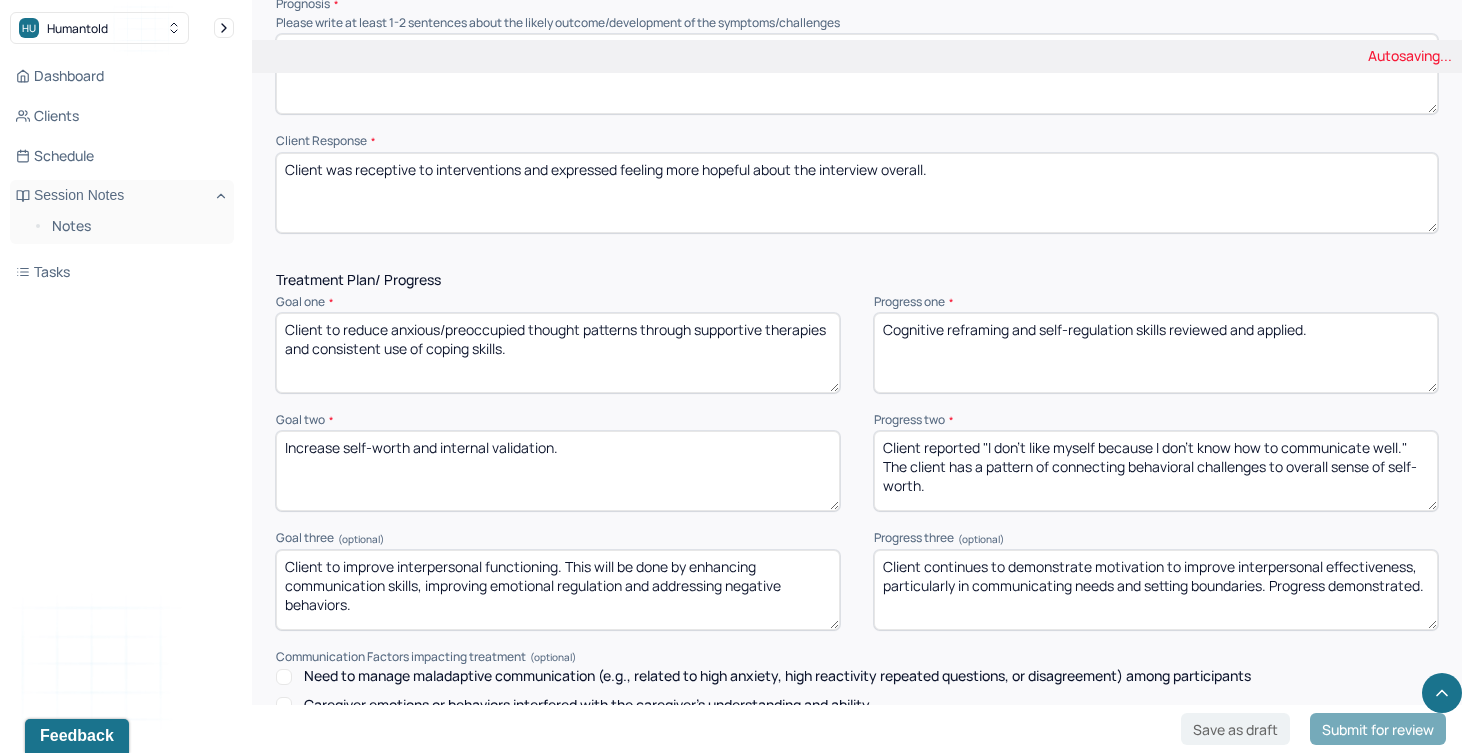 scroll, scrollTop: 2450, scrollLeft: 0, axis: vertical 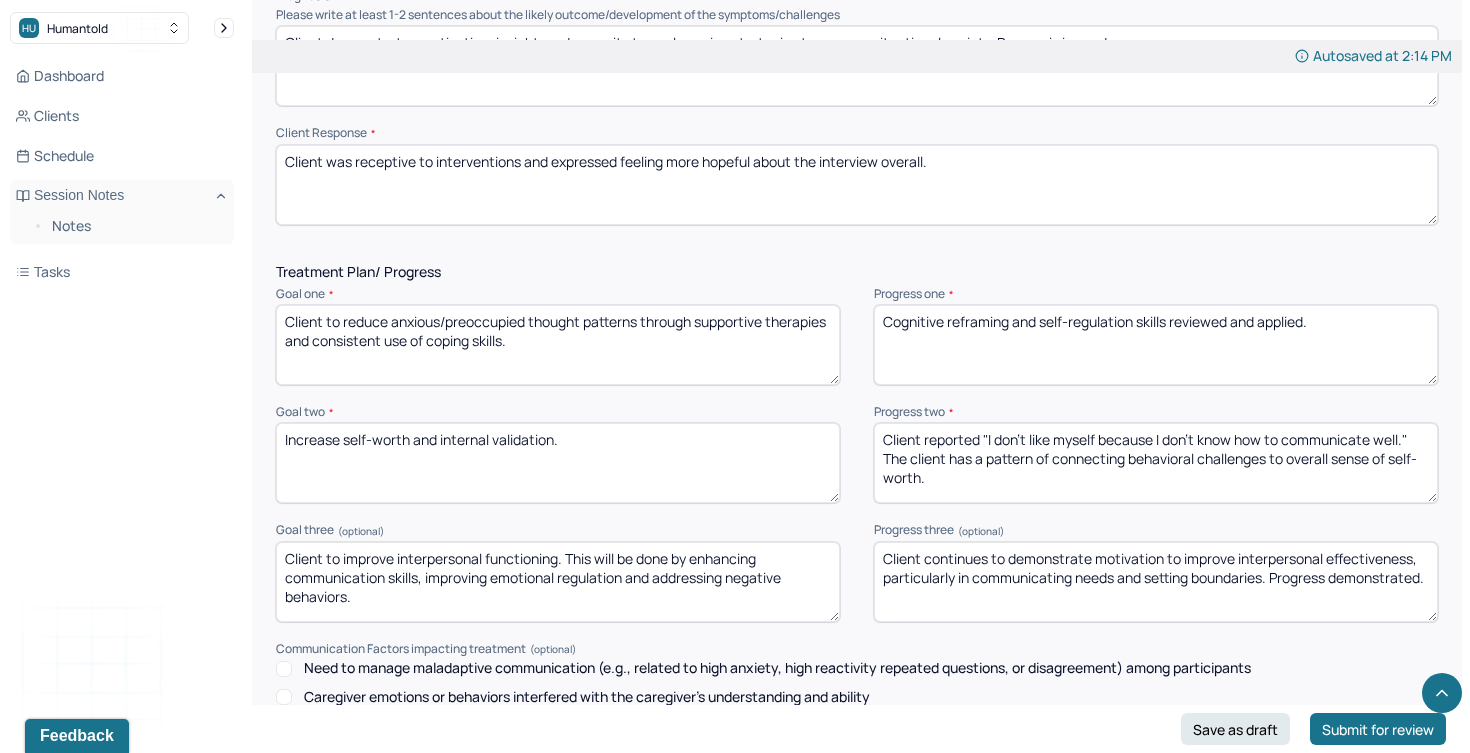 type on "Cognitive reframing and self-regulation skills reviewed and applied." 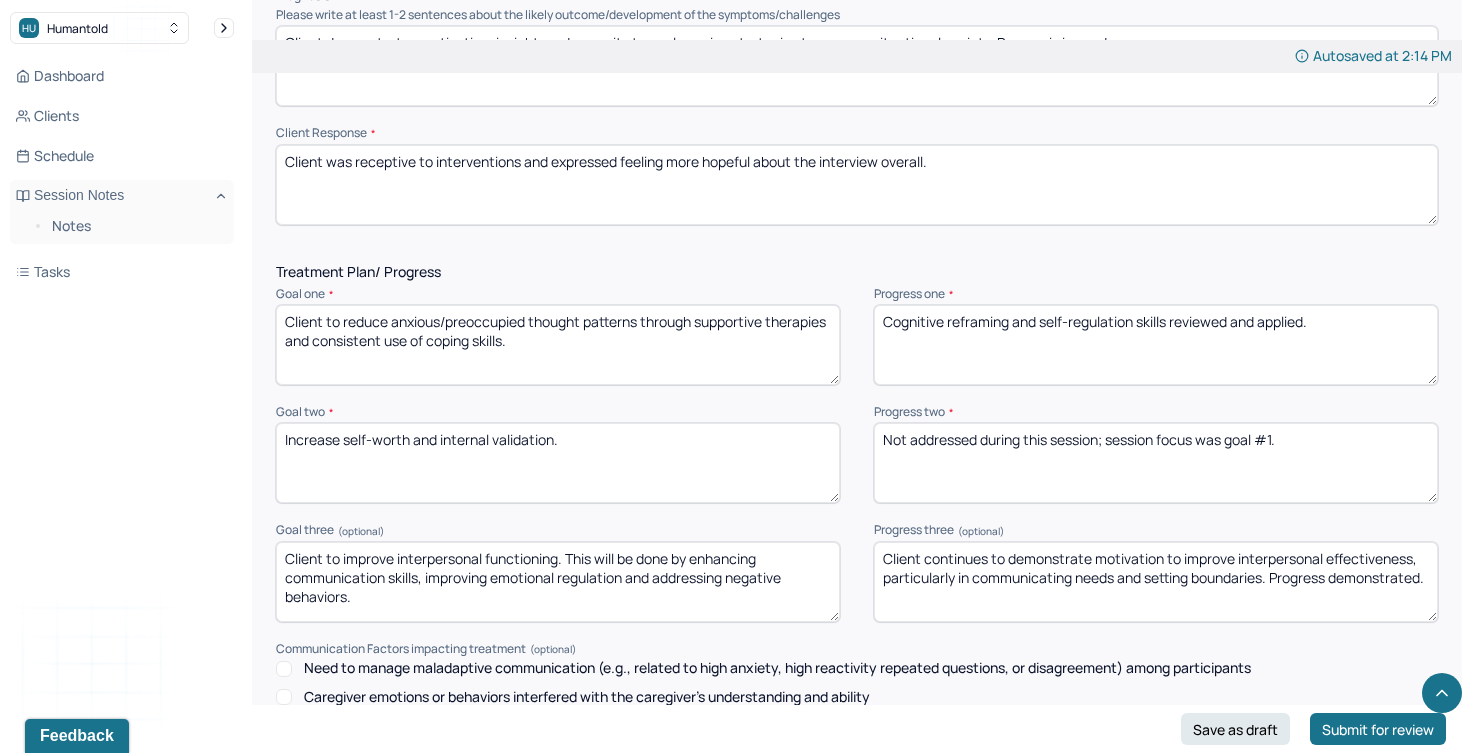 drag, startPoint x: 1308, startPoint y: 422, endPoint x: 902, endPoint y: 401, distance: 406.54276 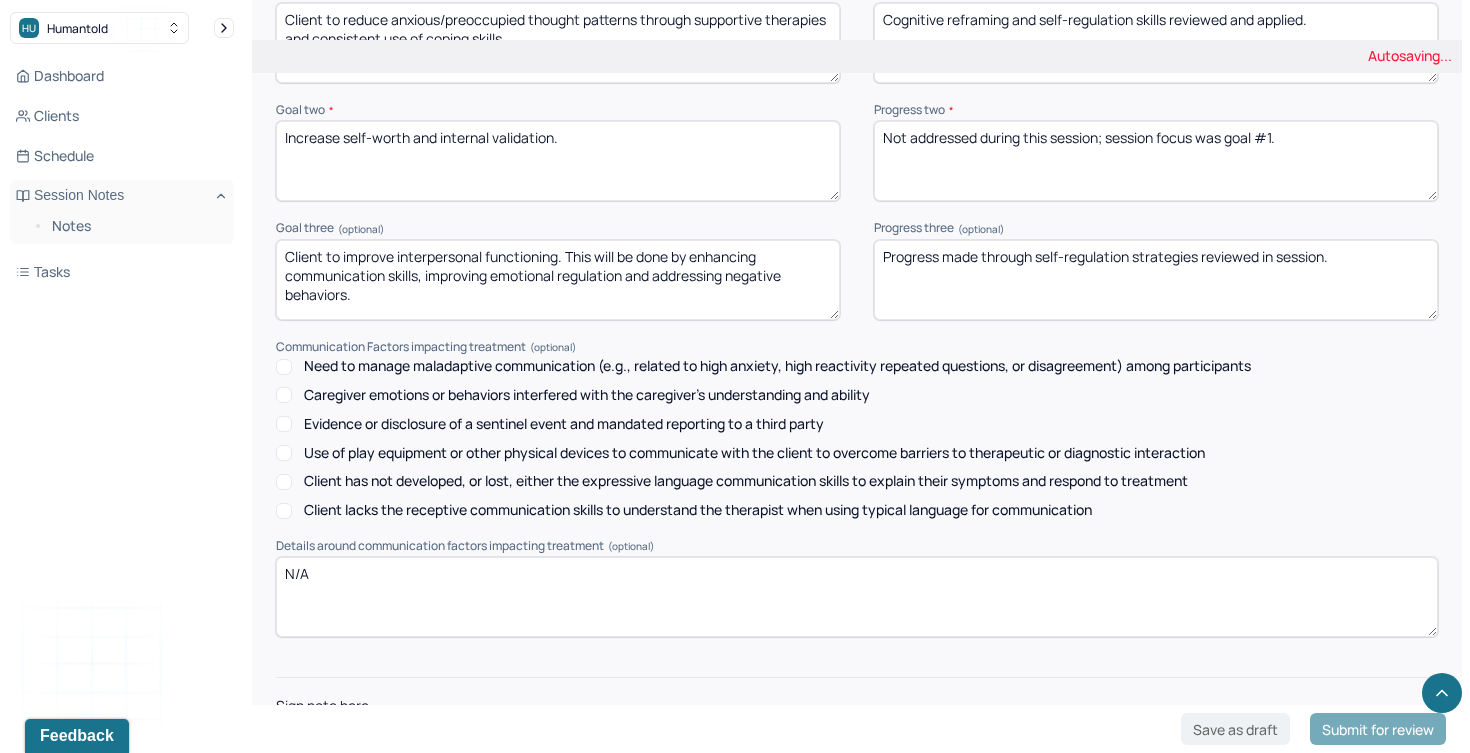 scroll, scrollTop: 2842, scrollLeft: 0, axis: vertical 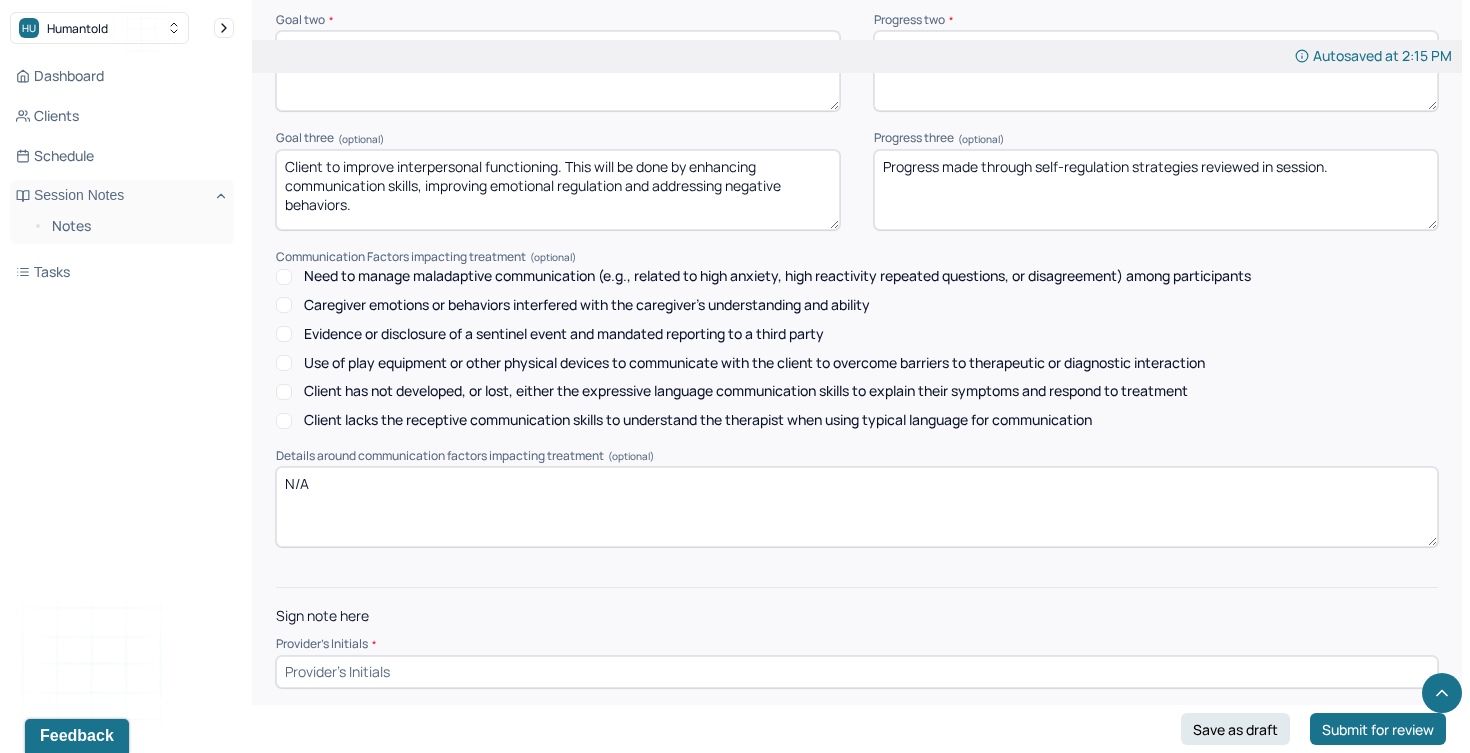 type on "Progress made through self-regulation strategies reviewed in session." 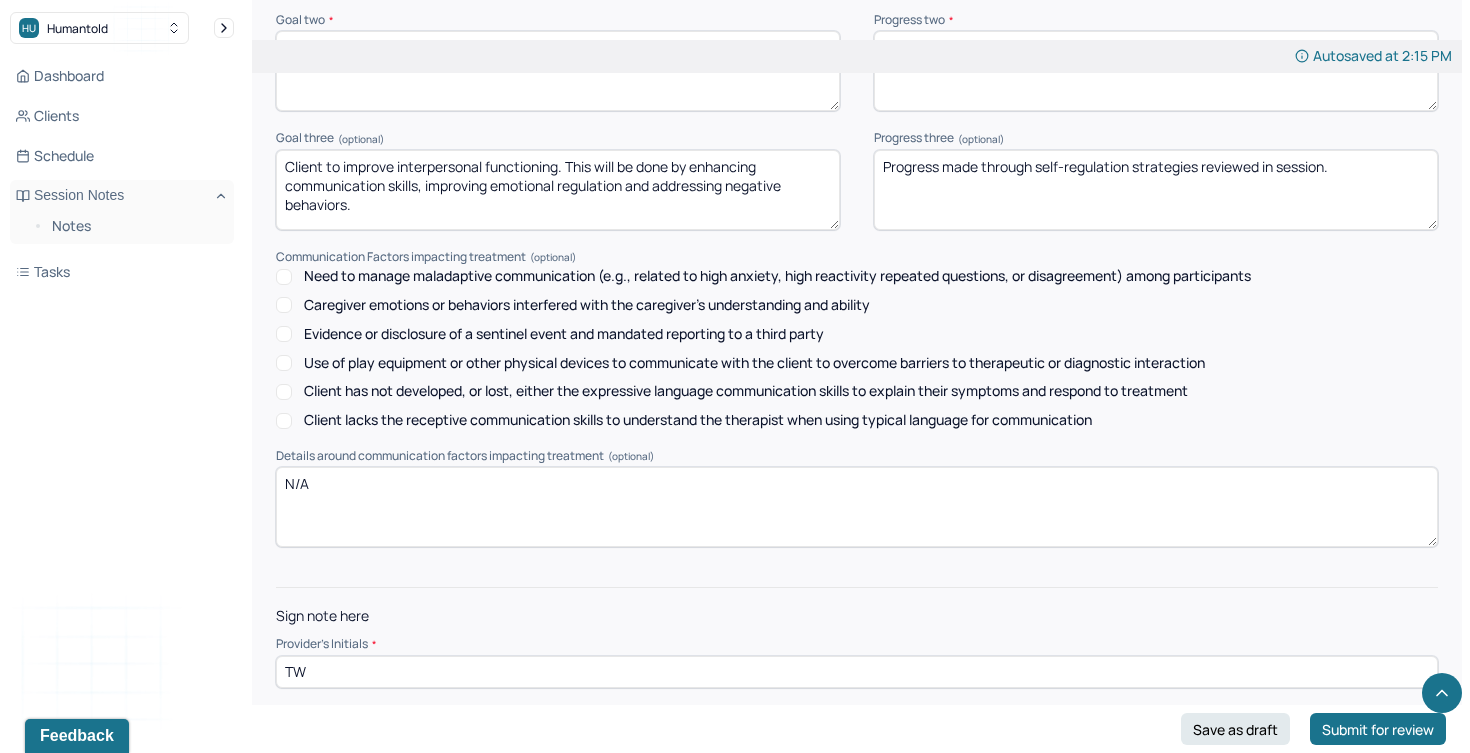 type on "TW" 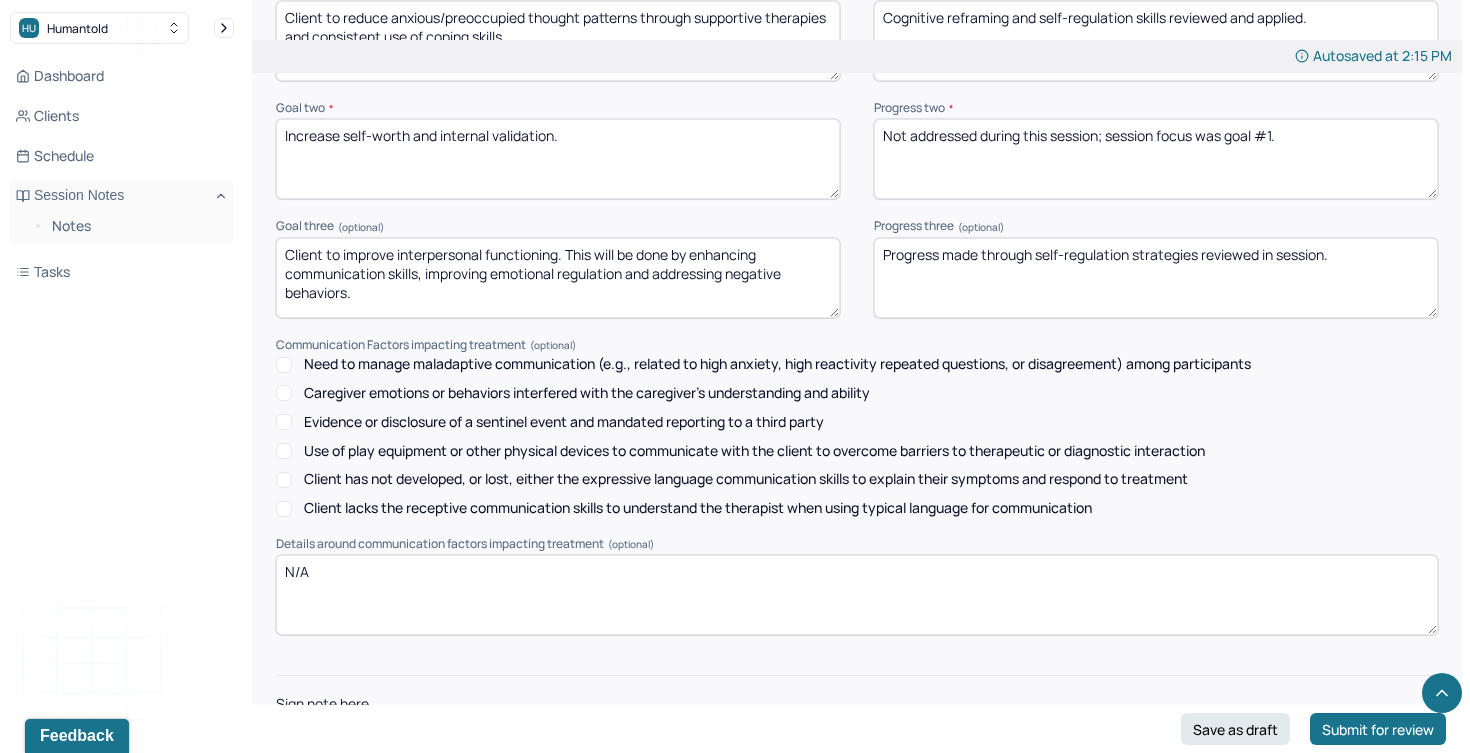 scroll, scrollTop: 2842, scrollLeft: 0, axis: vertical 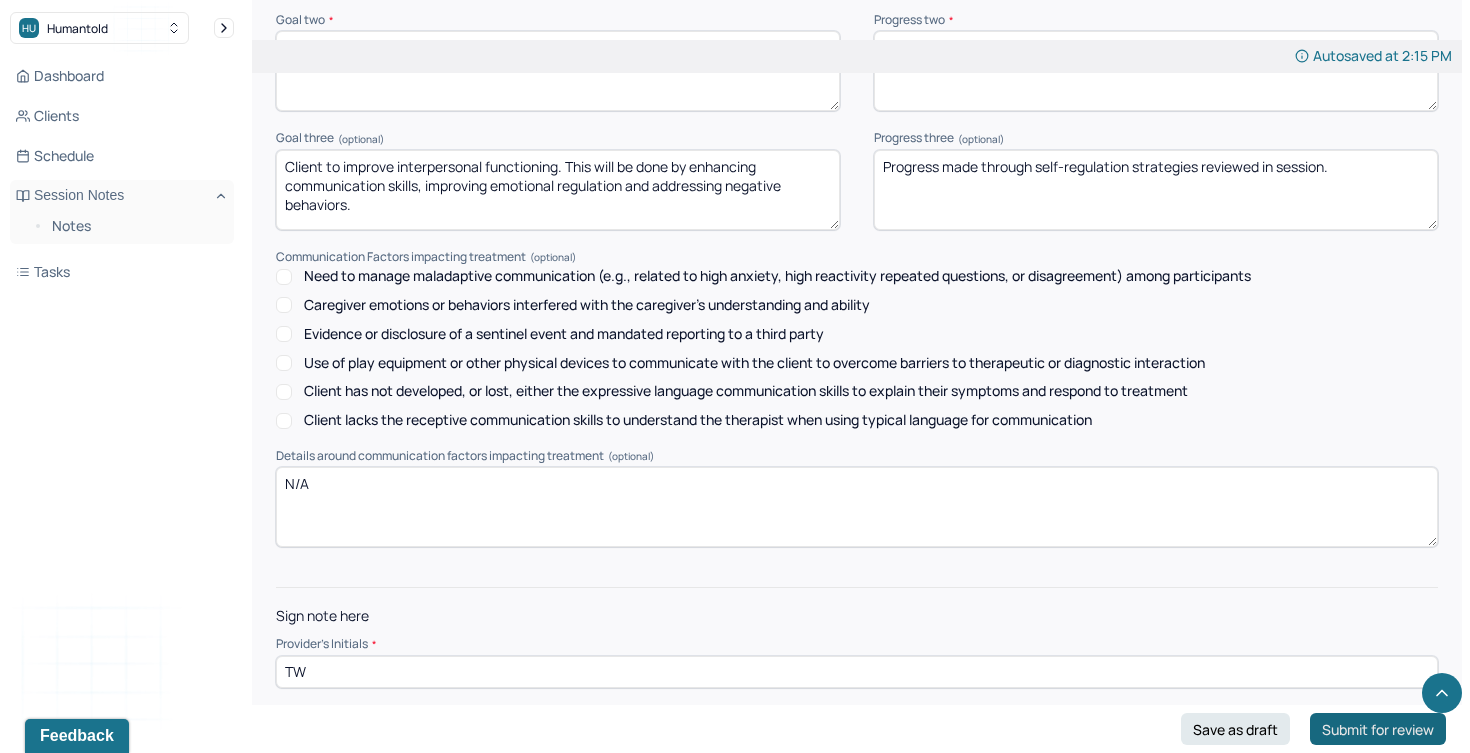 click on "Submit for review" at bounding box center [1378, 729] 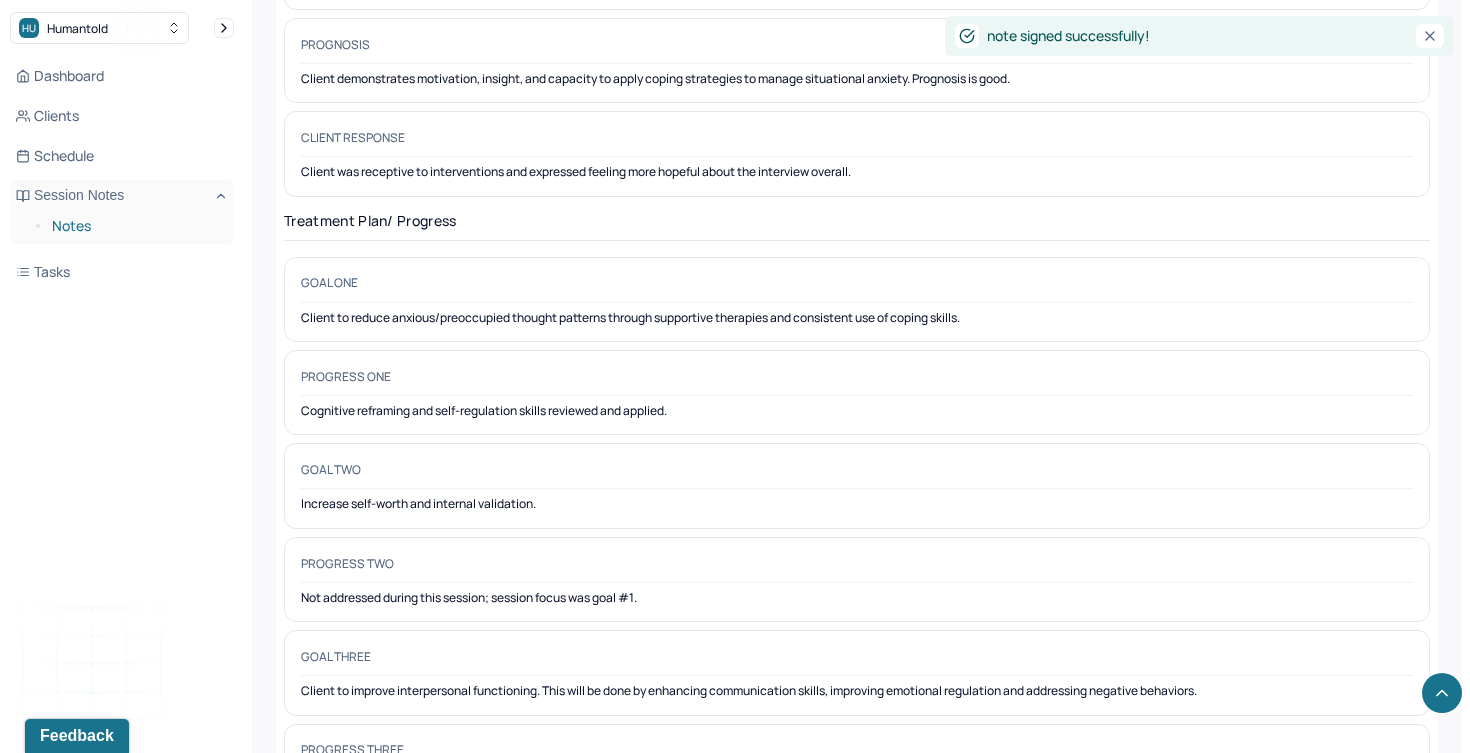 click on "Notes" at bounding box center (135, 226) 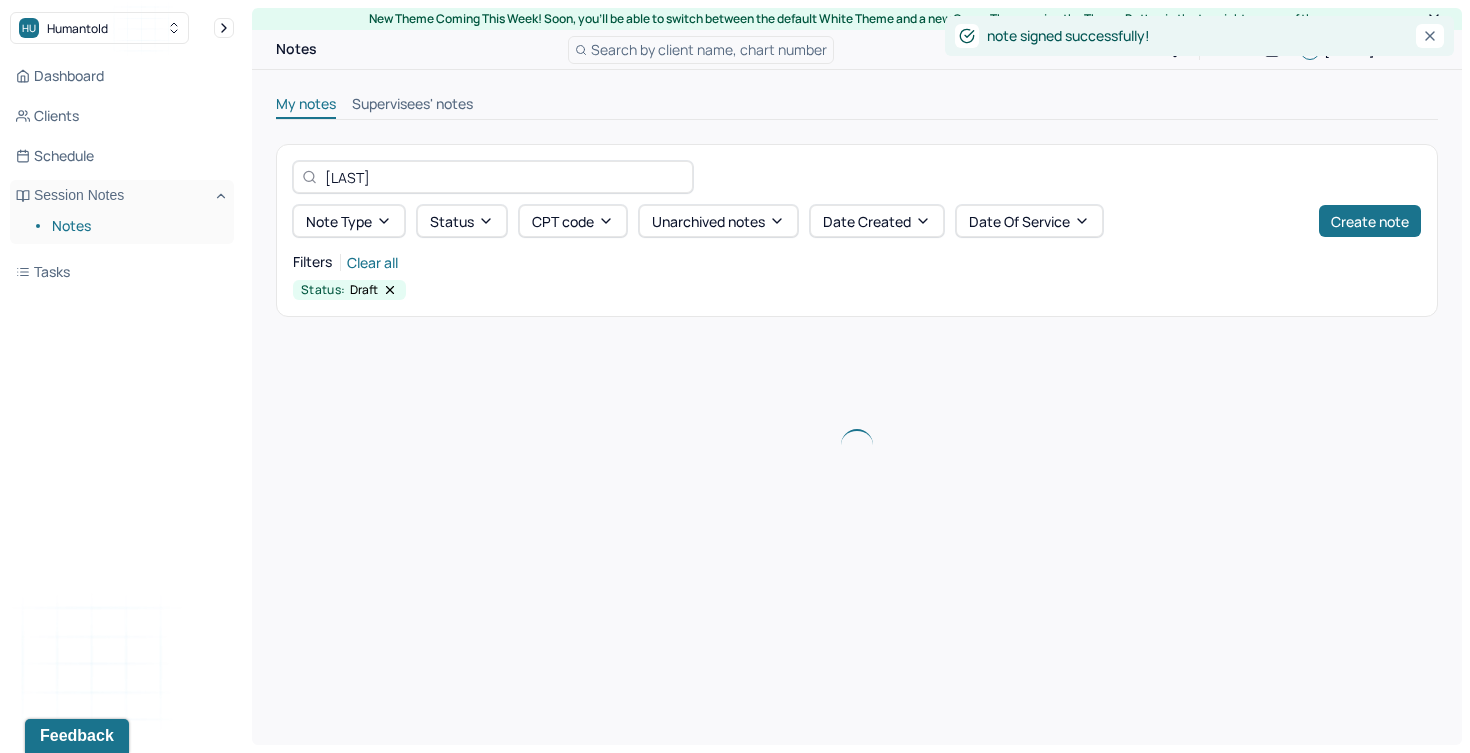 scroll, scrollTop: 0, scrollLeft: 0, axis: both 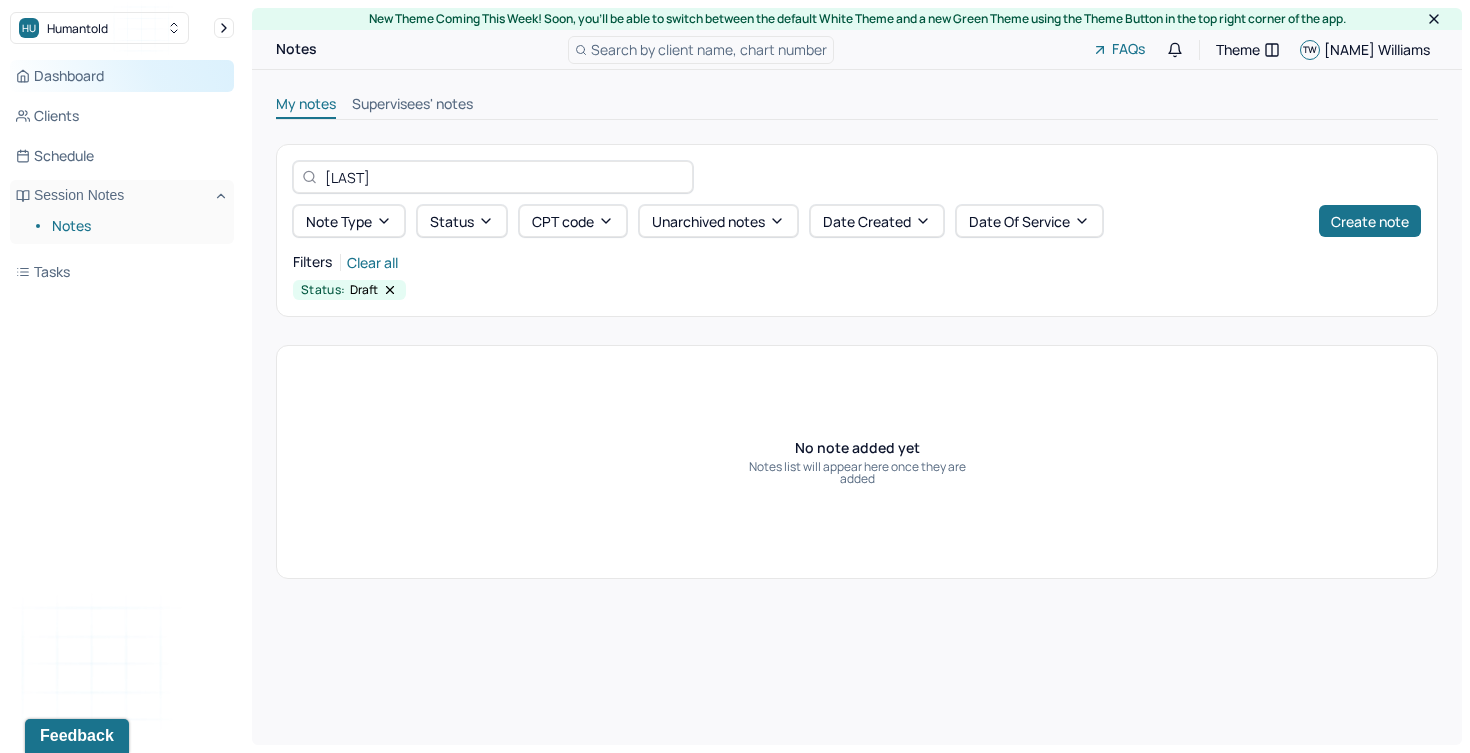 click on "Dashboard" at bounding box center (122, 76) 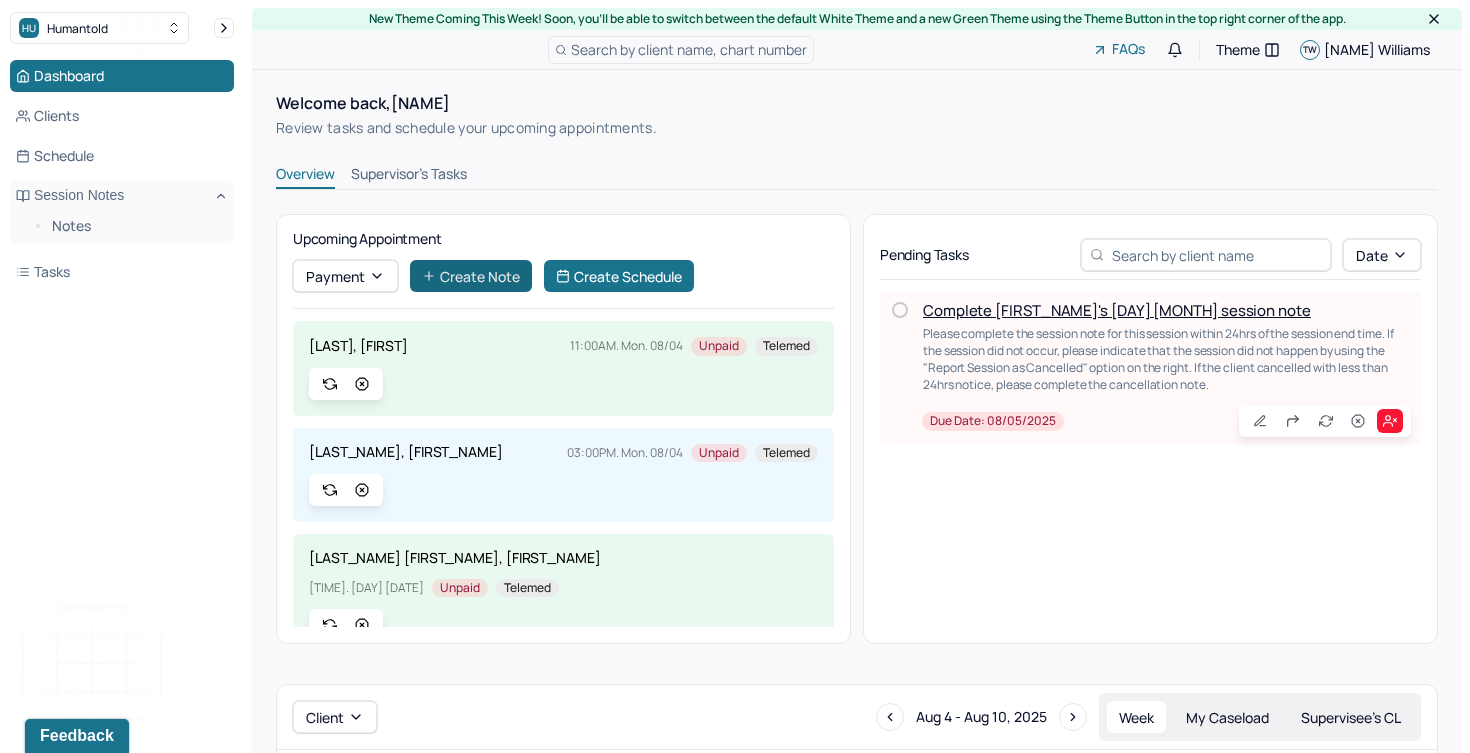 click on "Create Note" at bounding box center [471, 276] 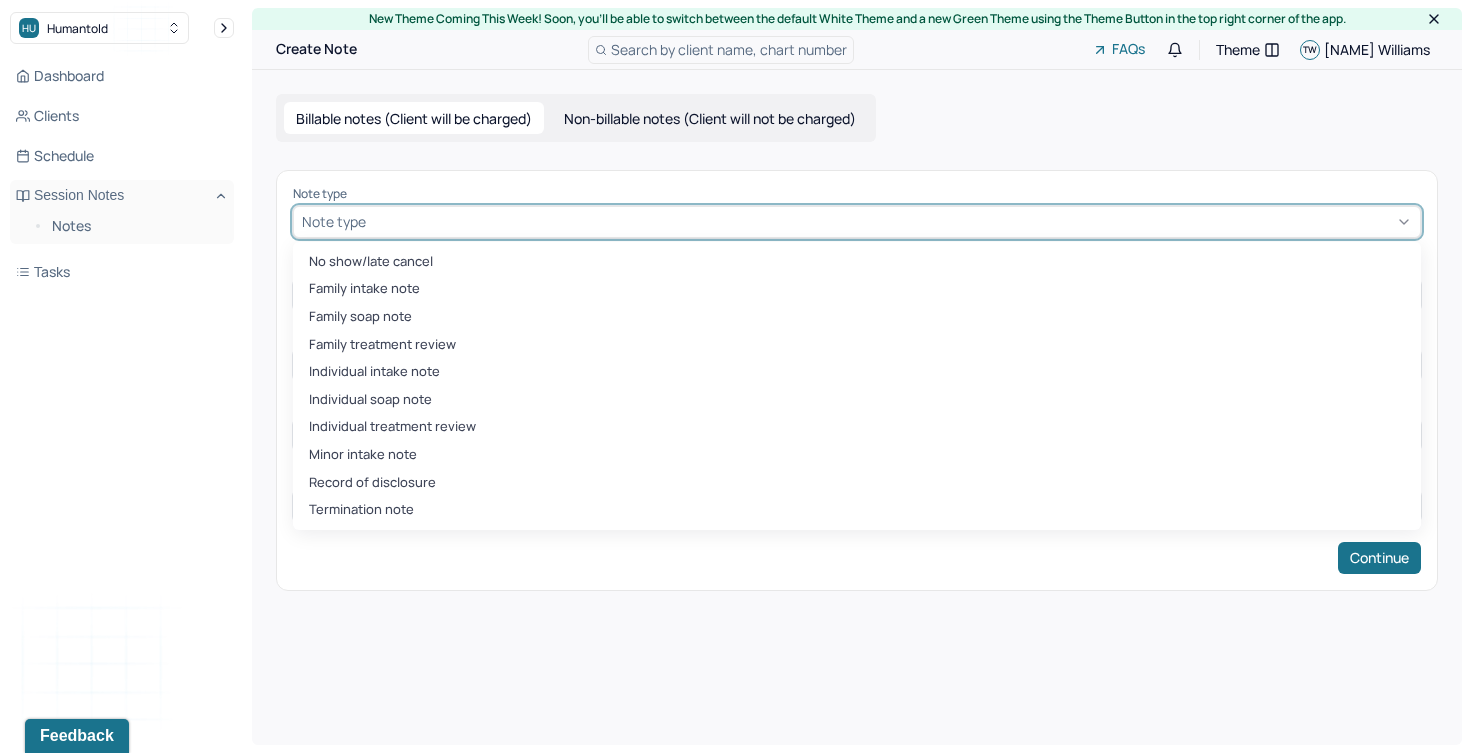 click at bounding box center (891, 221) 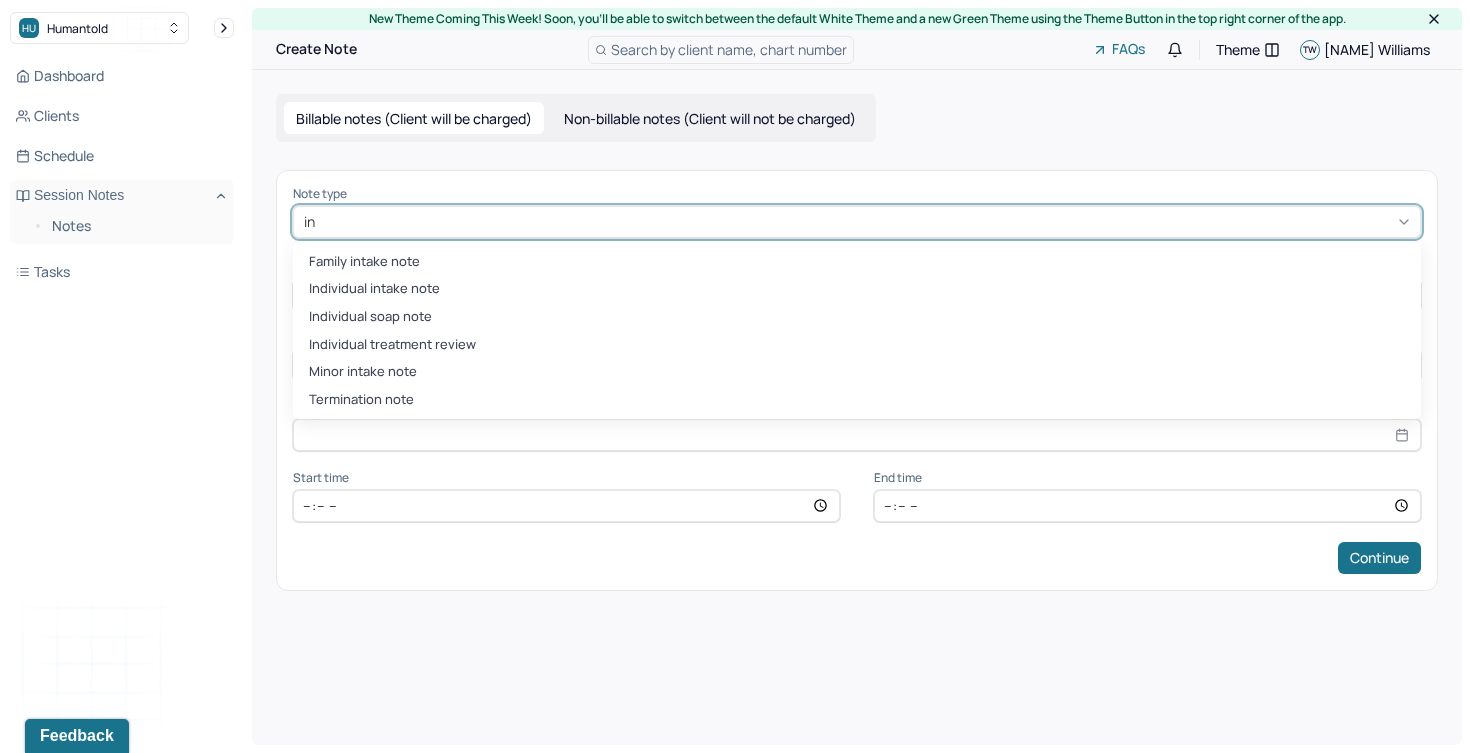 type on "ind" 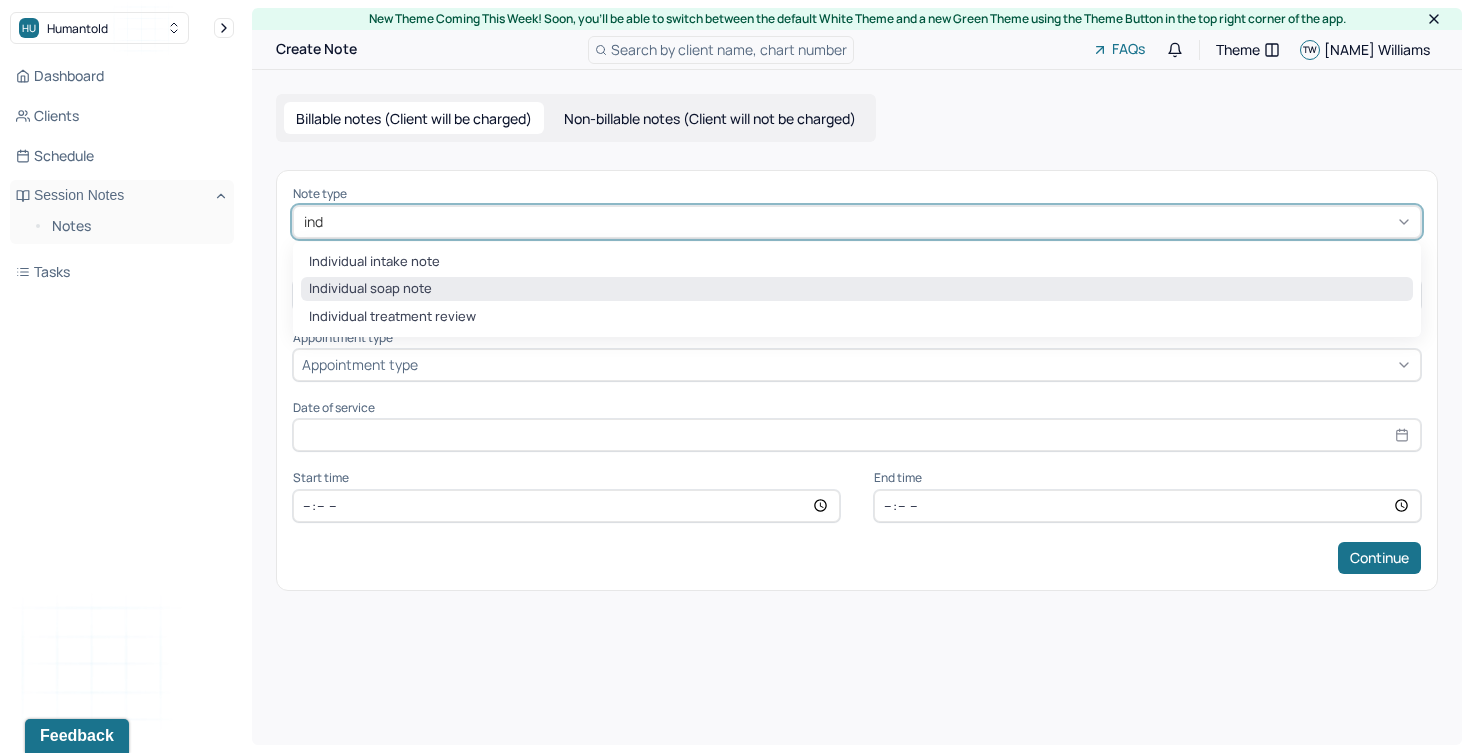 click on "Individual soap note" at bounding box center (857, 289) 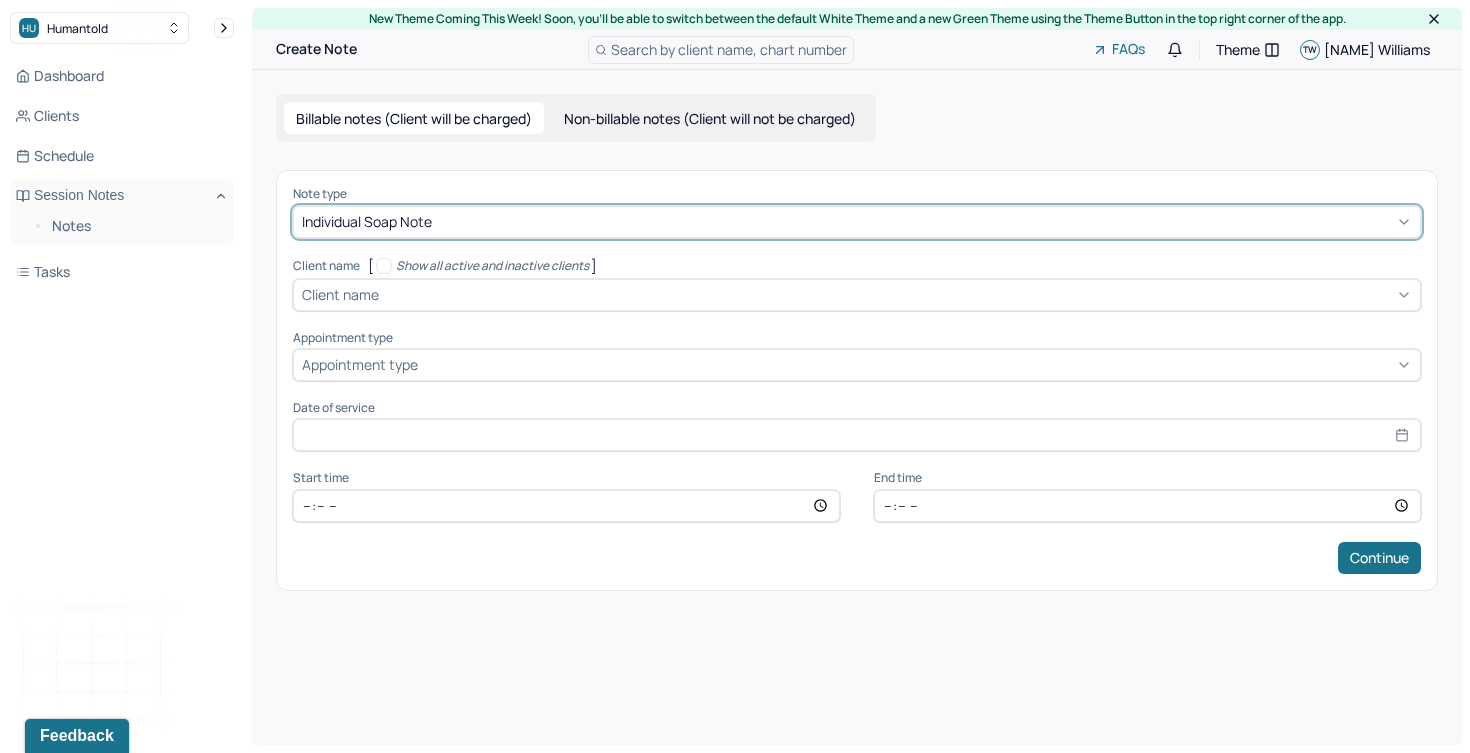 click on "Client name" at bounding box center (857, 295) 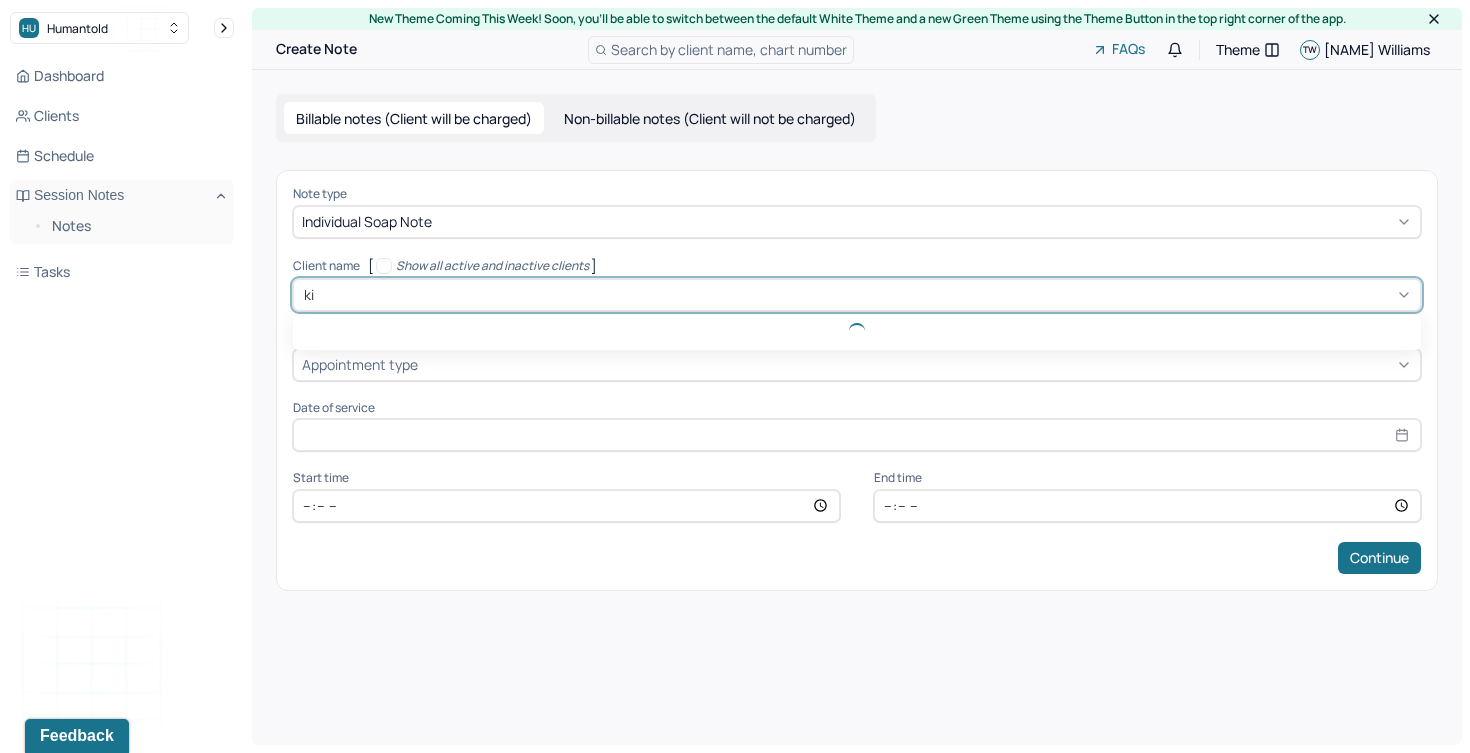 type on "[LAST]" 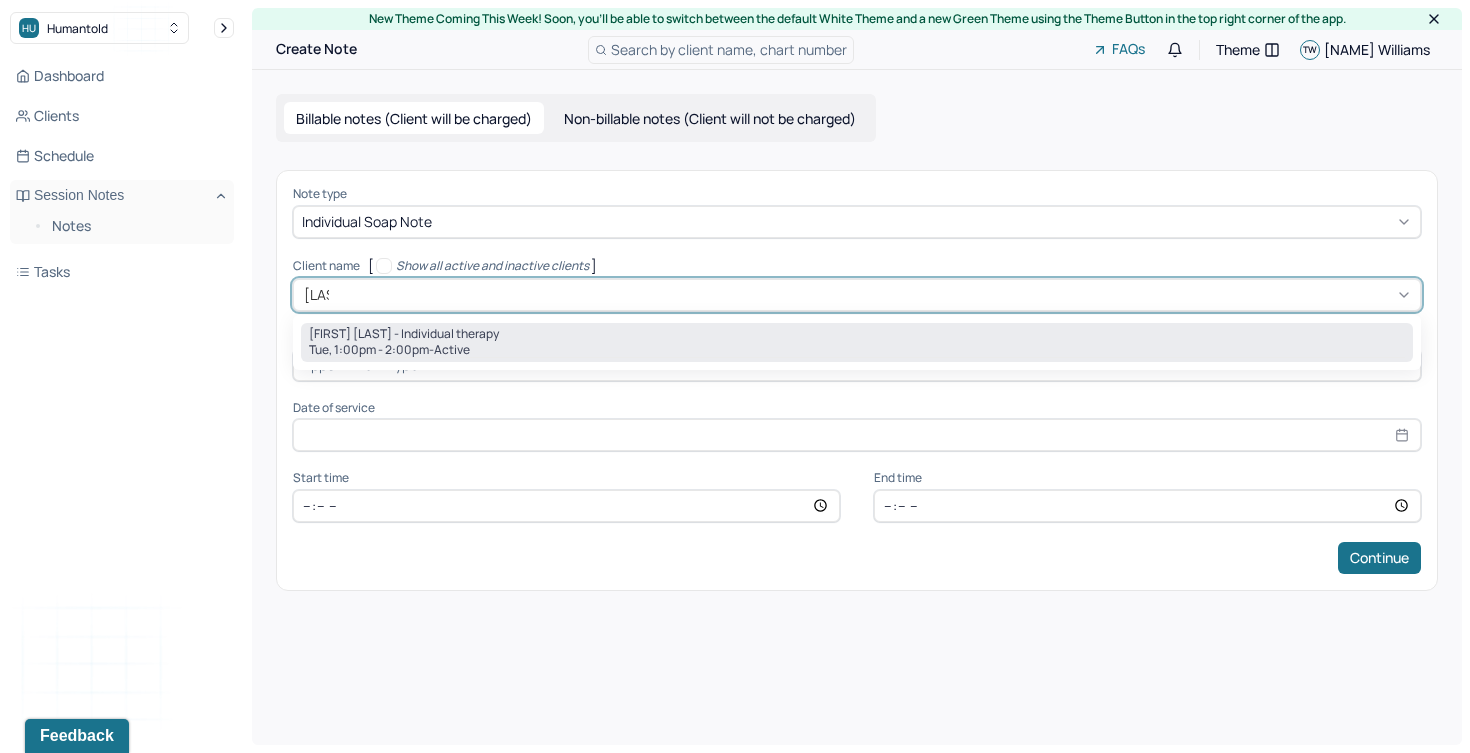 click on "[NAME] - Individual therapy Tue, 1:00pm - 2:00pm  -  active" at bounding box center [857, 343] 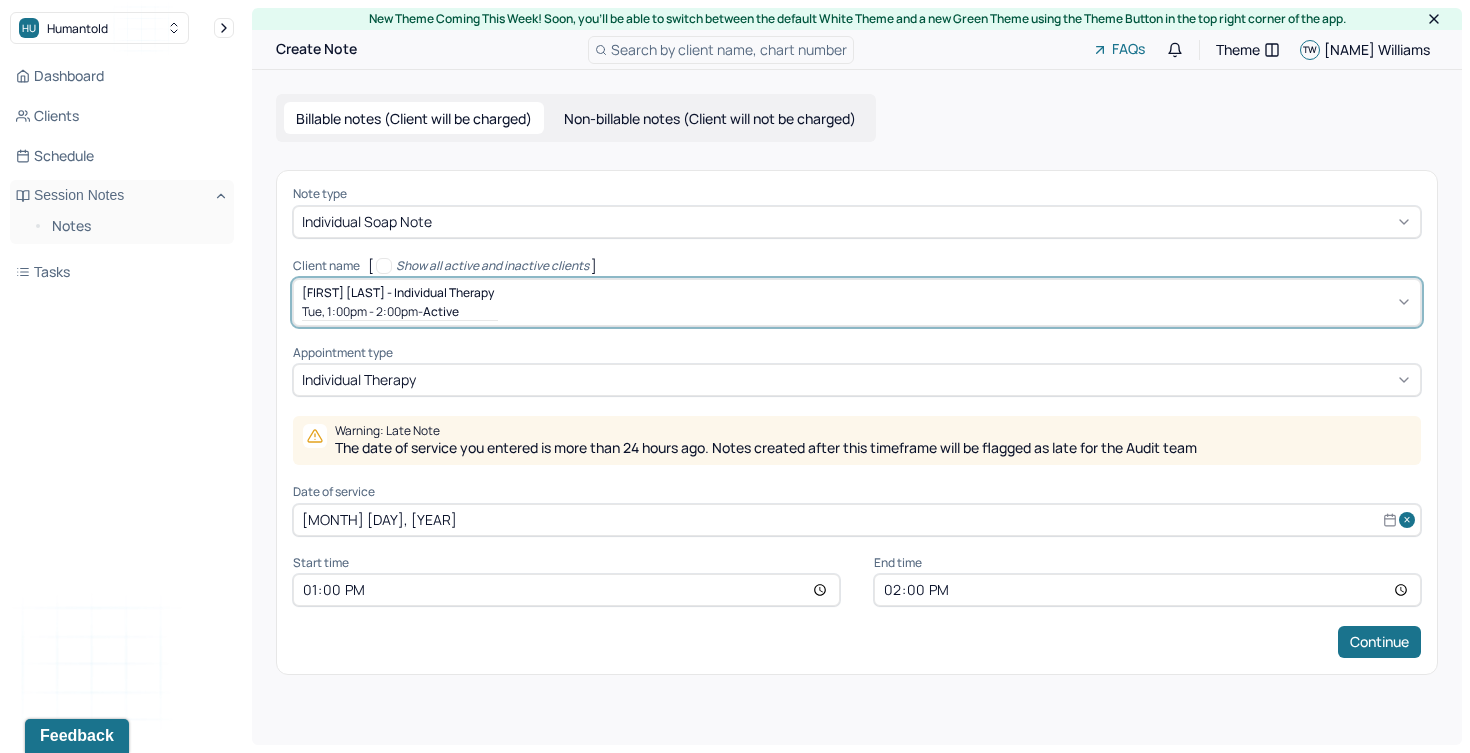 select on "6" 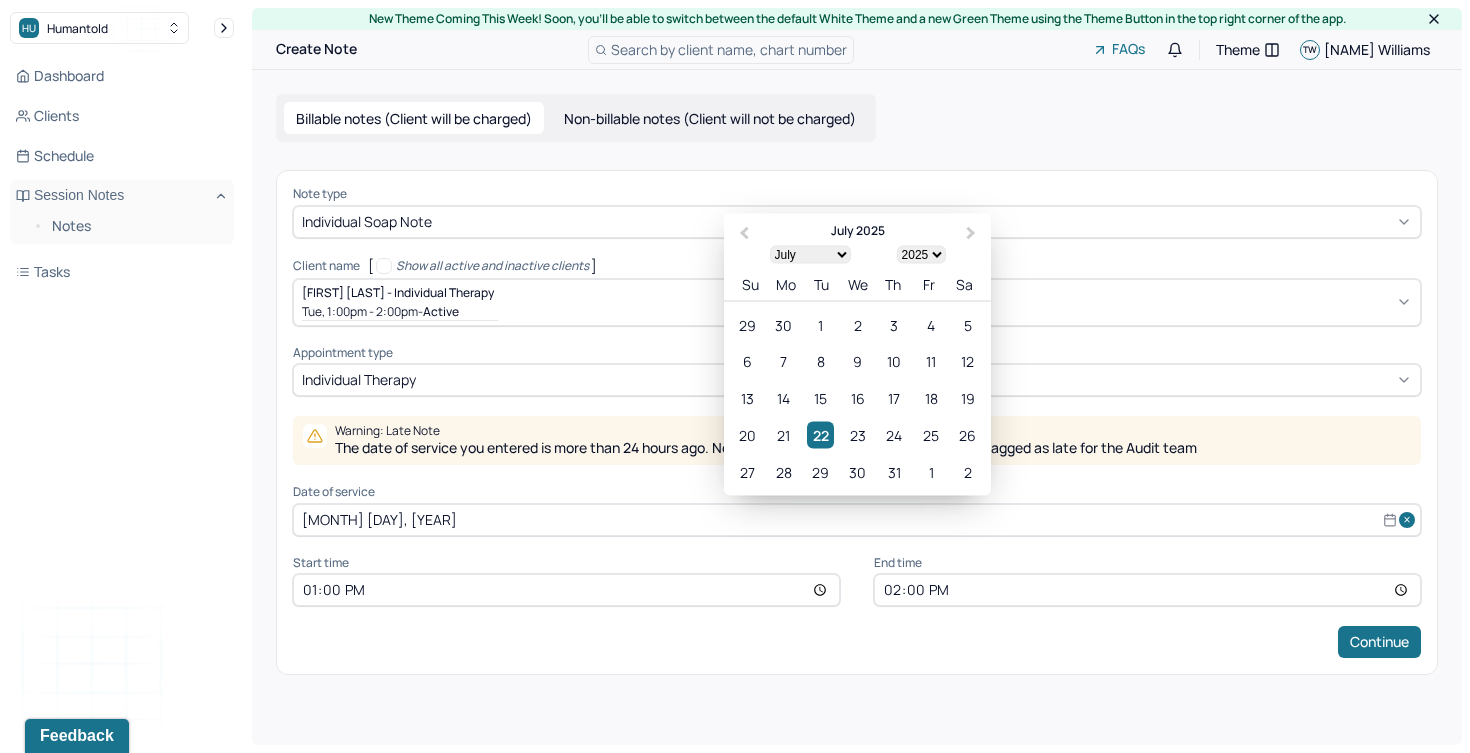 click on "[MONTH] [DAY], [YEAR]" at bounding box center [857, 520] 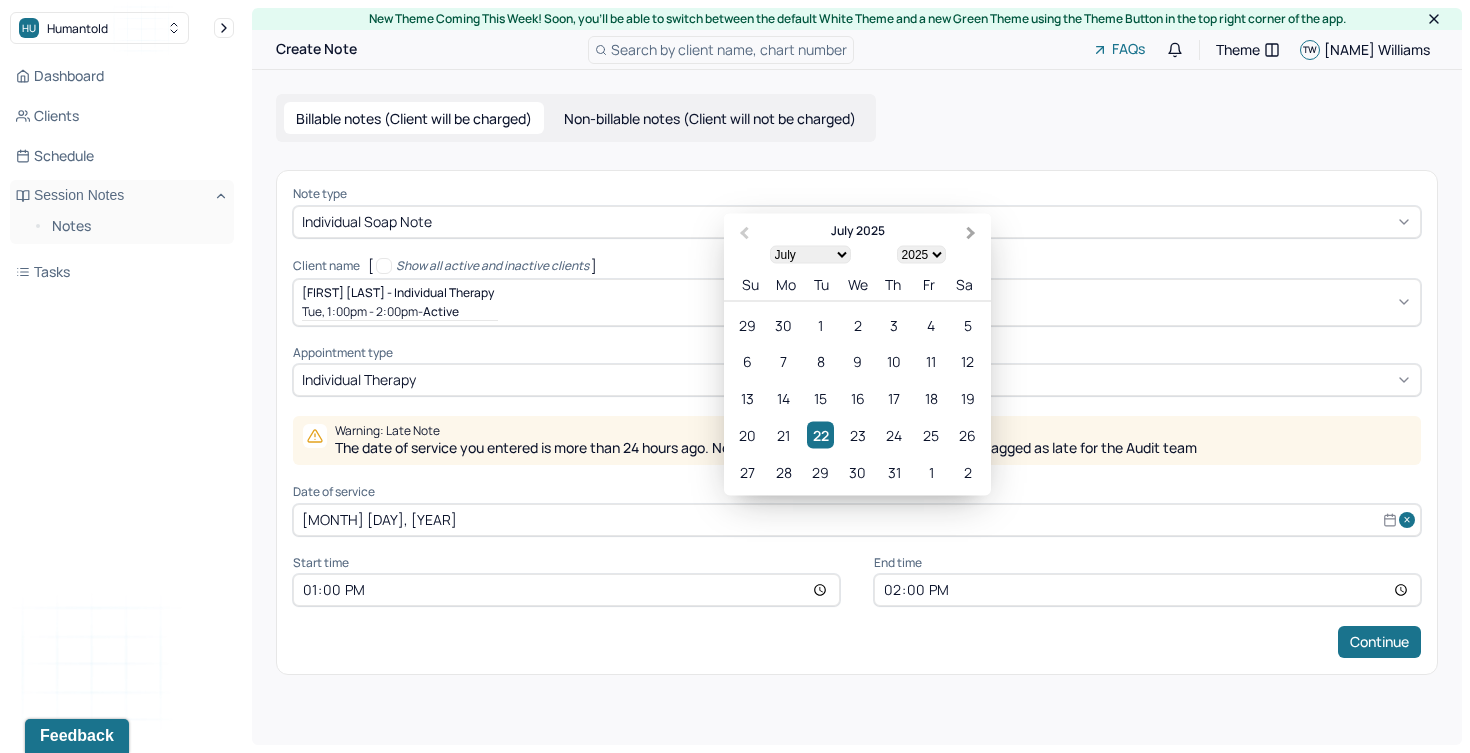 click on "Next Month" at bounding box center (971, 233) 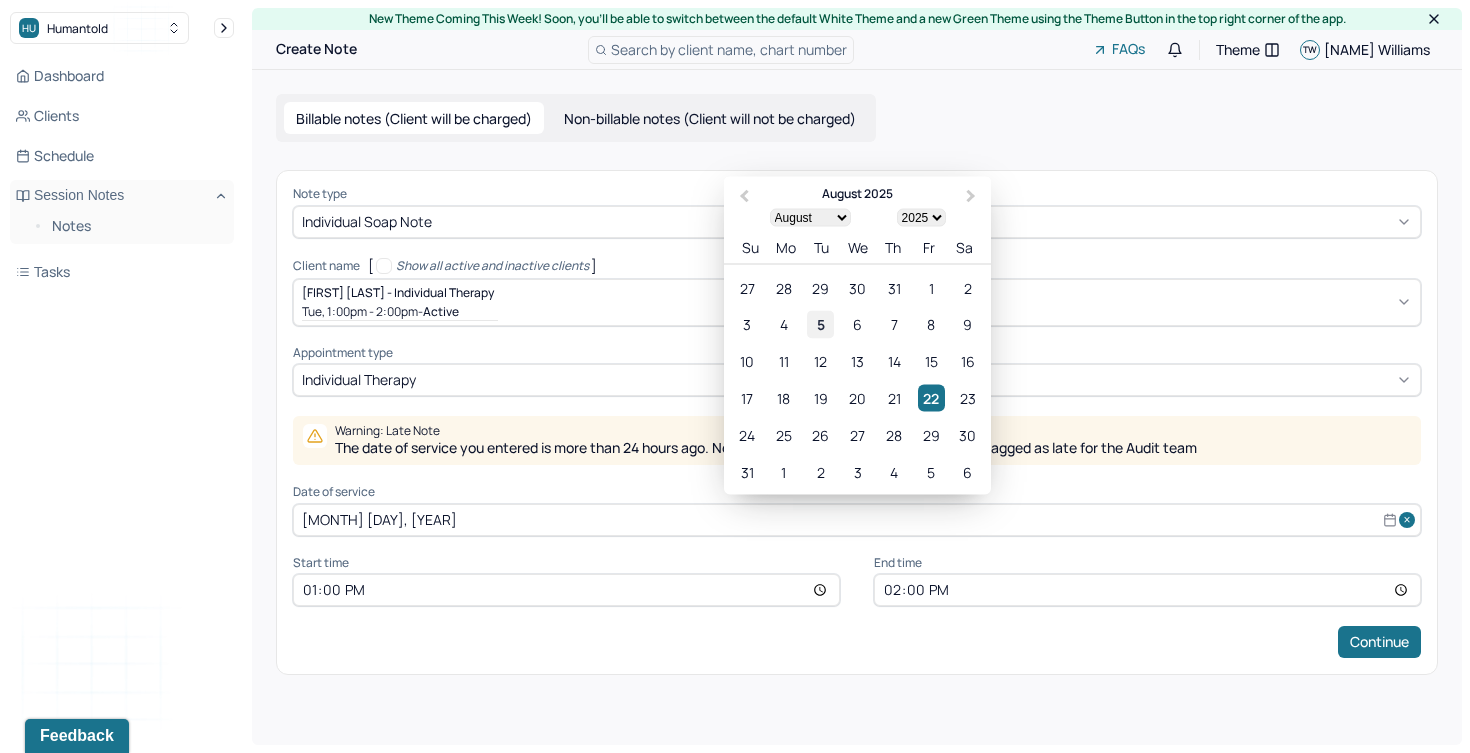 click on "5" at bounding box center (820, 324) 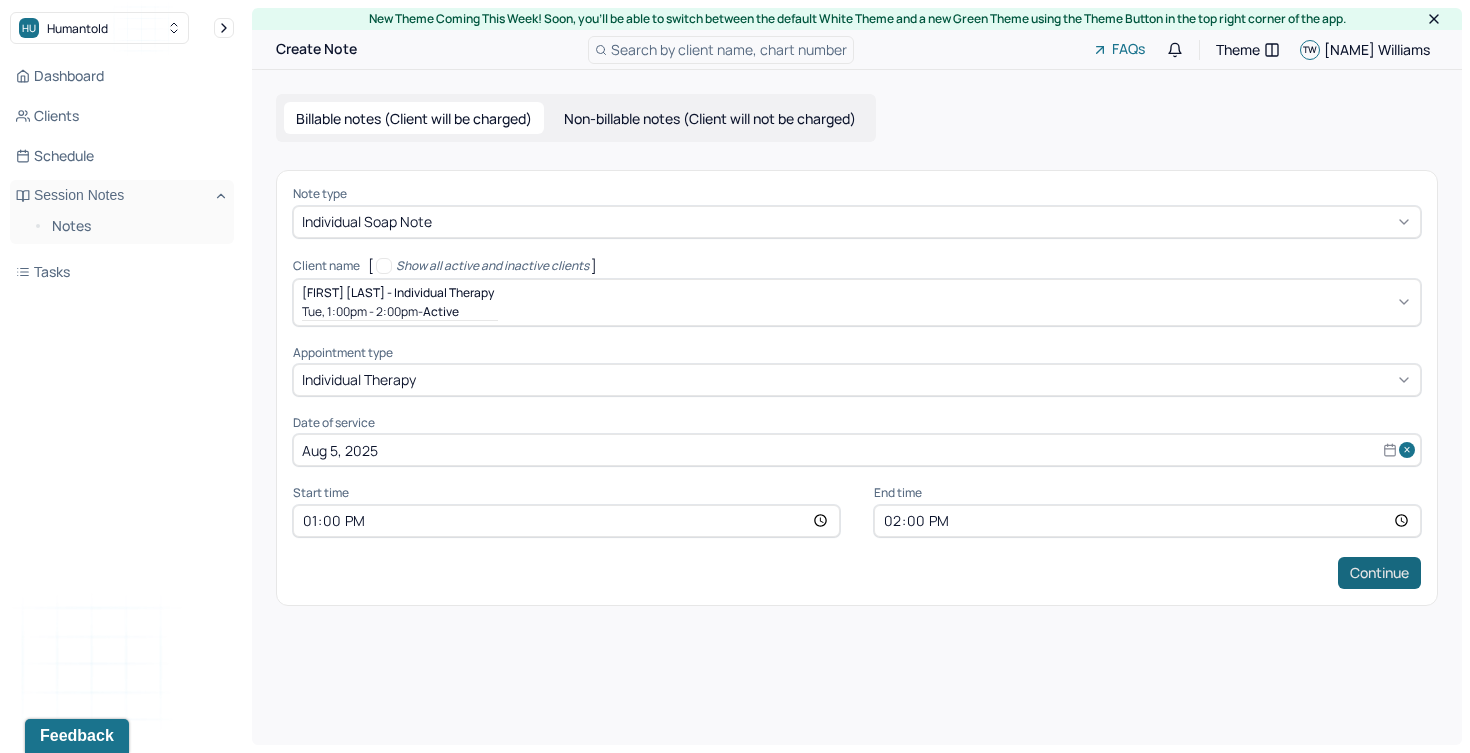 click on "Continue" at bounding box center (1379, 573) 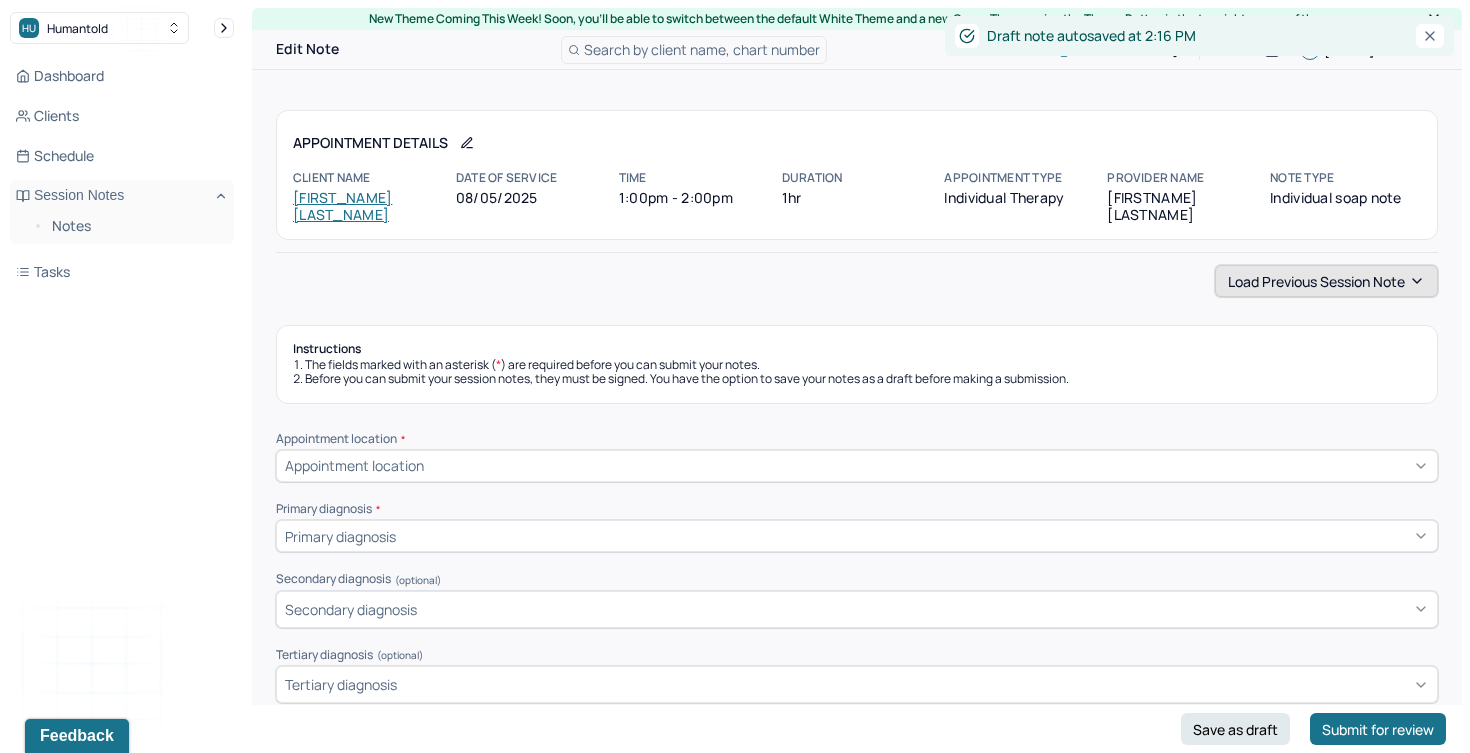 click on "Load previous session note" at bounding box center (1326, 281) 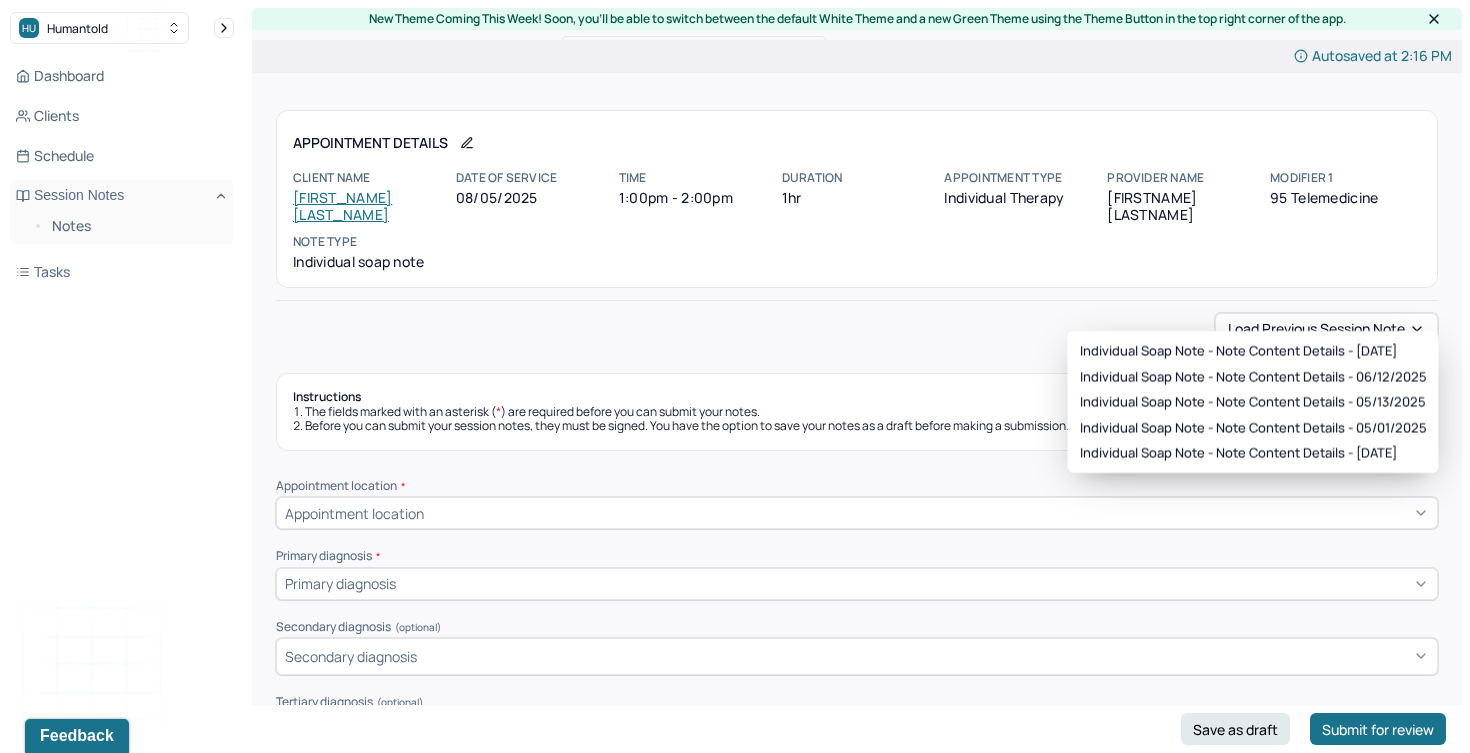 click on "Load previous session note" at bounding box center [857, 329] 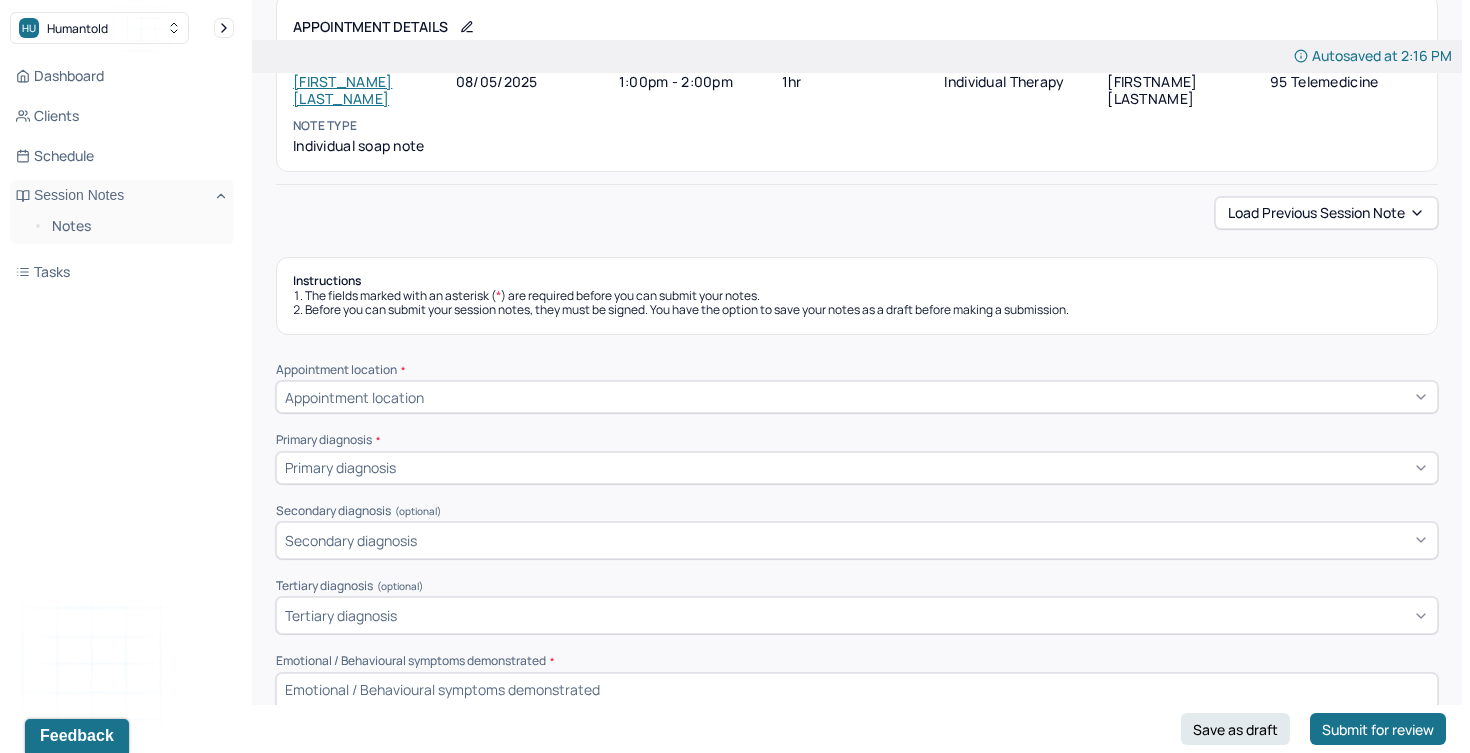 scroll, scrollTop: 186, scrollLeft: 0, axis: vertical 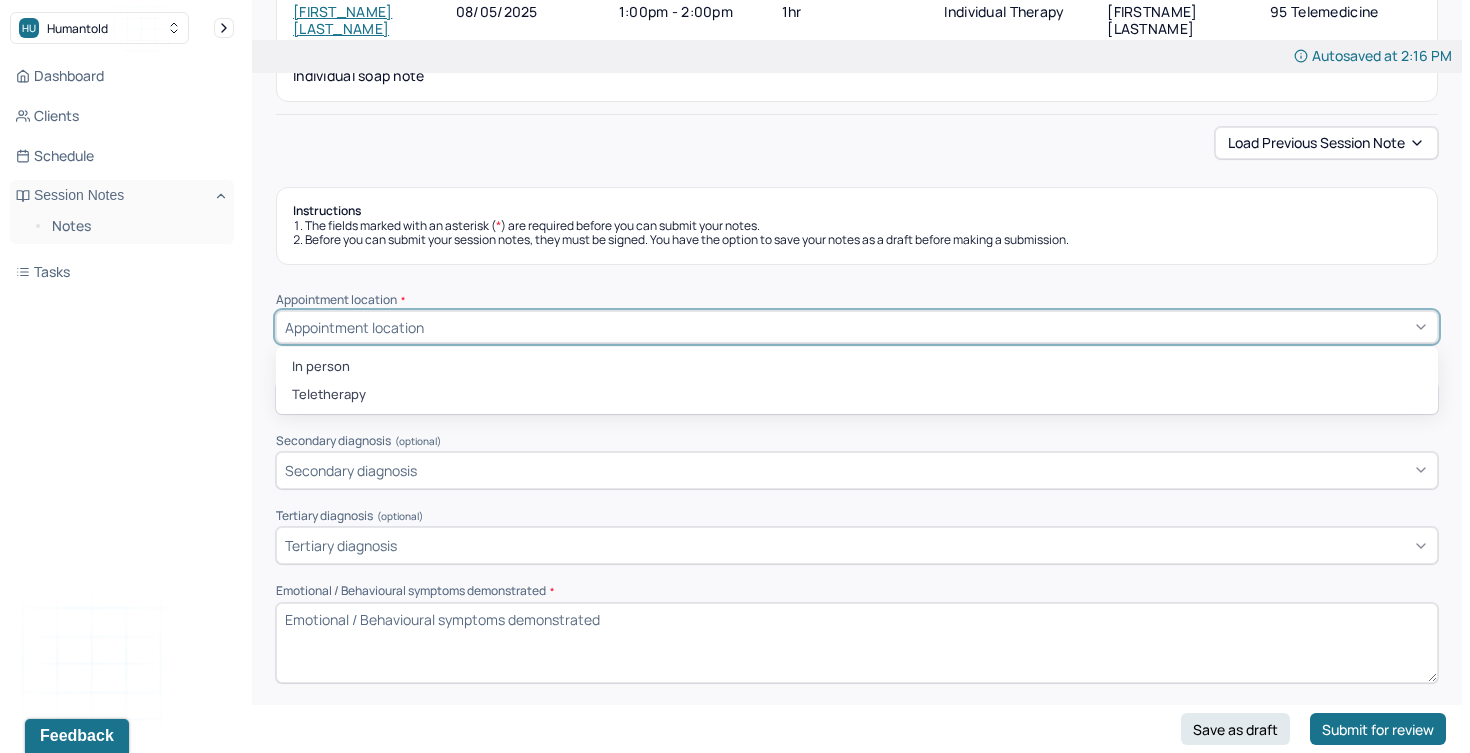 click on "Appointment location" at bounding box center [857, 327] 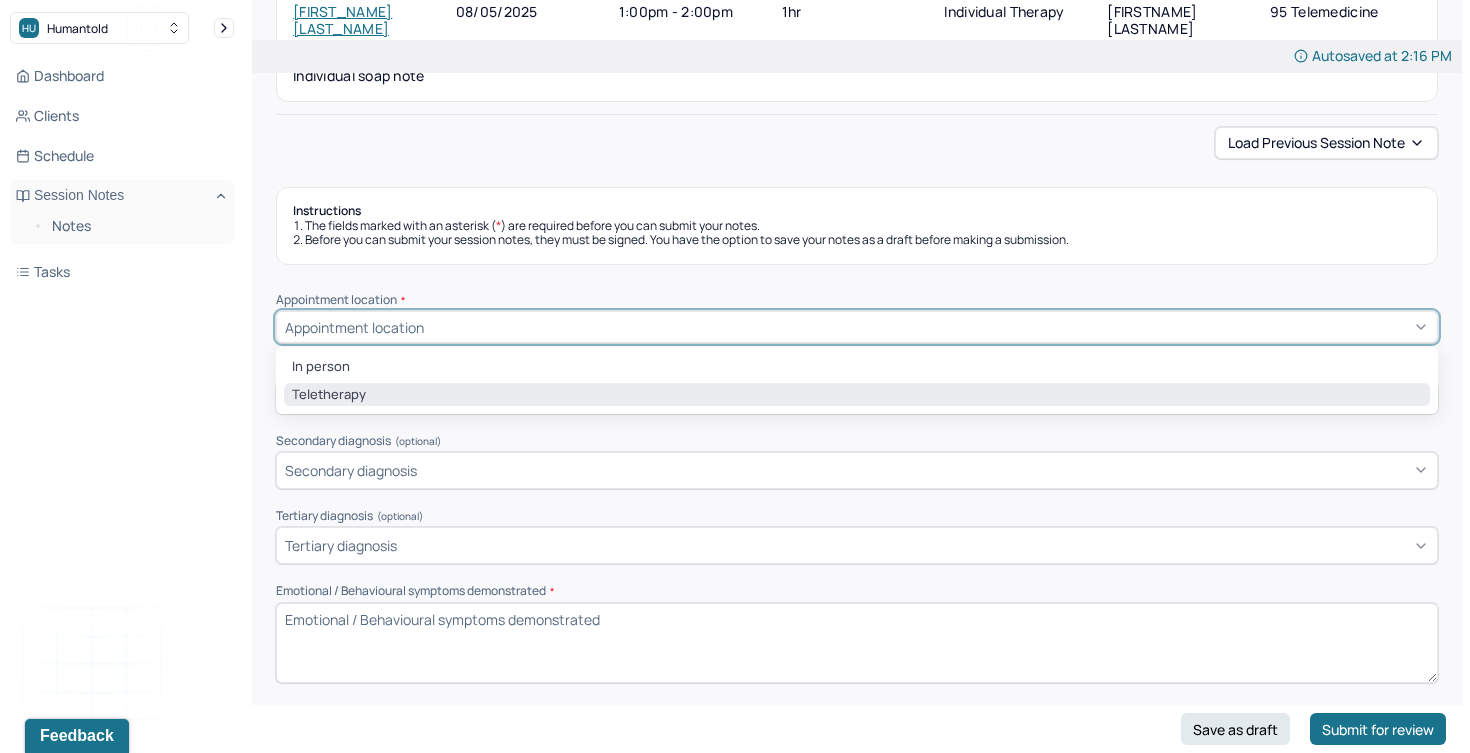 click on "Teletherapy" at bounding box center [857, 395] 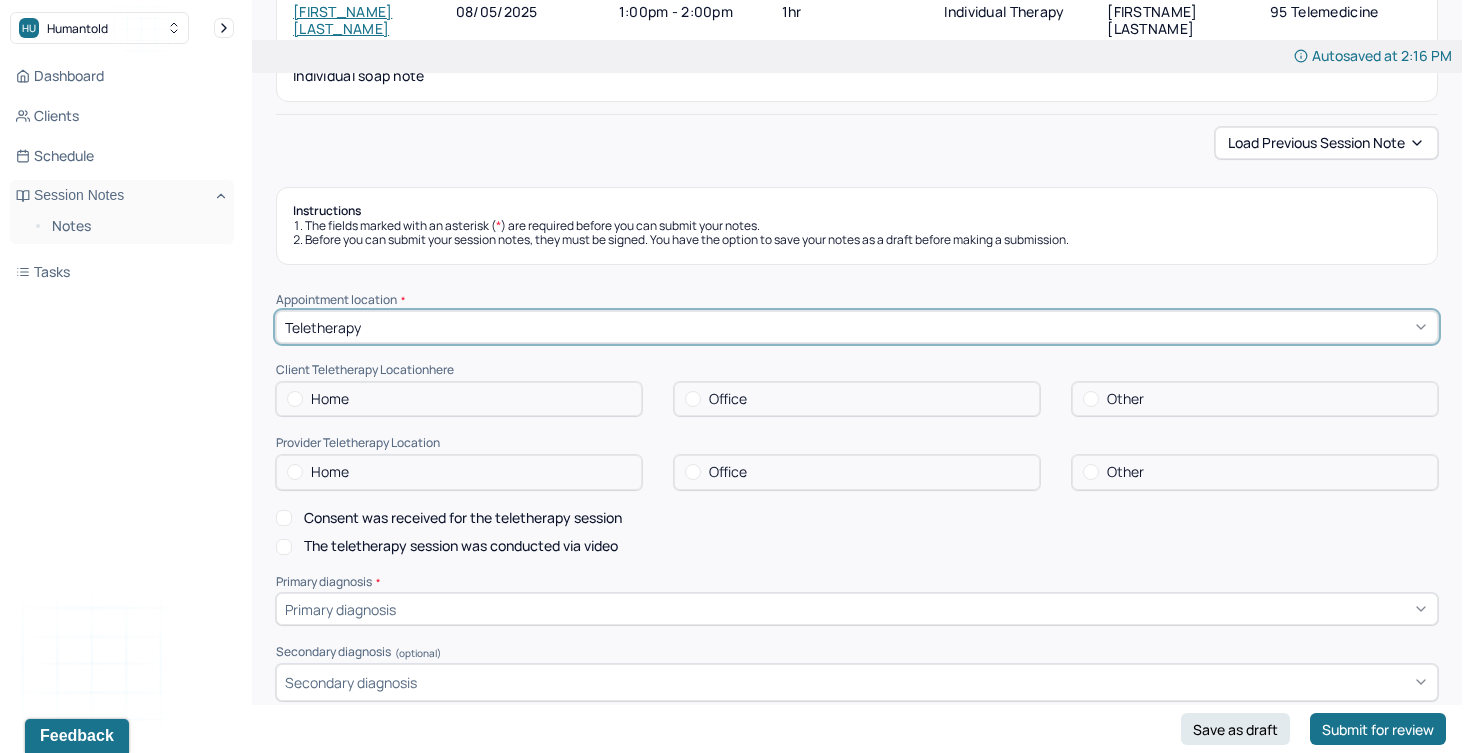 click on "Home" at bounding box center (459, 399) 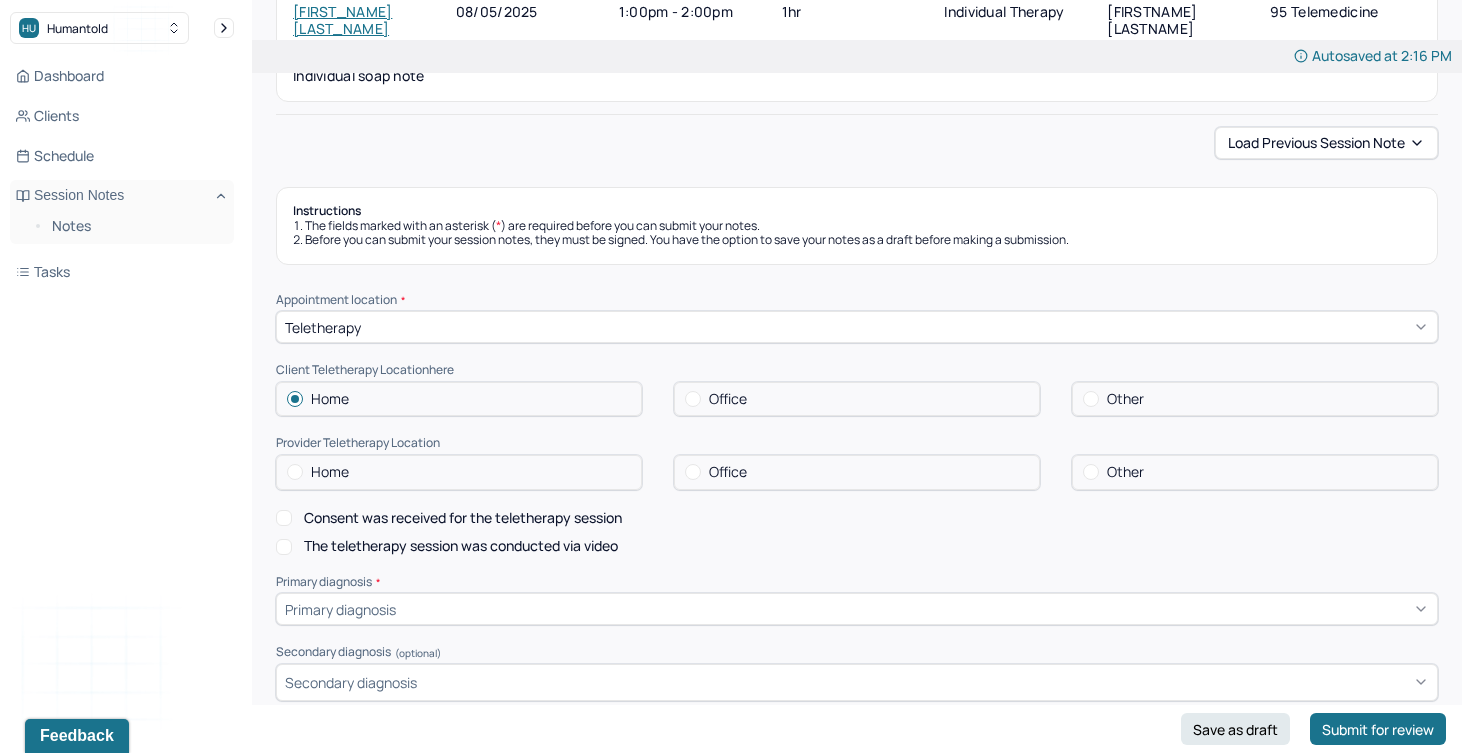click on "Home" at bounding box center [459, 472] 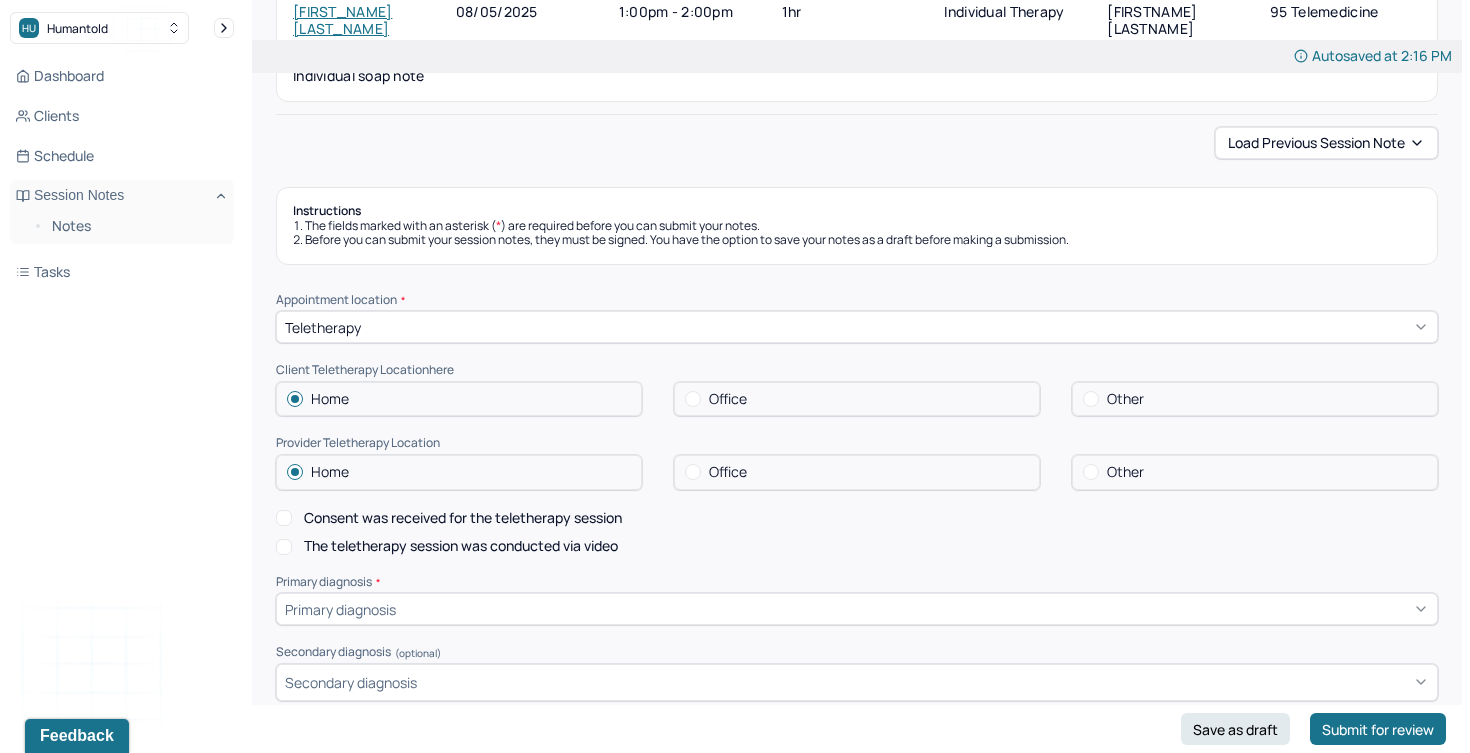 click on "Consent was received for the teletherapy session" at bounding box center [463, 518] 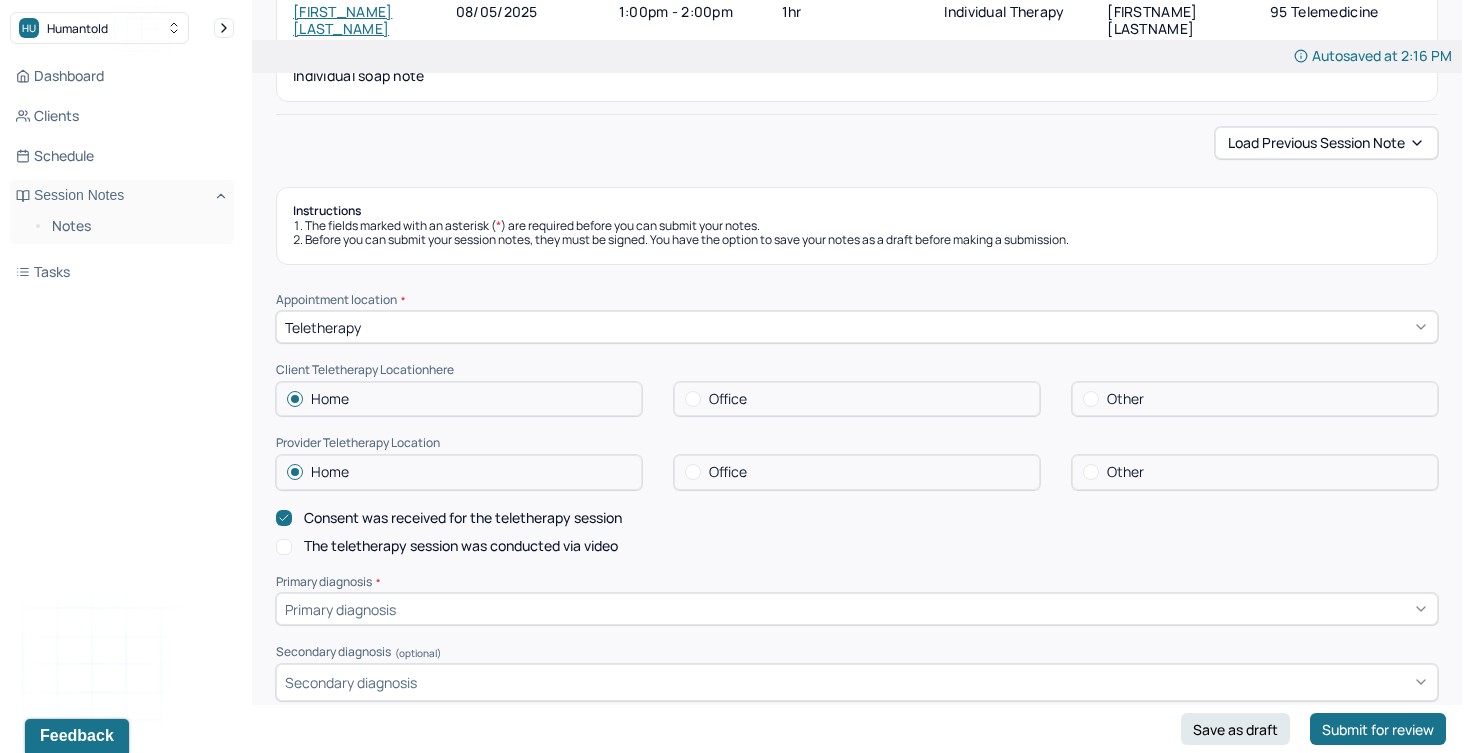 click on "The teletherapy session was conducted via video" at bounding box center [461, 546] 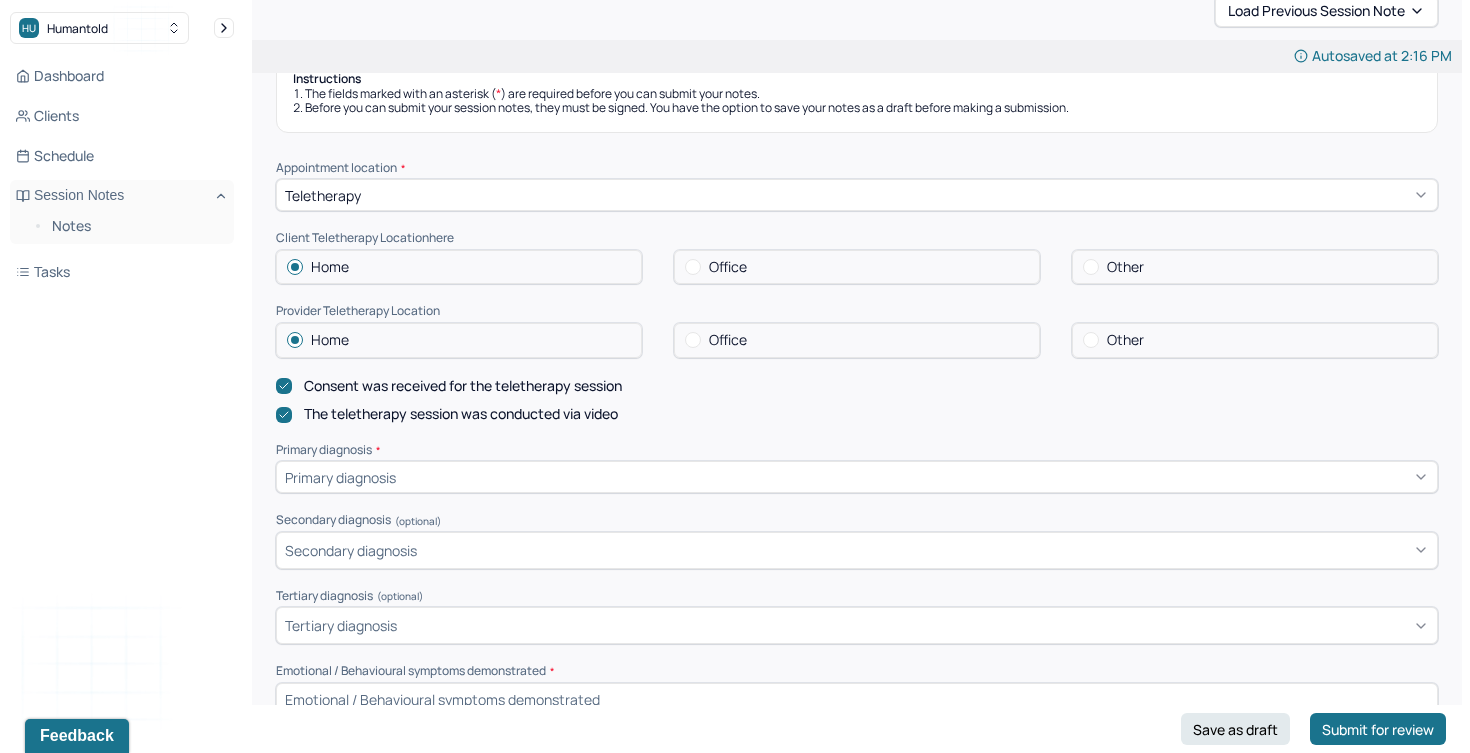 scroll, scrollTop: 370, scrollLeft: 0, axis: vertical 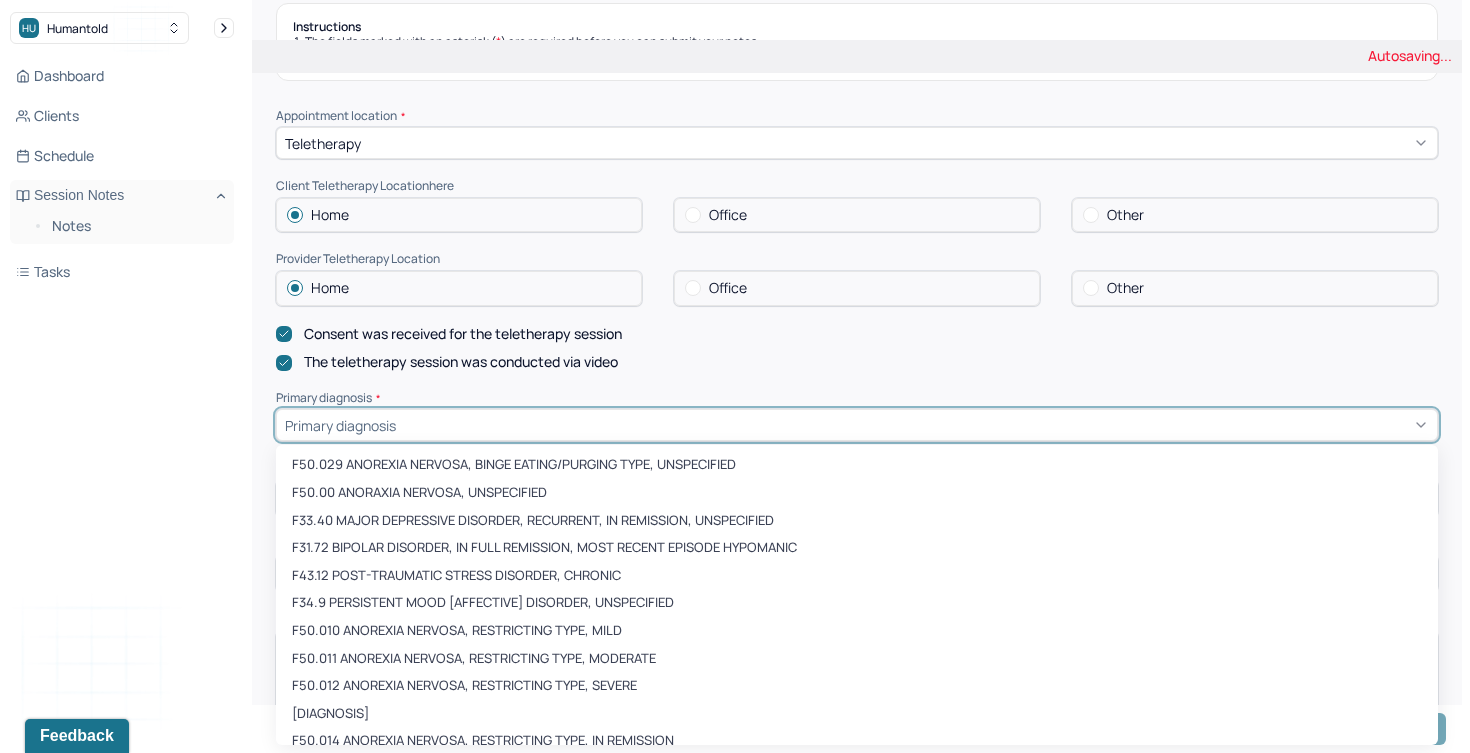 click at bounding box center (914, 425) 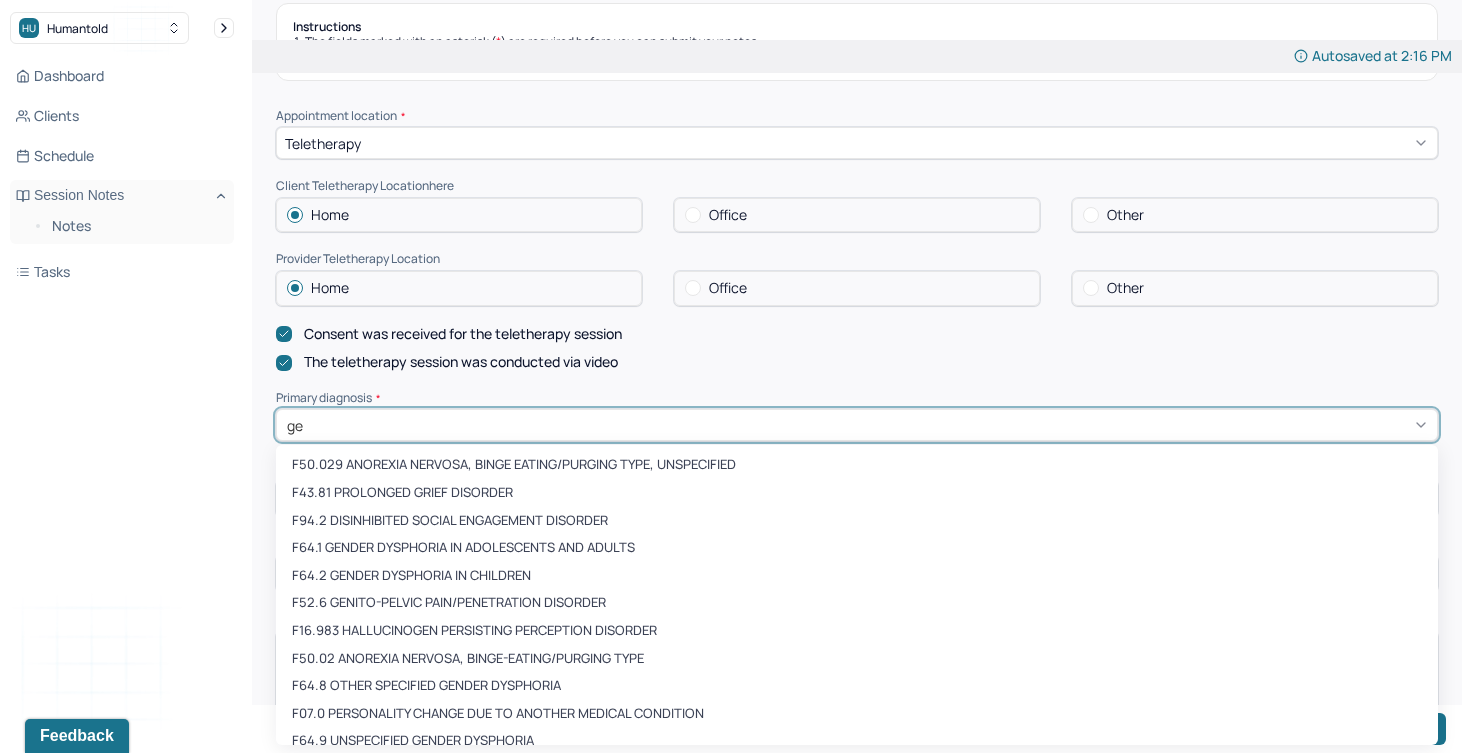 type on "gen" 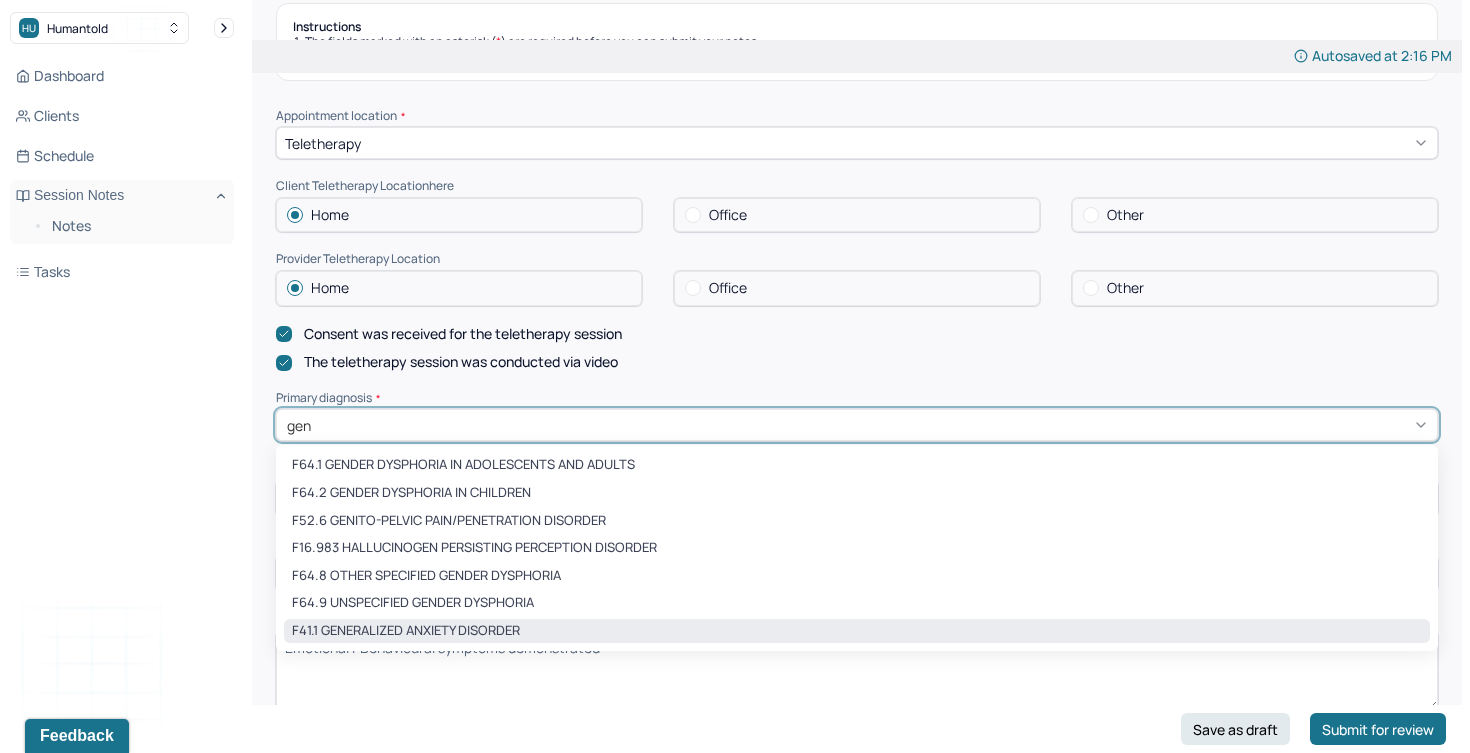 click on "F41.1 GENERALIZED ANXIETY DISORDER" at bounding box center (857, 631) 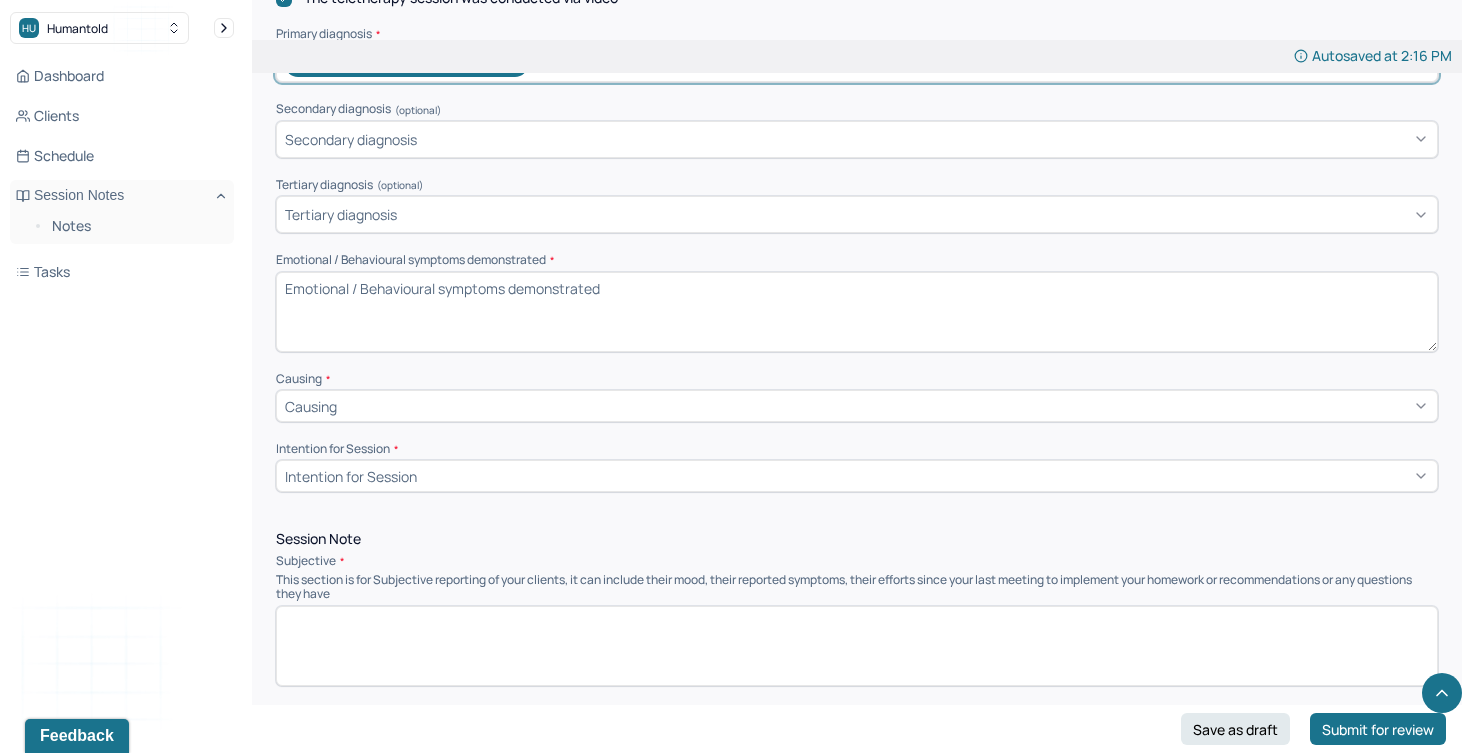 scroll, scrollTop: 742, scrollLeft: 0, axis: vertical 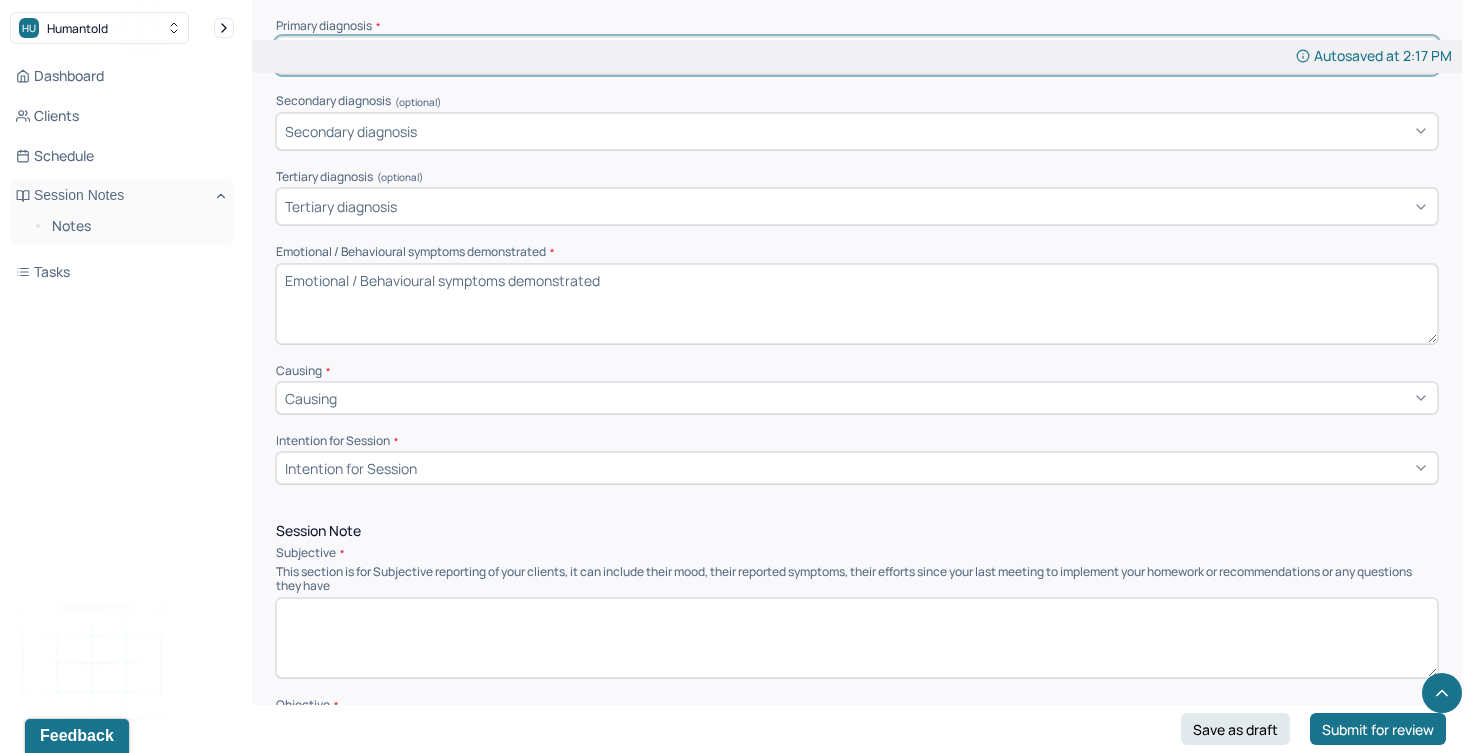 click on "Intention for Session" at bounding box center (857, 468) 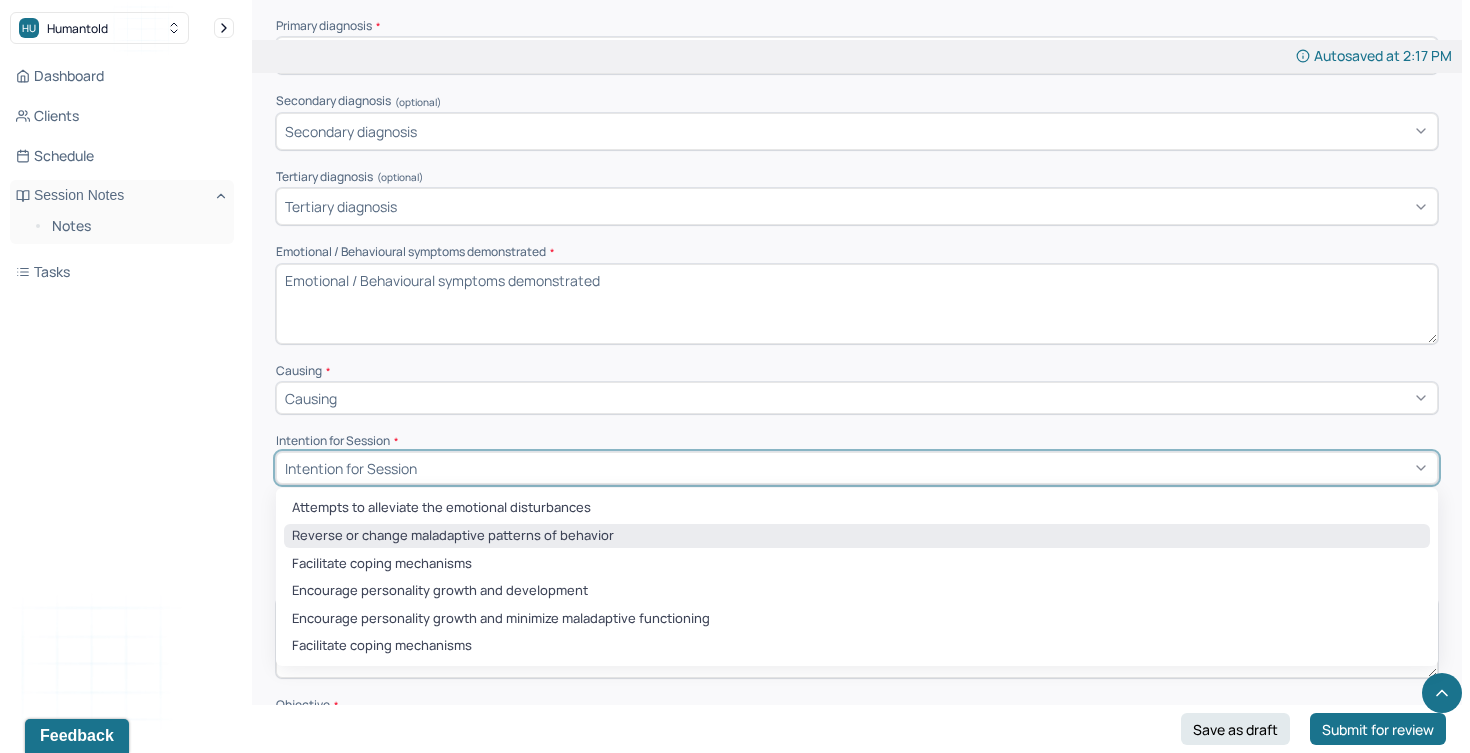click on "Reverse or change maladaptive patterns of behavior" at bounding box center (857, 536) 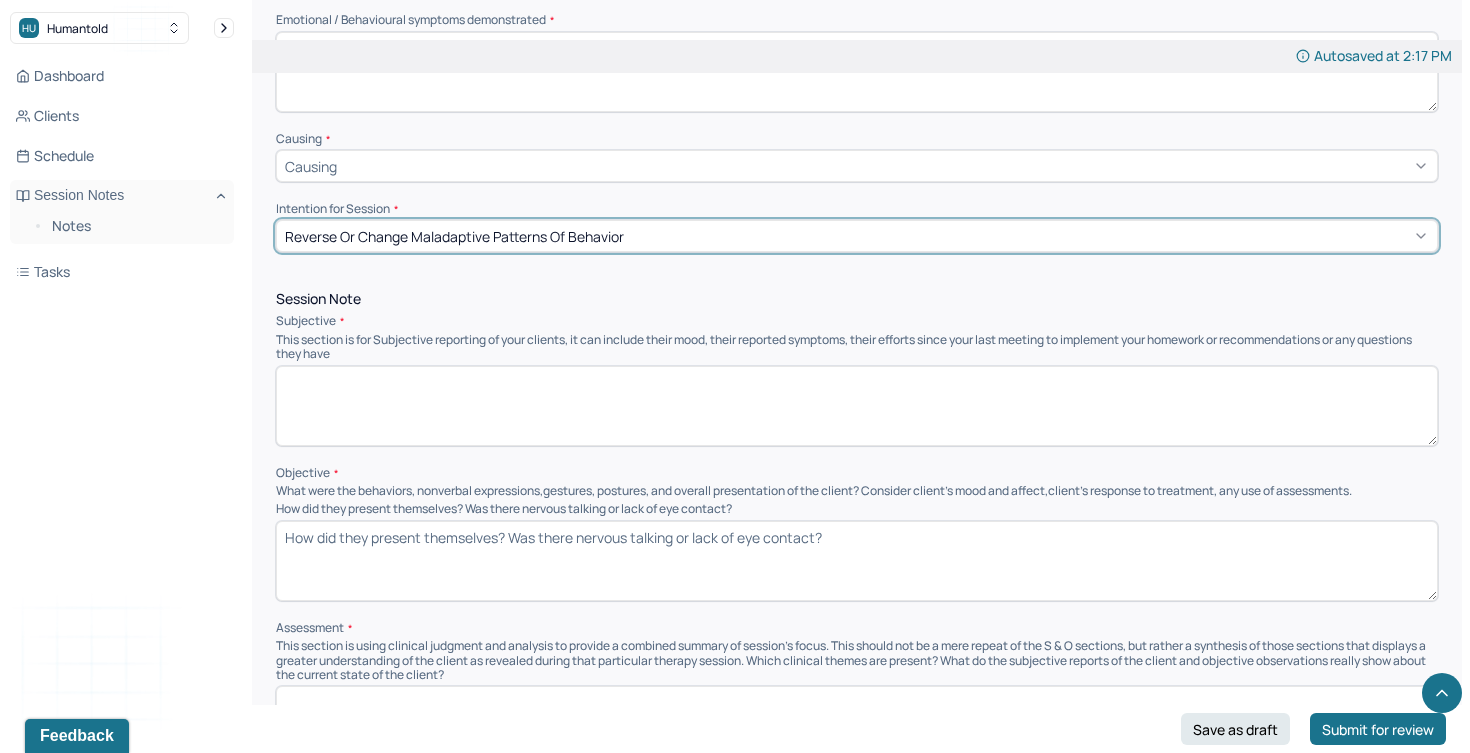 scroll, scrollTop: 1029, scrollLeft: 0, axis: vertical 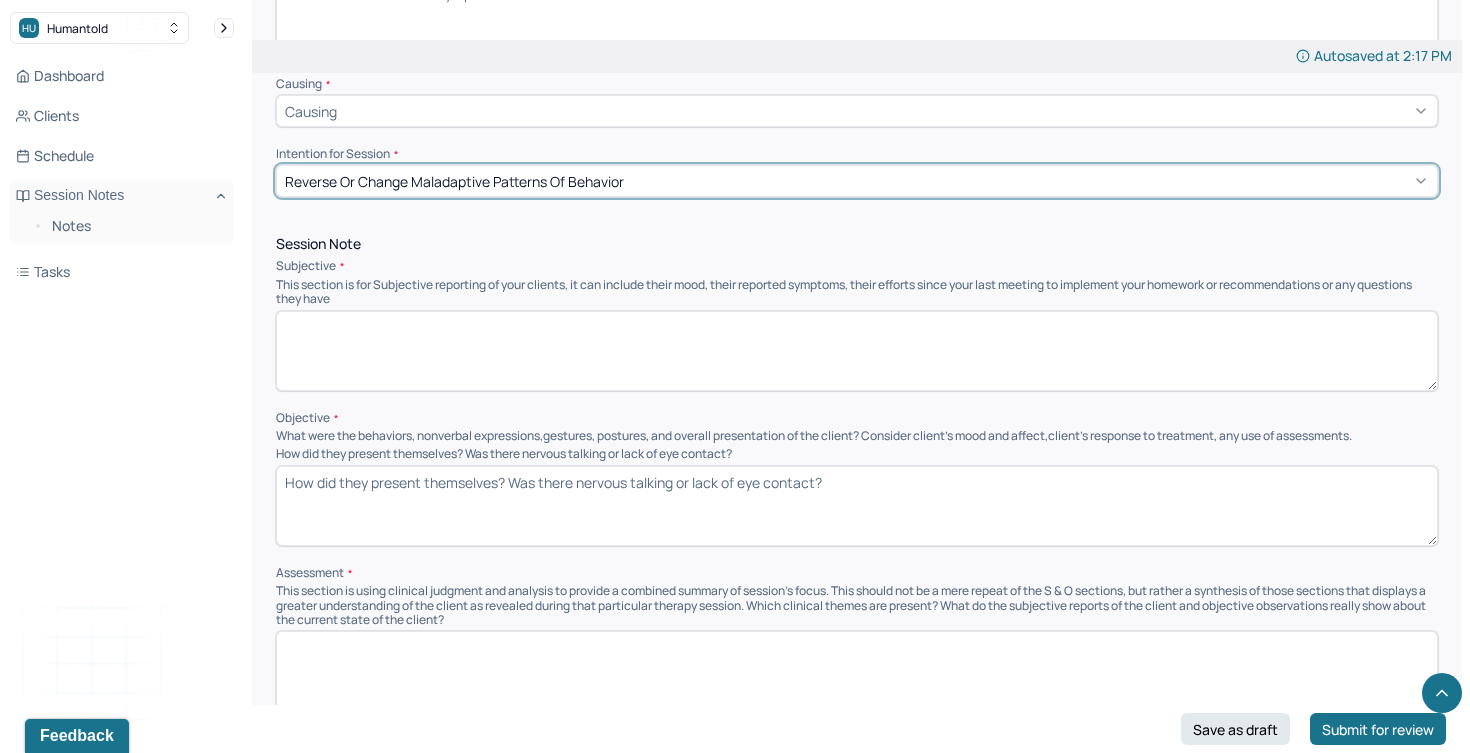click at bounding box center [857, 351] 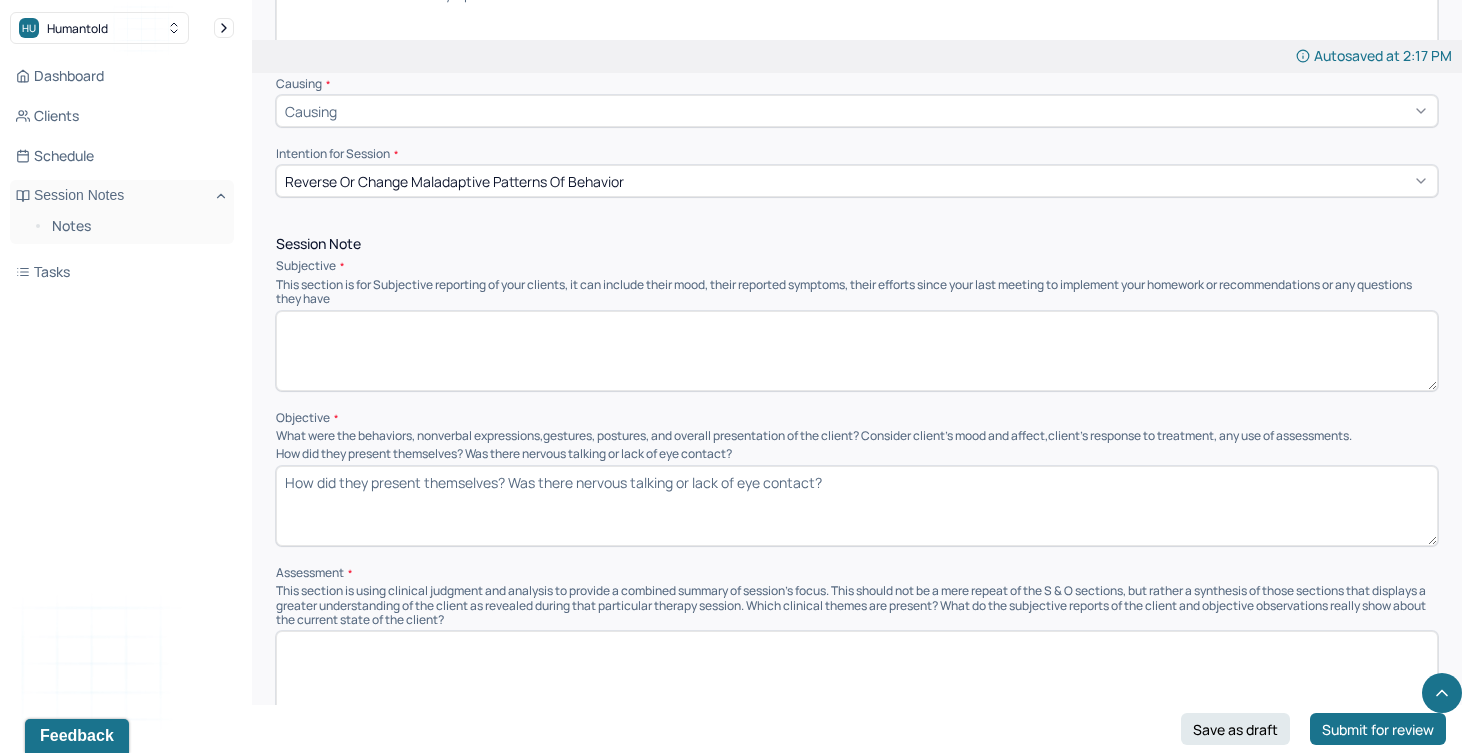 paste on "Client will develop sustainable routines that support rest and recovery." 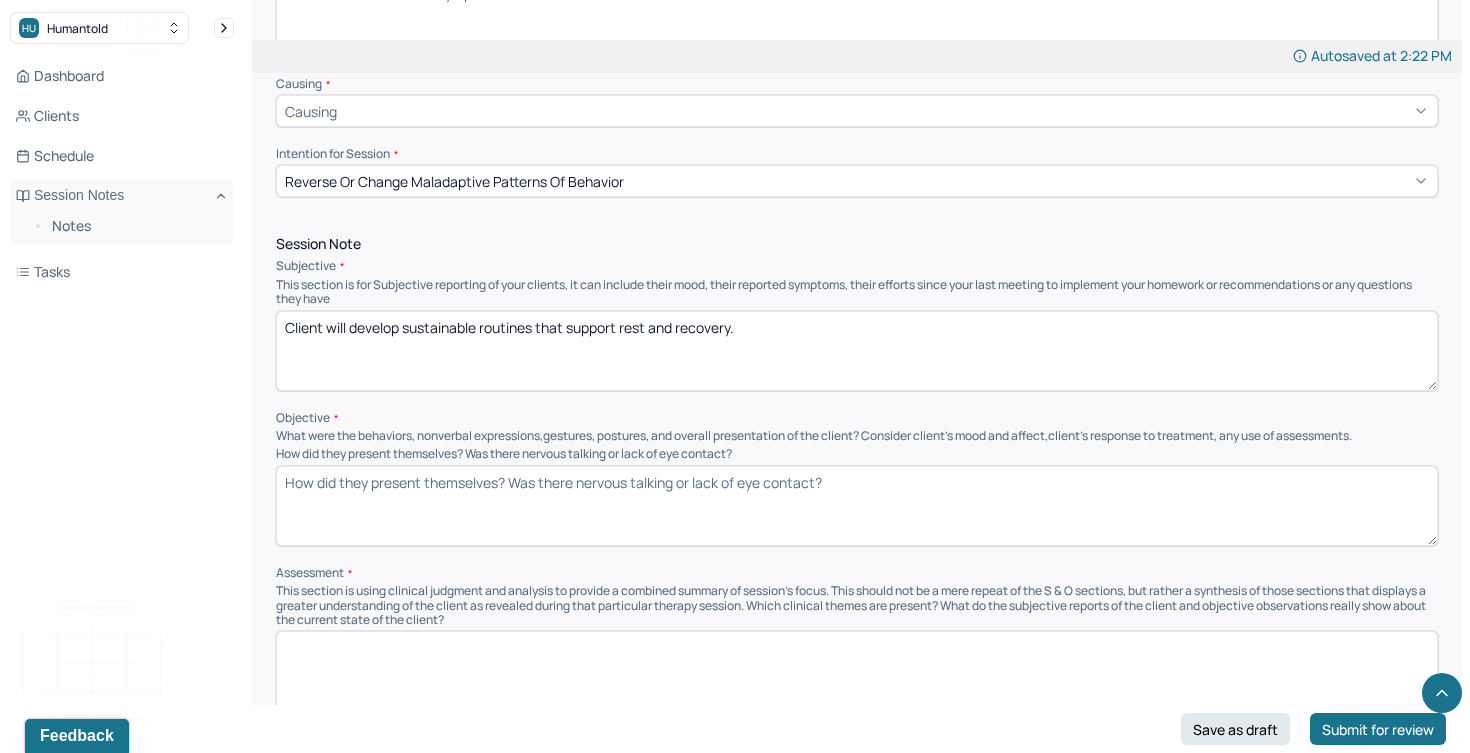 drag, startPoint x: 764, startPoint y: 317, endPoint x: 224, endPoint y: 297, distance: 540.37024 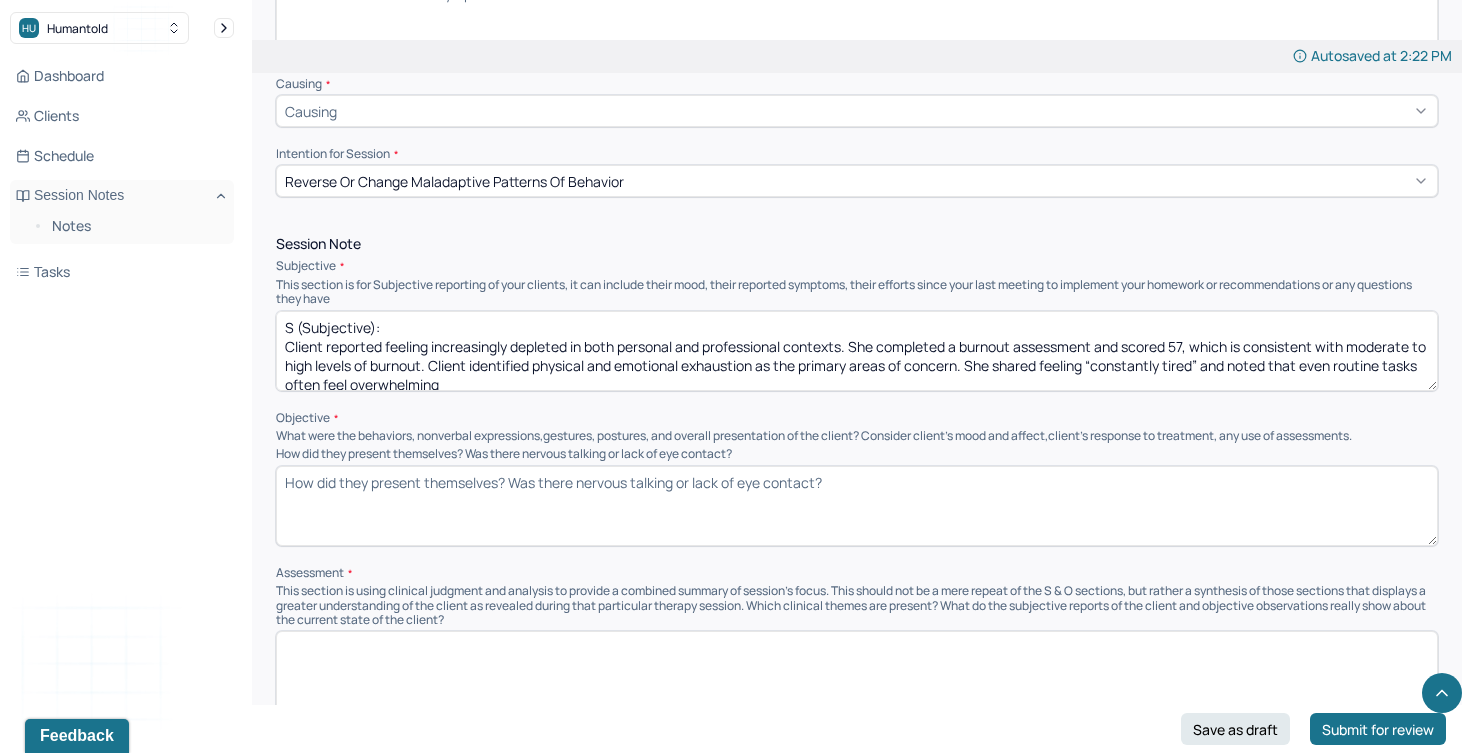 scroll, scrollTop: 3, scrollLeft: 0, axis: vertical 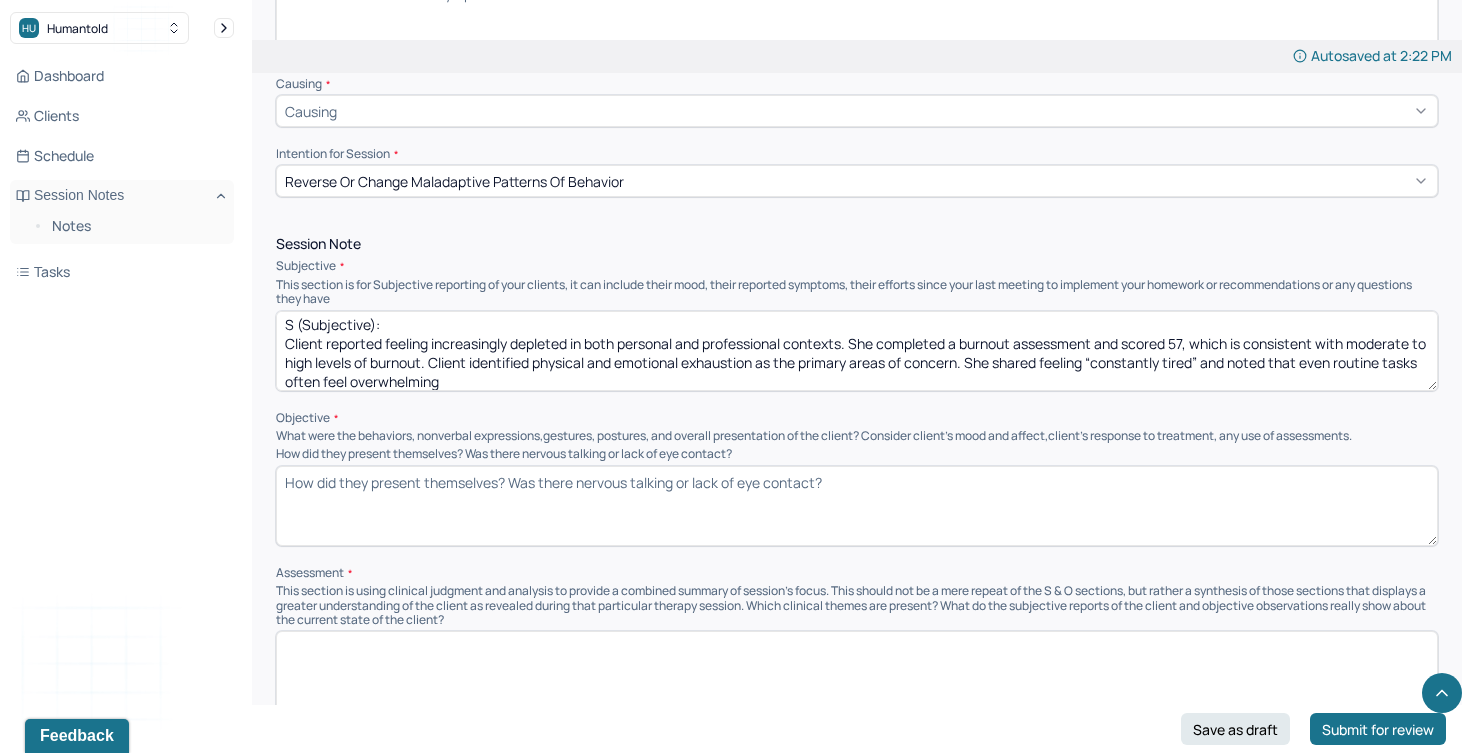 click on "S (Subjective):
Client reported feeling increasingly depleted in both personal and professional contexts. She completed a burnout assessment and scored 57, which is consistent with moderate to high levels of burnout. Client identified physical and emotional exhaustion as the primary areas of concern. She shared feeling “constantly tired” and noted that even routine tasks often feel overwhelming" at bounding box center (857, 351) 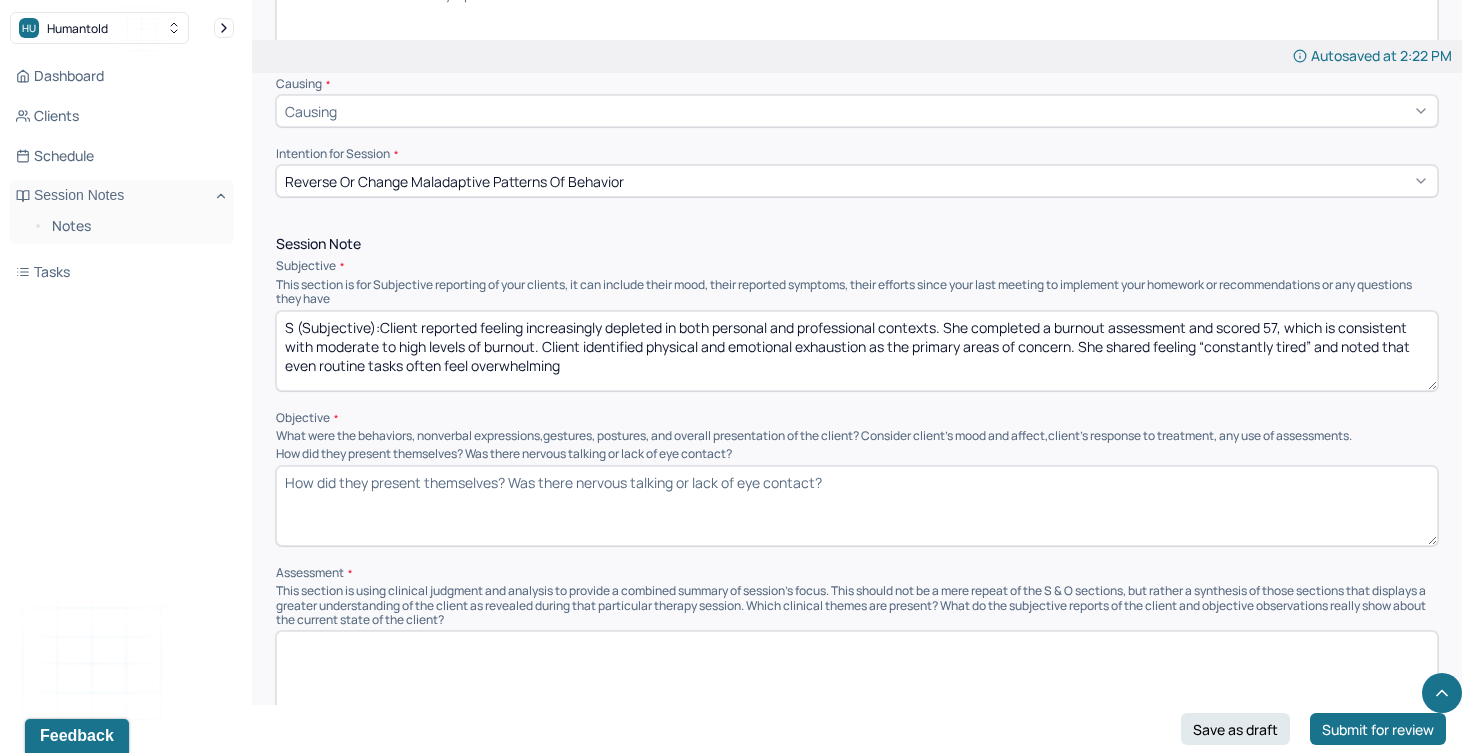 scroll, scrollTop: 0, scrollLeft: 0, axis: both 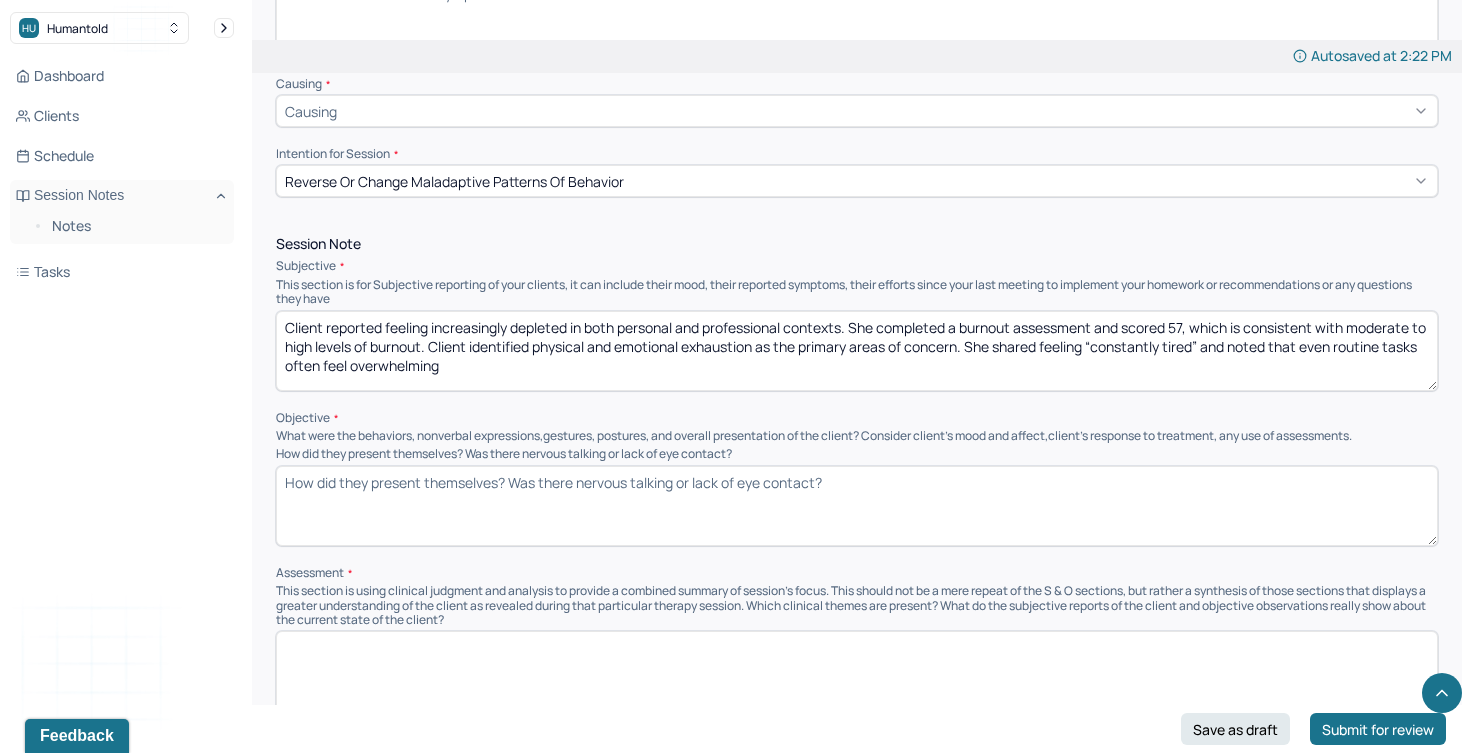 click on "Client reported feeling increasingly depleted in both personal and professional contexts. She completed a burnout assessment and scored 57, which is consistent with moderate to high levels of burnout. Client identified physical and emotional exhaustion as the primary areas of concern. She shared feeling “constantly tired” and noted that even routine tasks often feel overwhelming" at bounding box center [857, 351] 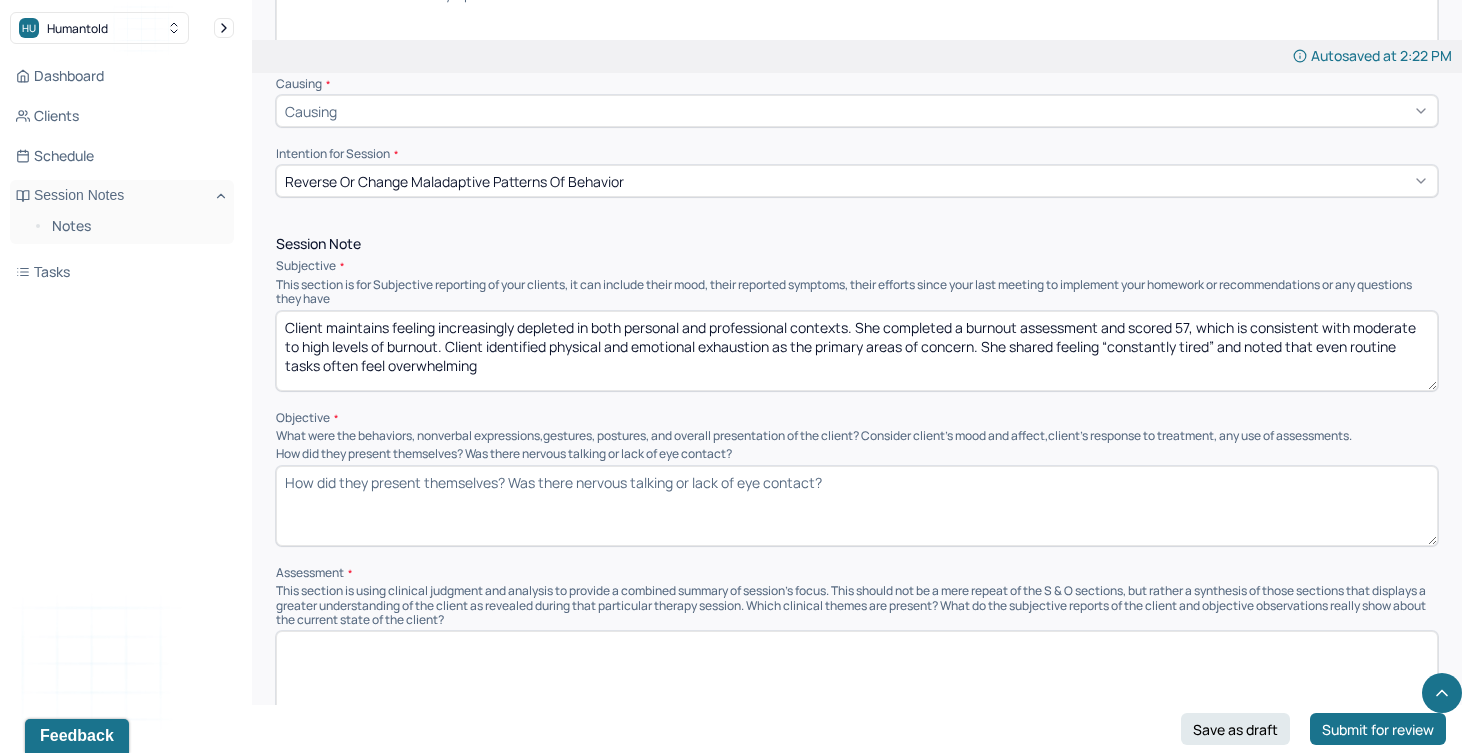 click on "Client maintains feeling increasingly depleted in both personal and professional contexts. She completed a burnout assessment and scored 57, which is consistent with moderate to high levels of burnout. Client identified physical and emotional exhaustion as the primary areas of concern. She shared feeling “constantly tired” and noted that even routine tasks often feel overwhelming" at bounding box center [857, 351] 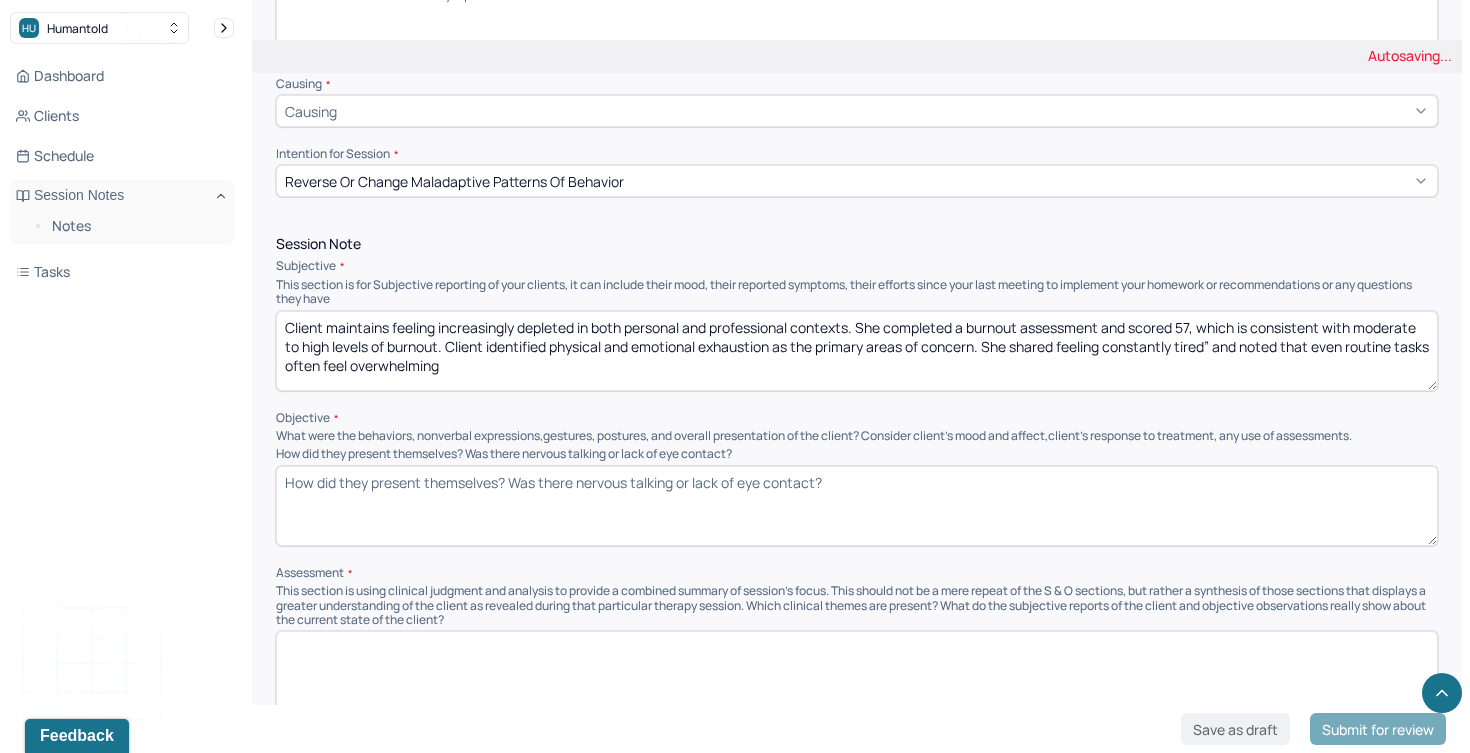click on "Client maintains feeling increasingly depleted in both personal and professional contexts. She completed a burnout assessment and scored 57, which is consistent with moderate to high levels of burnout. Client identified physical and emotional exhaustion as the primary areas of concern. She shared feeling “constantly tired” and noted that even routine tasks often feel overwhelming" at bounding box center [857, 351] 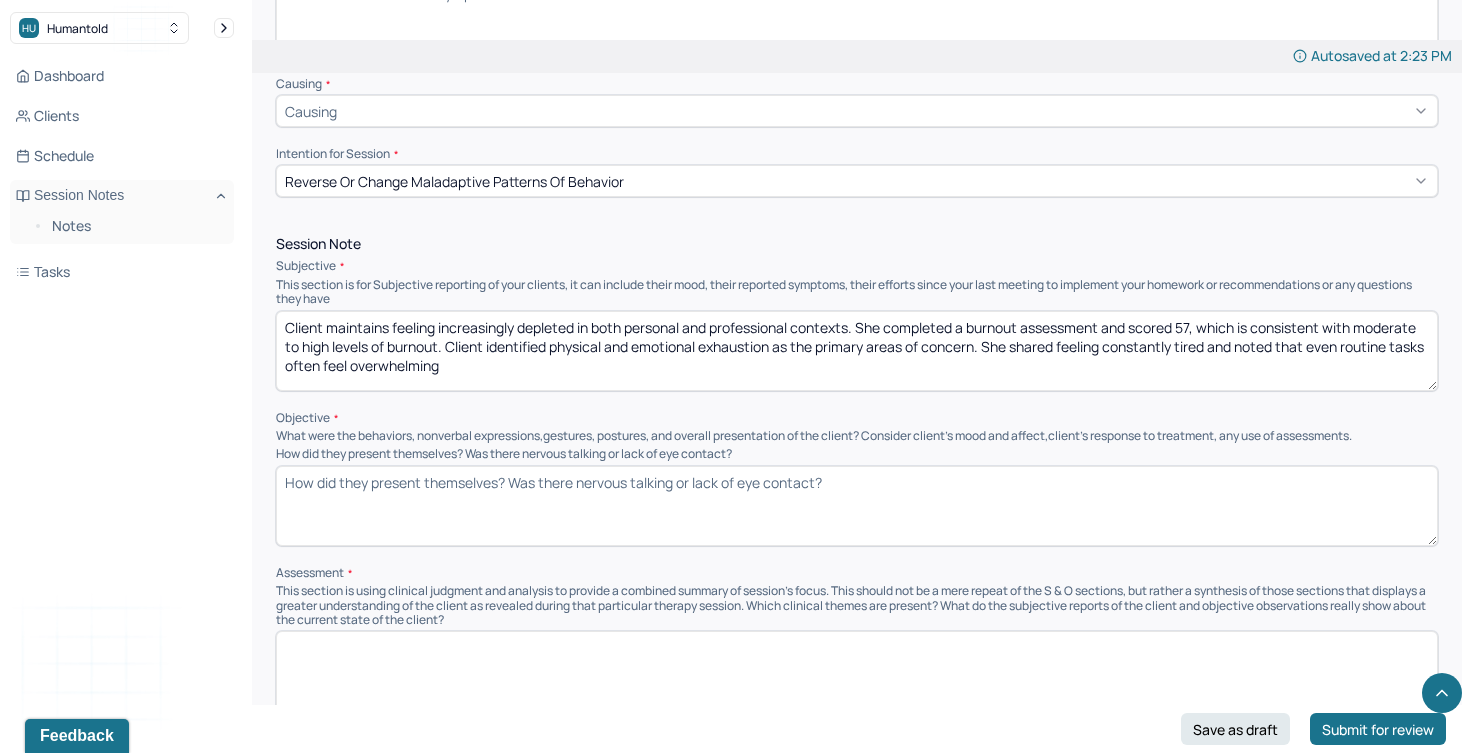 click on "Client maintains feeling increasingly depleted in both personal and professional contexts. She completed a burnout assessment and scored 57, which is consistent with moderate to high levels of burnout. Client identified physical and emotional exhaustion as the primary areas of concern. She shared feeling constantly tired” and noted that even routine tasks often feel overwhelming" at bounding box center [857, 351] 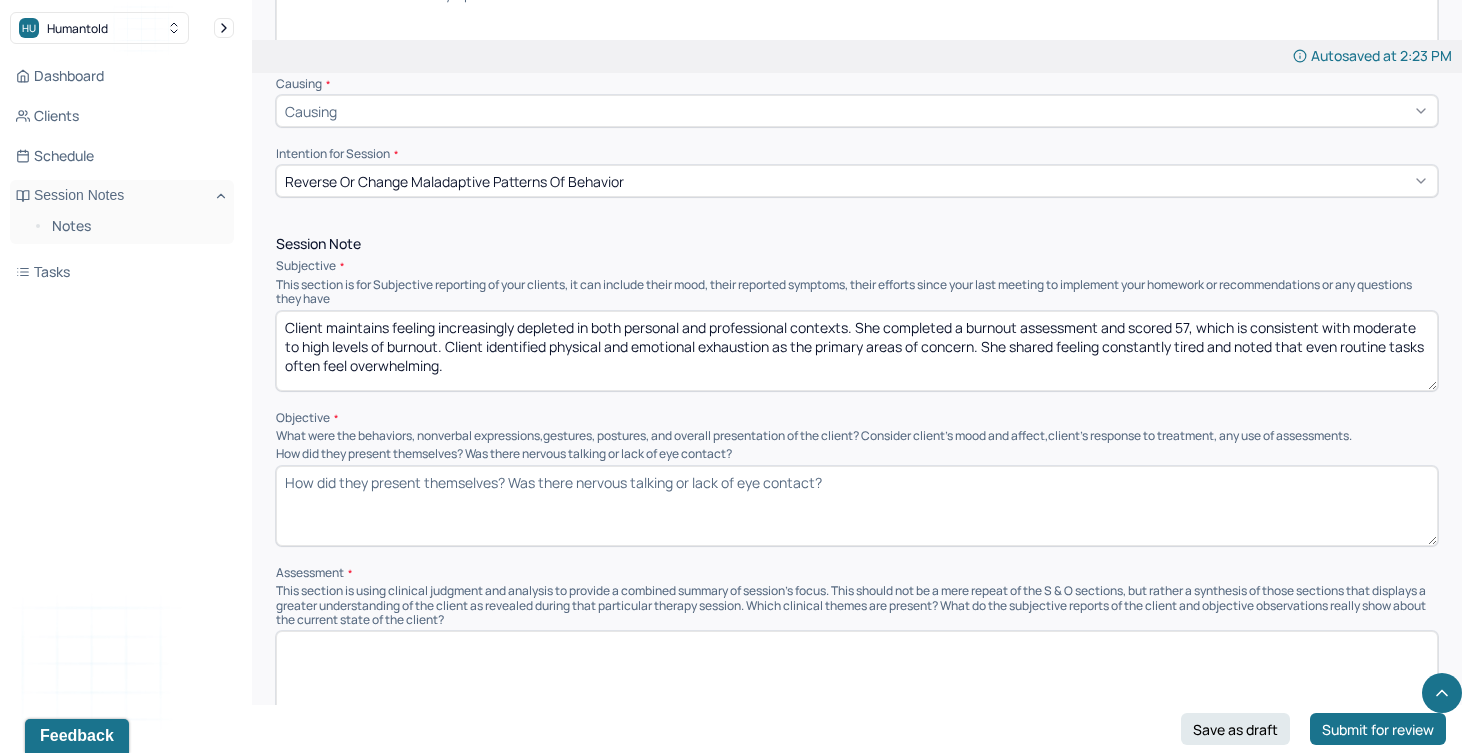 type on "Client maintains feeling increasingly depleted in both personal and professional contexts. She completed a burnout assessment and scored 57, which is consistent with moderate to high levels of burnout. Client identified physical and emotional exhaustion as the primary areas of concern. She shared feeling constantly tired and noted that even routine tasks often feel overwhelming." 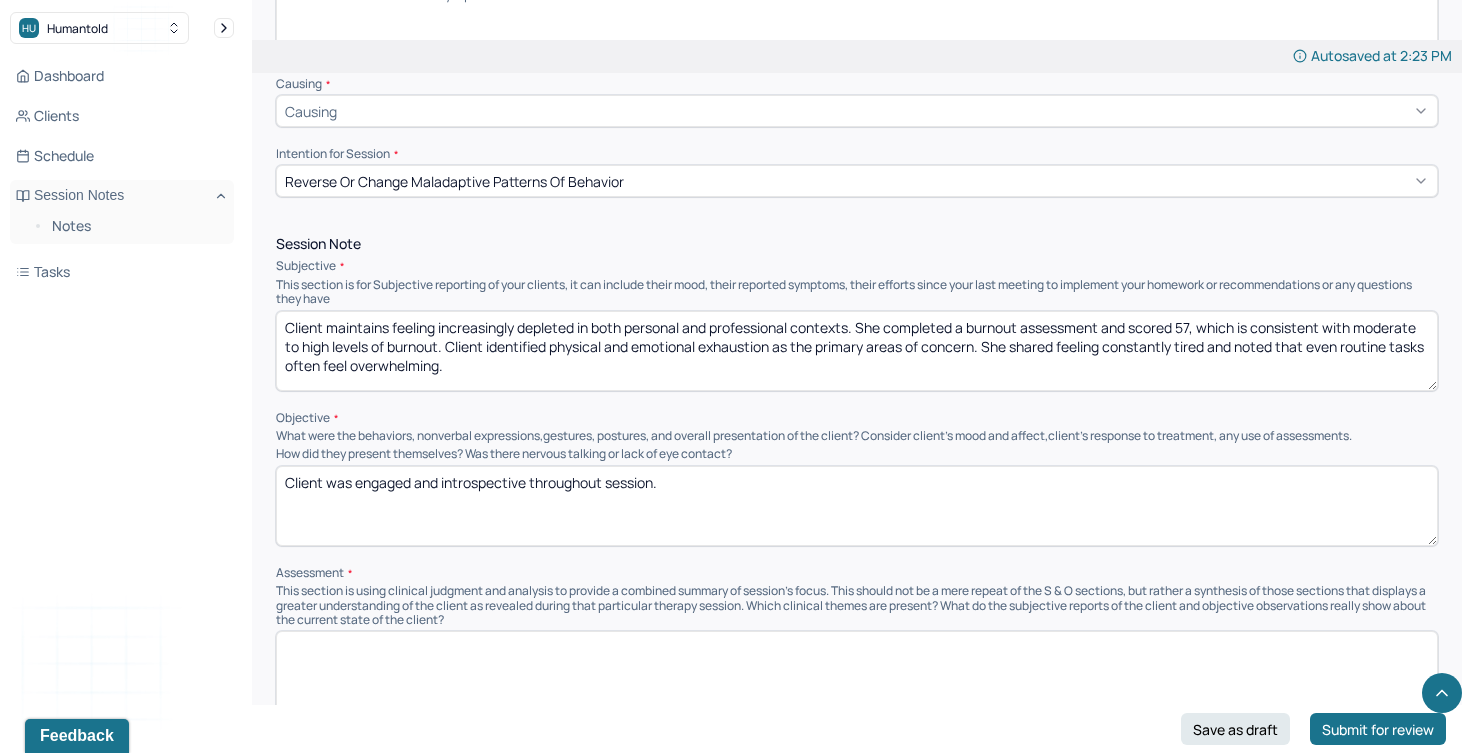 paste on "Client demonstrated insight into the impact of prolonged stress and expressed openness to examining contributing factors." 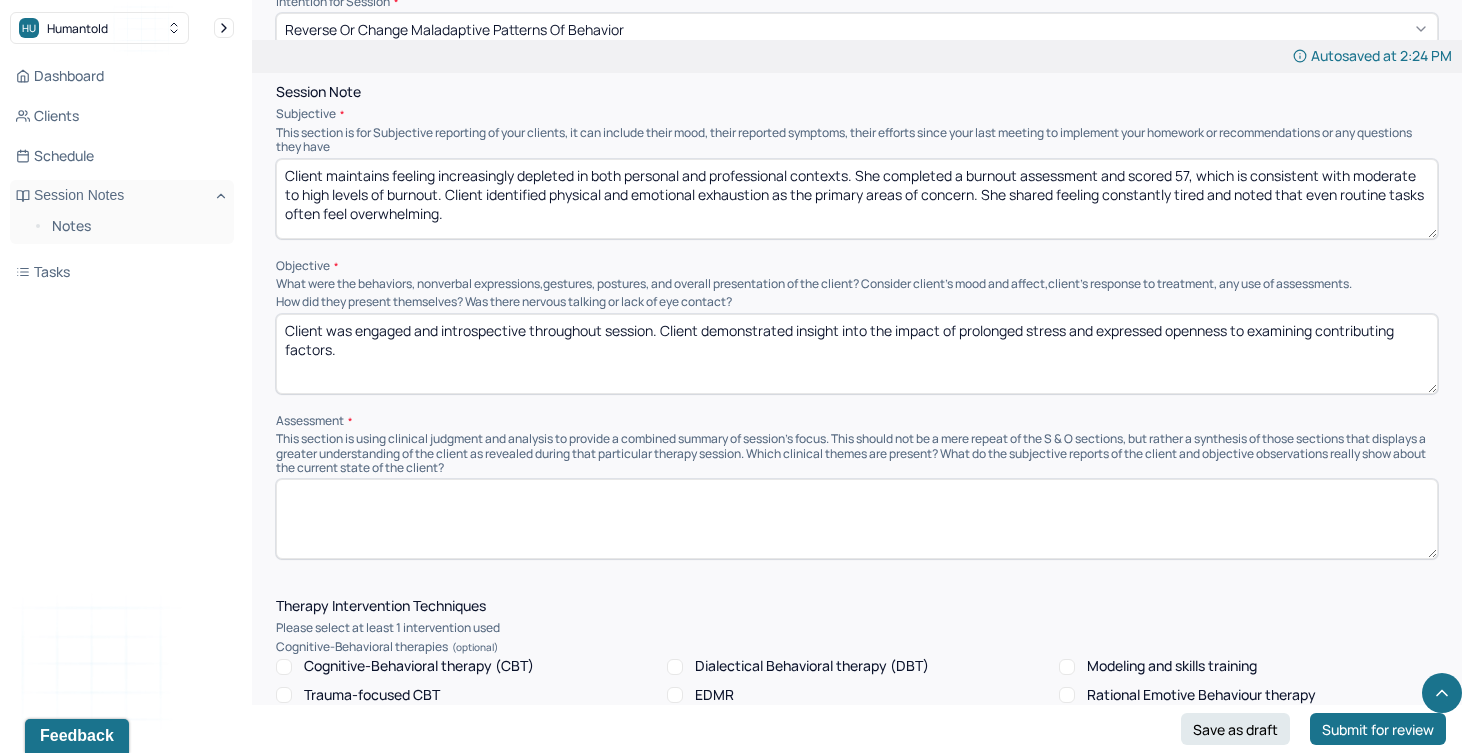 scroll, scrollTop: 1185, scrollLeft: 0, axis: vertical 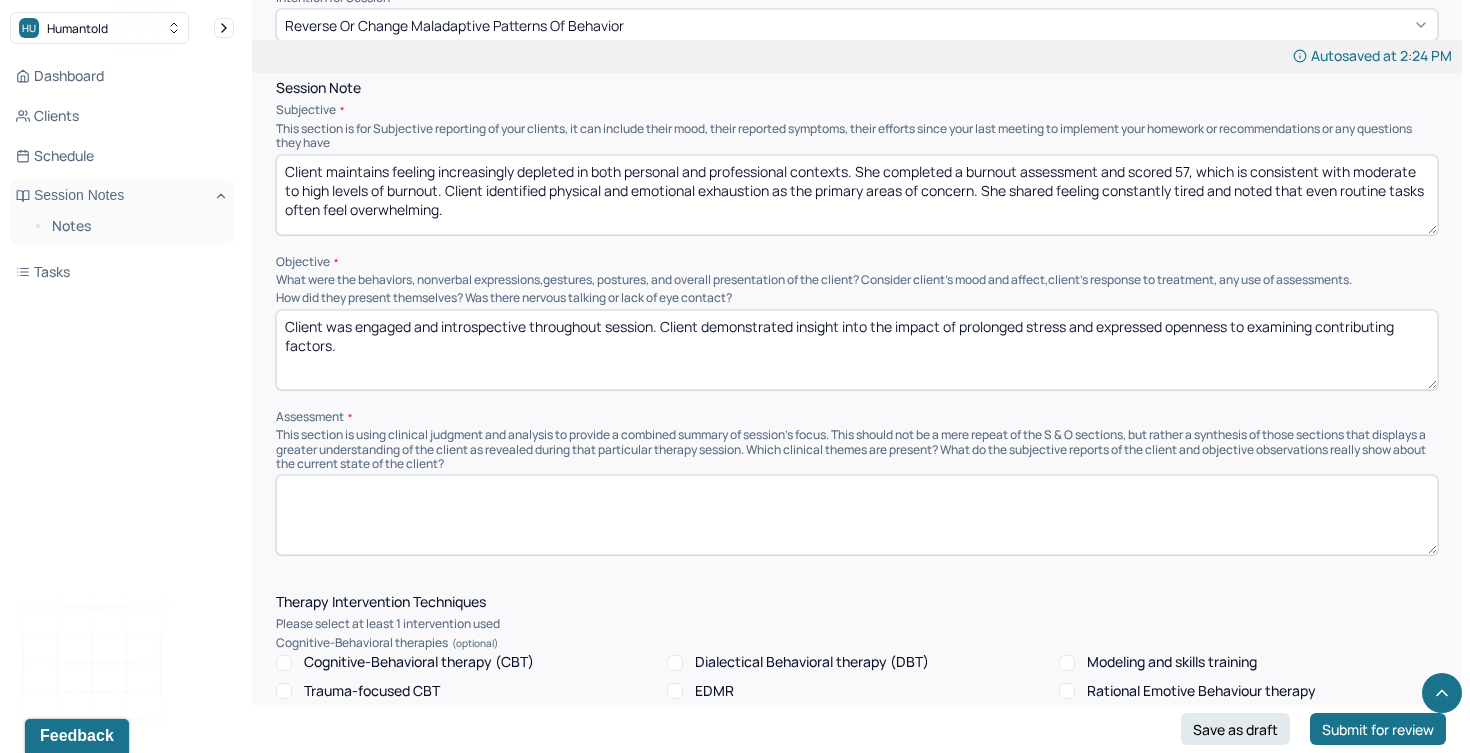 type on "Client was engaged and introspective throughout session. Client demonstrated insight into the impact of prolonged stress and expressed openness to examining contributing factors." 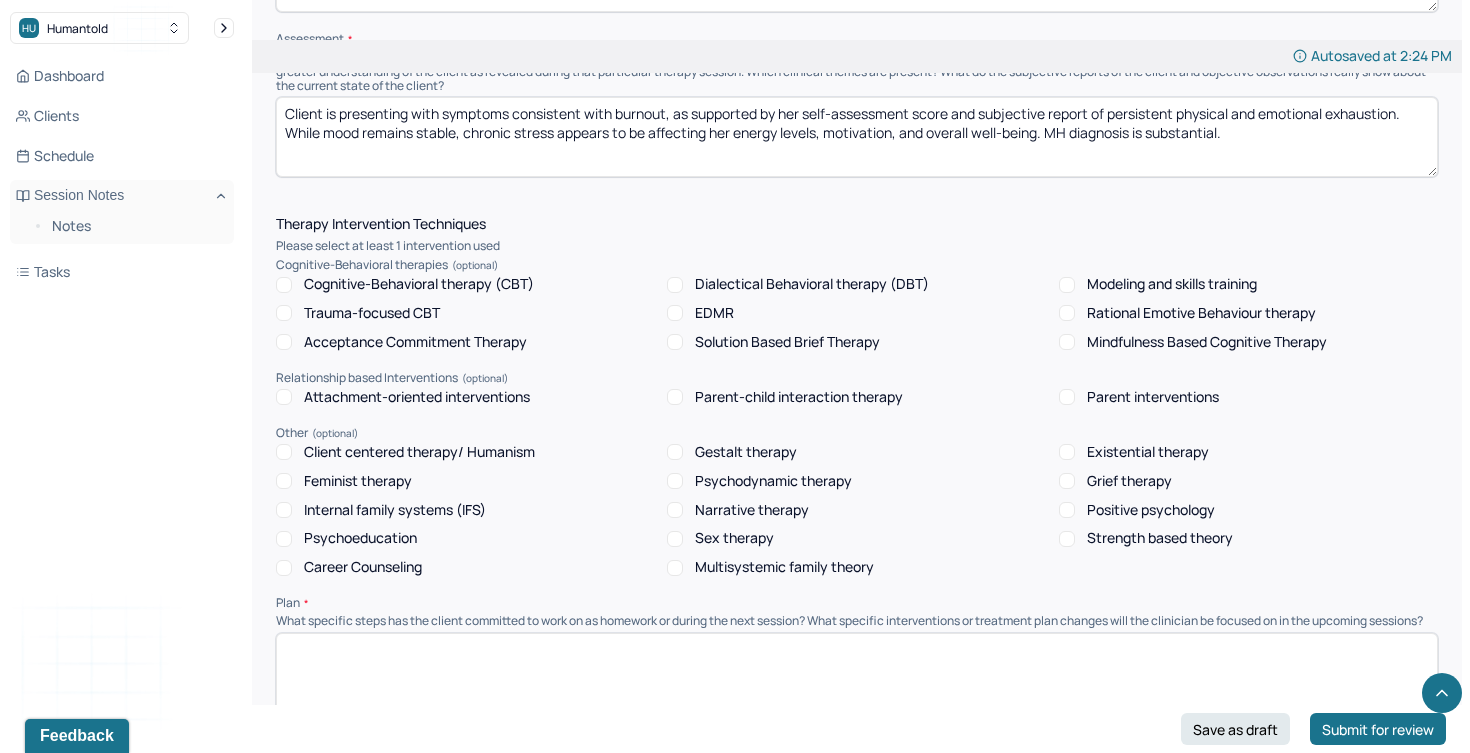 scroll, scrollTop: 1582, scrollLeft: 0, axis: vertical 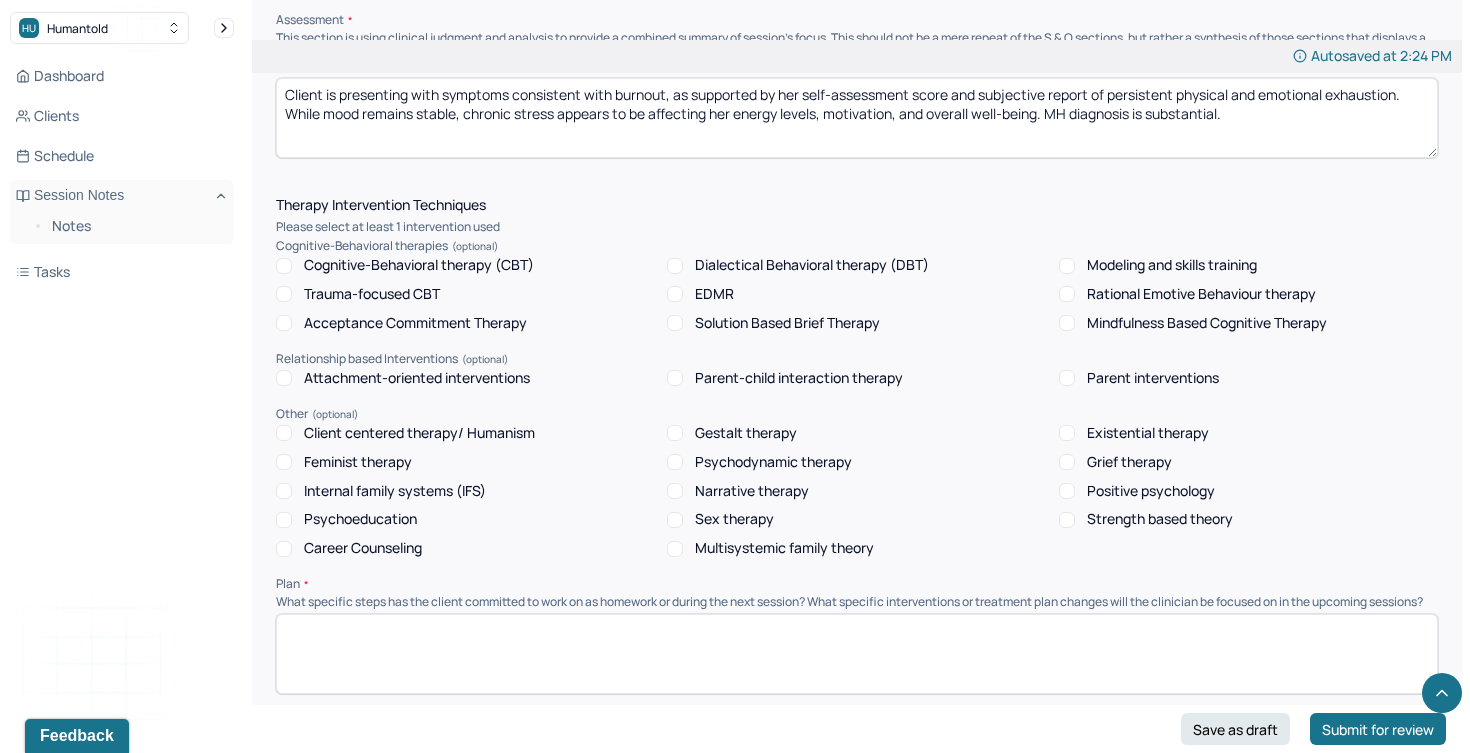 type on "Client is presenting with symptoms consistent with burnout, as supported by her self-assessment score and subjective report of persistent physical and emotional exhaustion. While mood remains stable, chronic stress appears to be affecting her energy levels, motivation, and overall well-being. MH diagnosis is substantial." 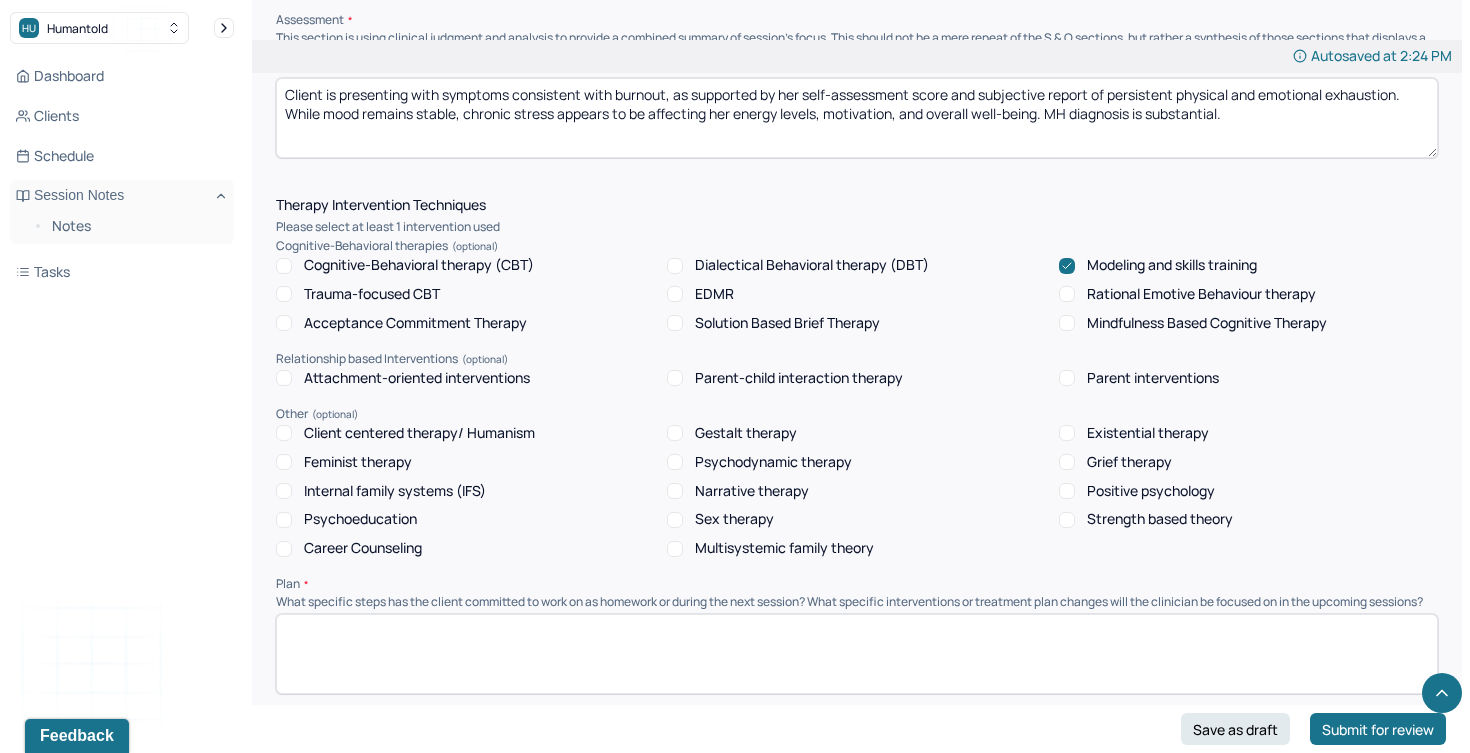 click on "Client centered therapy/ Humanism" at bounding box center (419, 433) 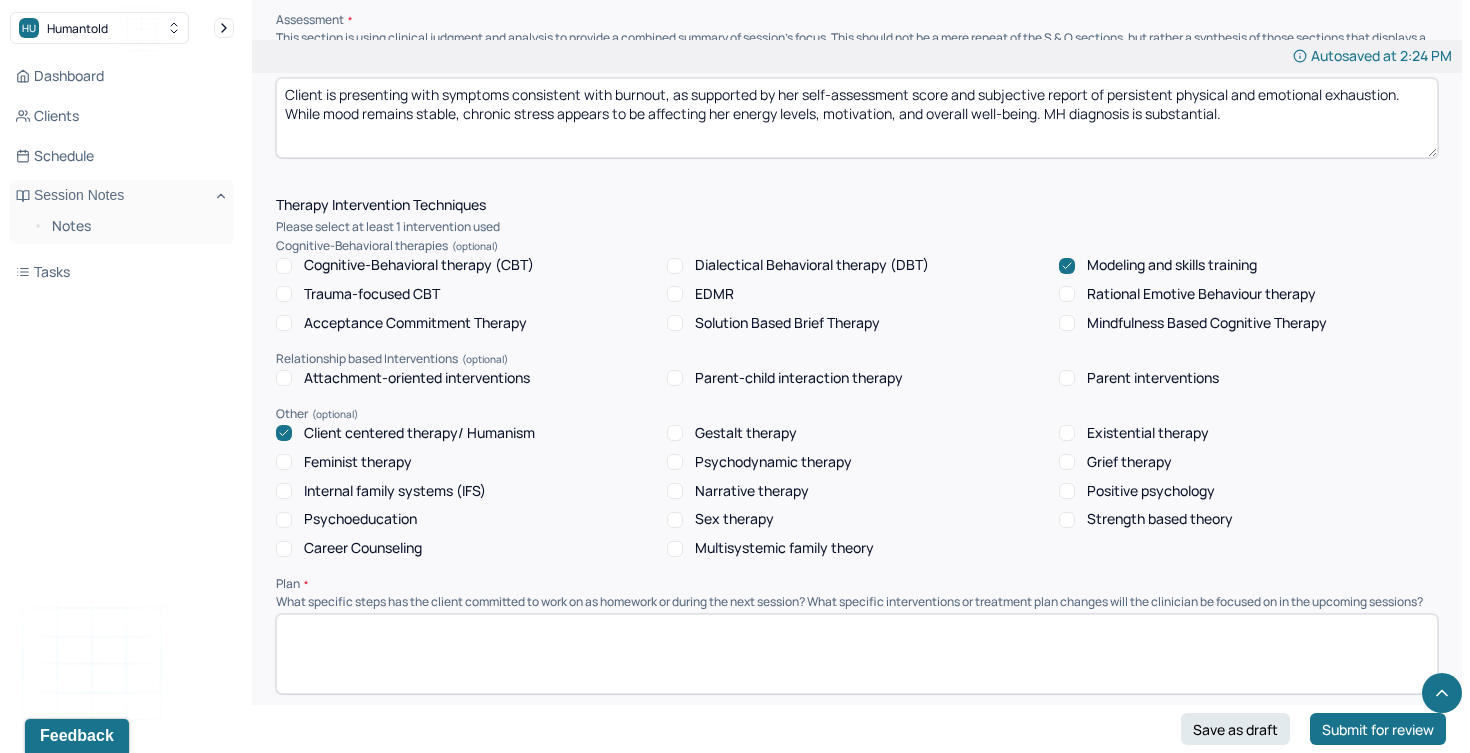 click on "Psychoeducation" at bounding box center [360, 519] 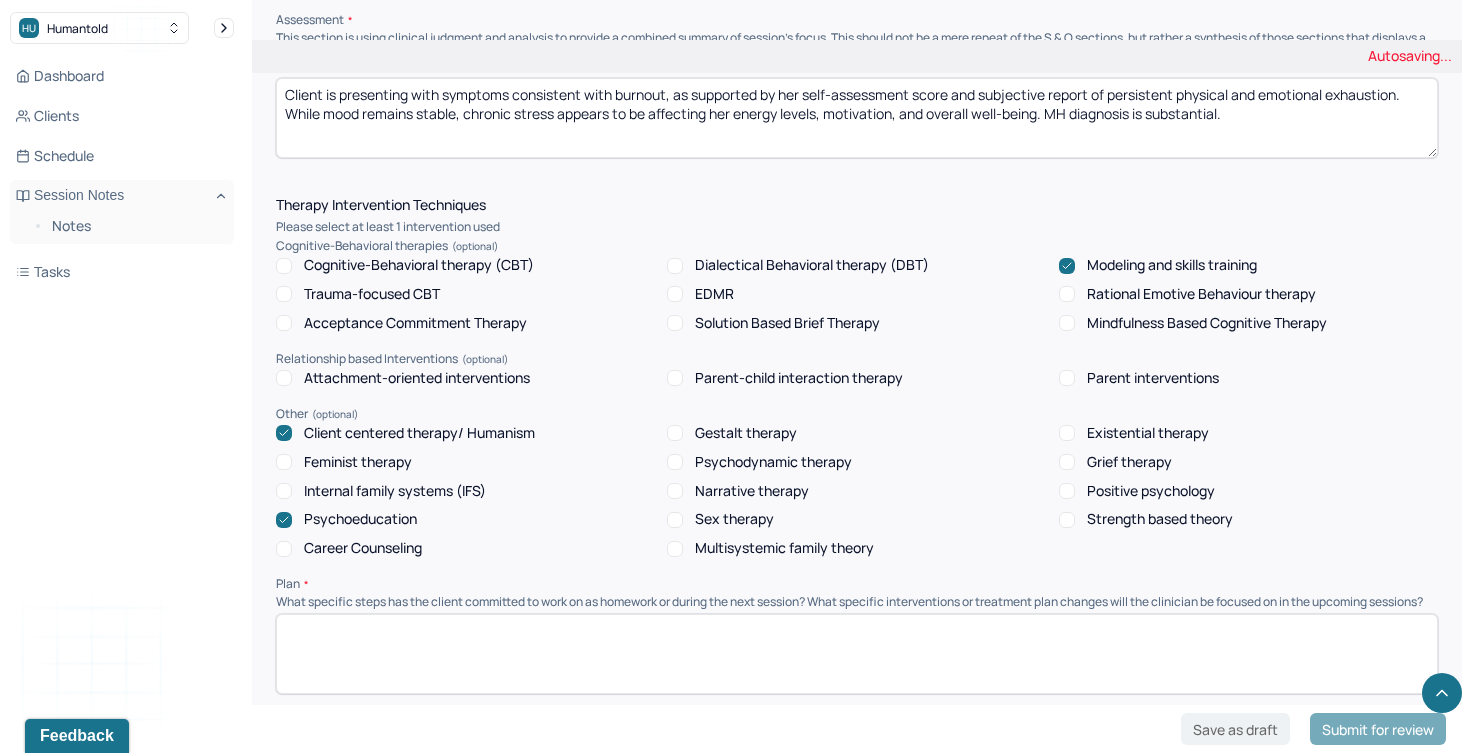 click at bounding box center (857, 654) 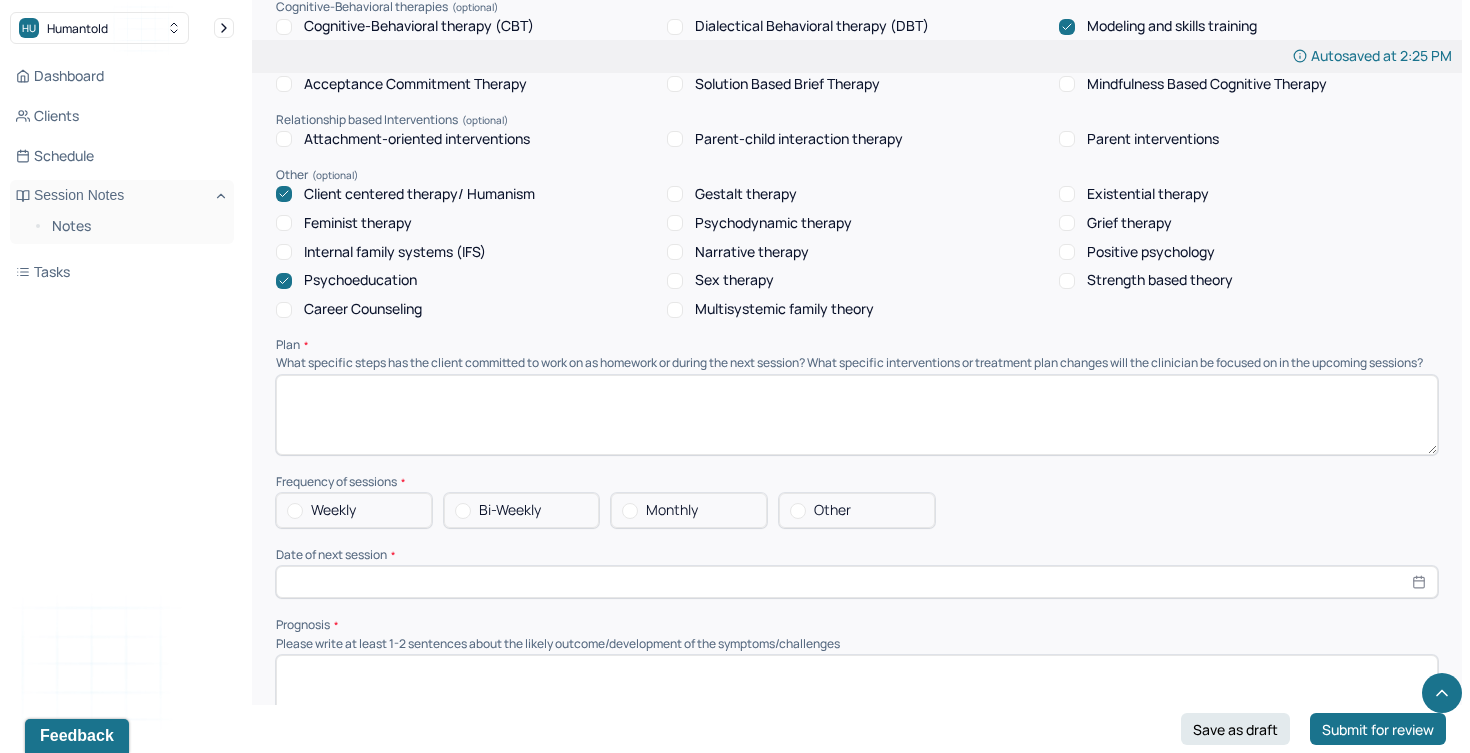 scroll, scrollTop: 1822, scrollLeft: 0, axis: vertical 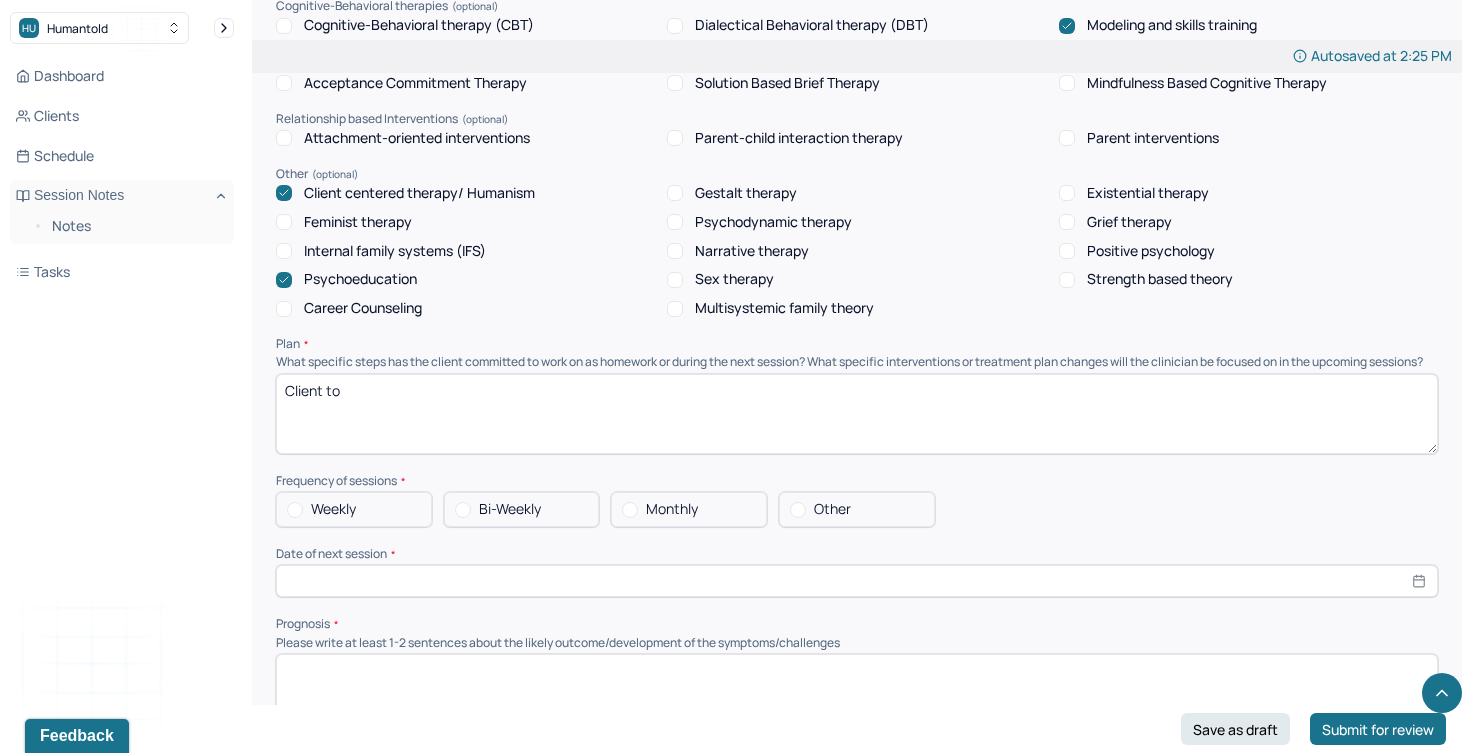 drag, startPoint x: 382, startPoint y: 382, endPoint x: 242, endPoint y: 361, distance: 141.56624 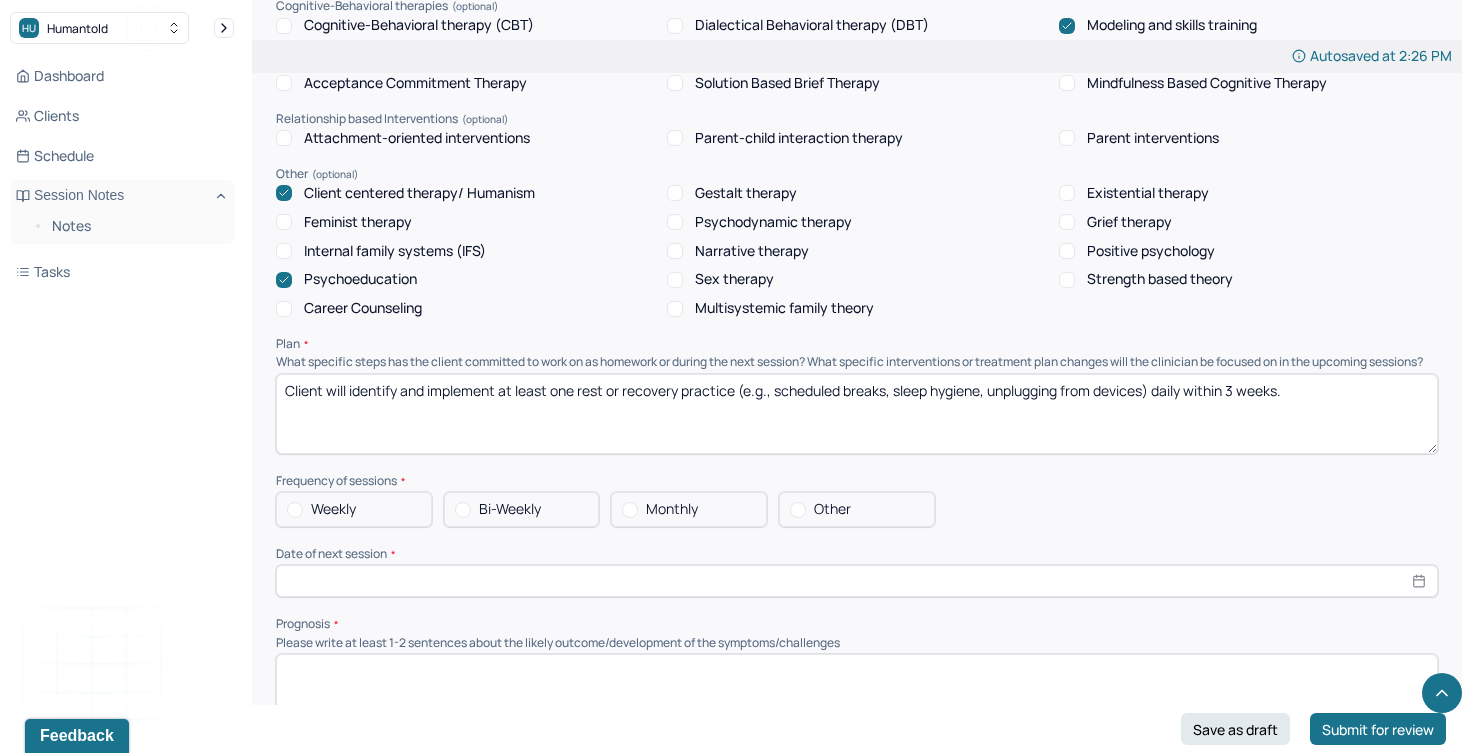 drag, startPoint x: 425, startPoint y: 382, endPoint x: 338, endPoint y: 380, distance: 87.02299 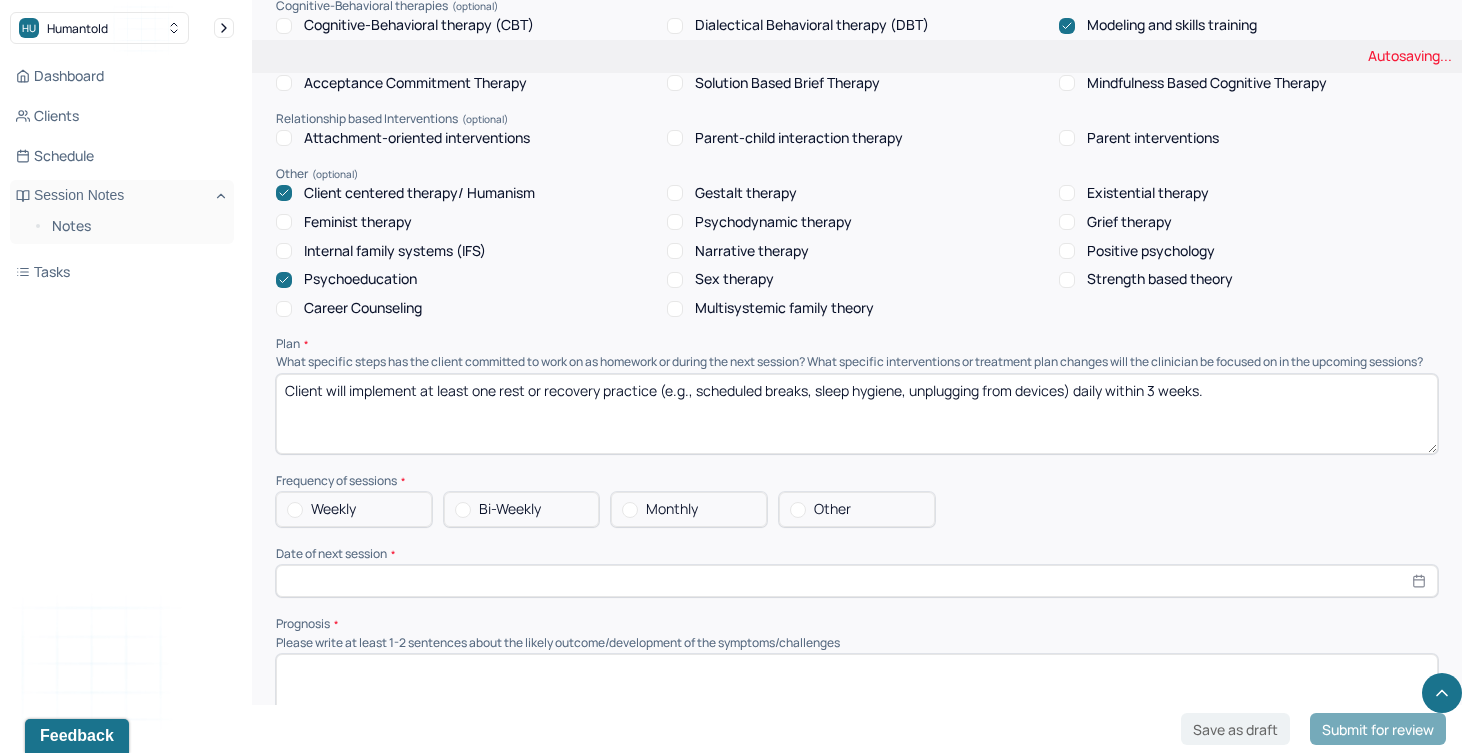 click on "Client will identify and implement at least one rest or recovery practice (e.g., scheduled breaks, sleep hygiene, unplugging from devices) daily within 3 weeks." at bounding box center (857, 414) 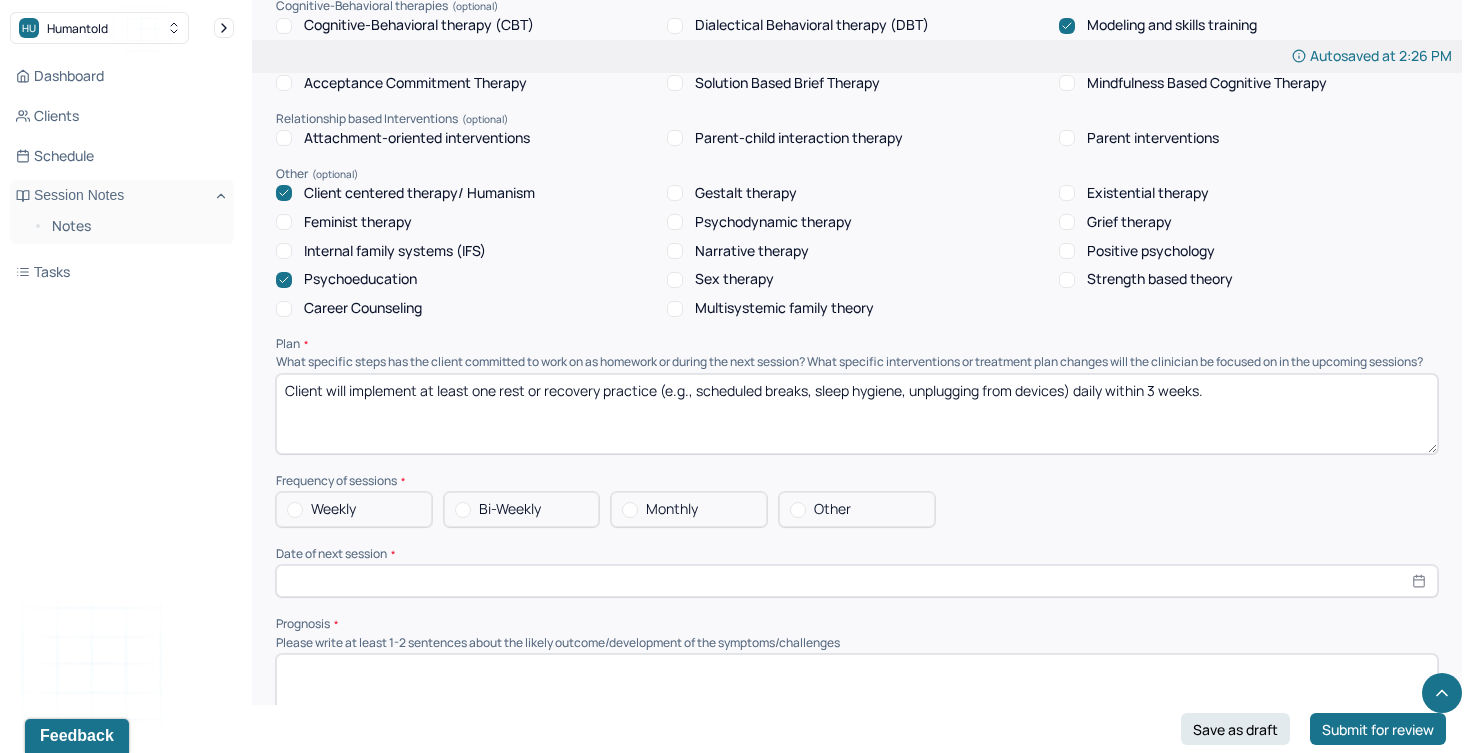 drag, startPoint x: 812, startPoint y: 383, endPoint x: 662, endPoint y: 376, distance: 150.16324 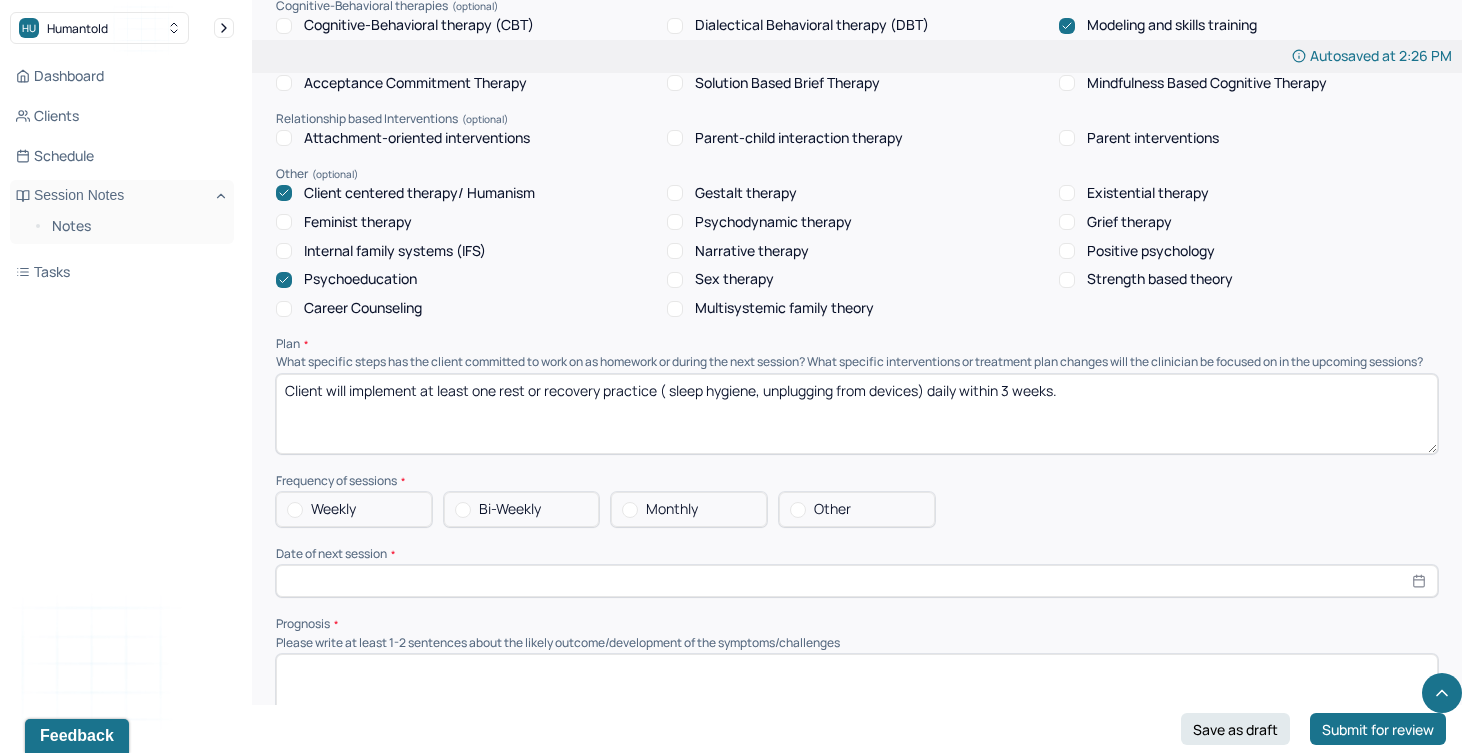click on "Client will implement at least one rest or recovery practice (e.g., scheduled breaks, sleep hygiene, unplugging from devices) daily within 3 weeks." at bounding box center (857, 414) 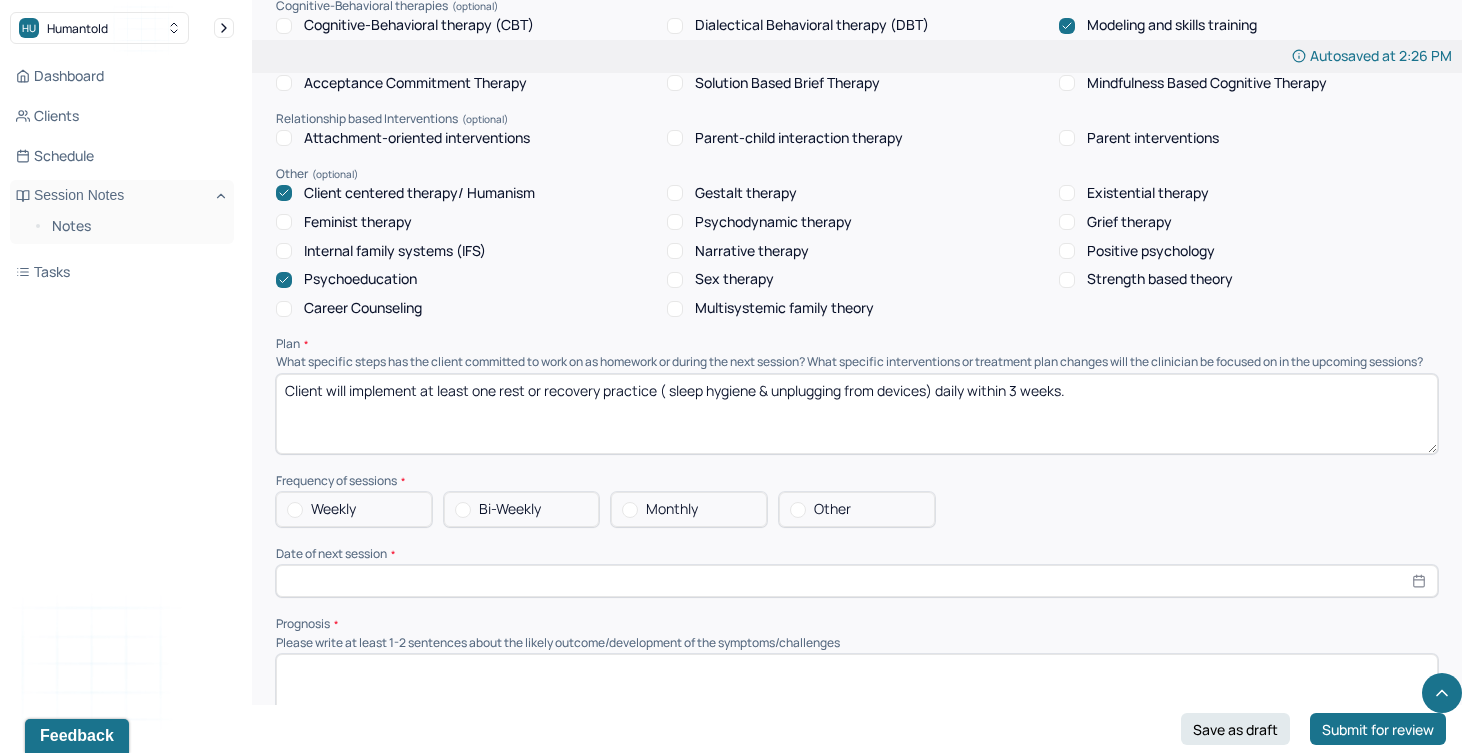 drag, startPoint x: 1087, startPoint y: 384, endPoint x: 936, endPoint y: 382, distance: 151.01324 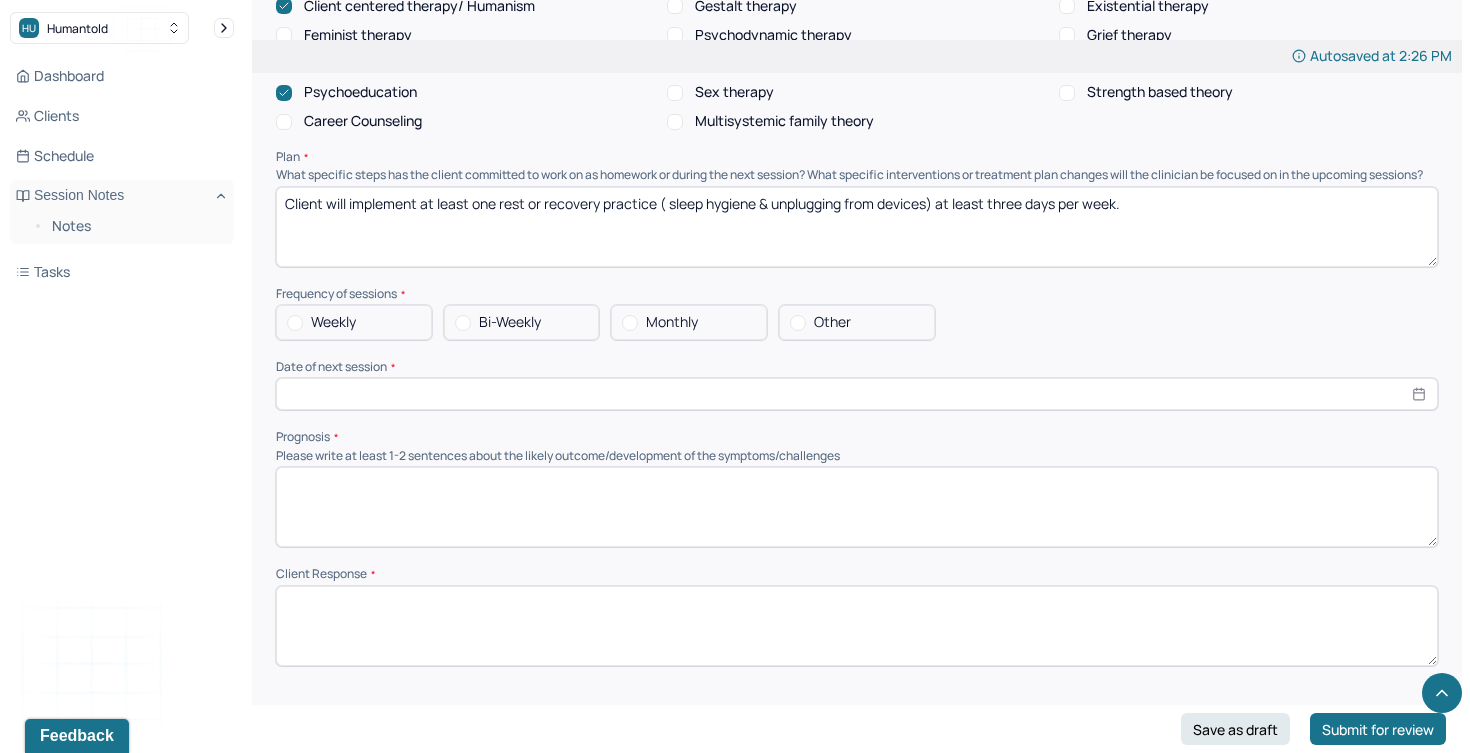 scroll, scrollTop: 2033, scrollLeft: 0, axis: vertical 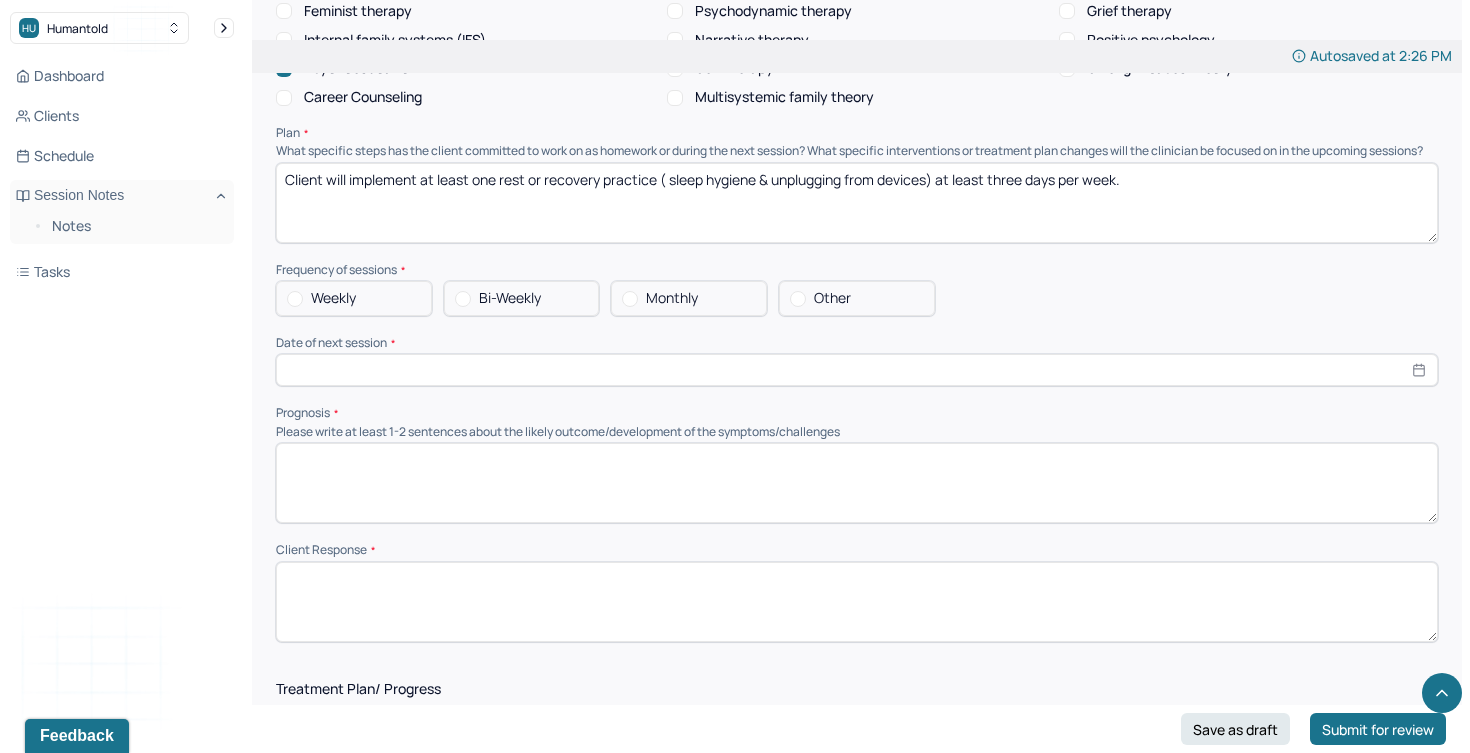 type on "Client will implement at least one rest or recovery practice ( sleep hygiene & unplugging from devices) at least three days per week." 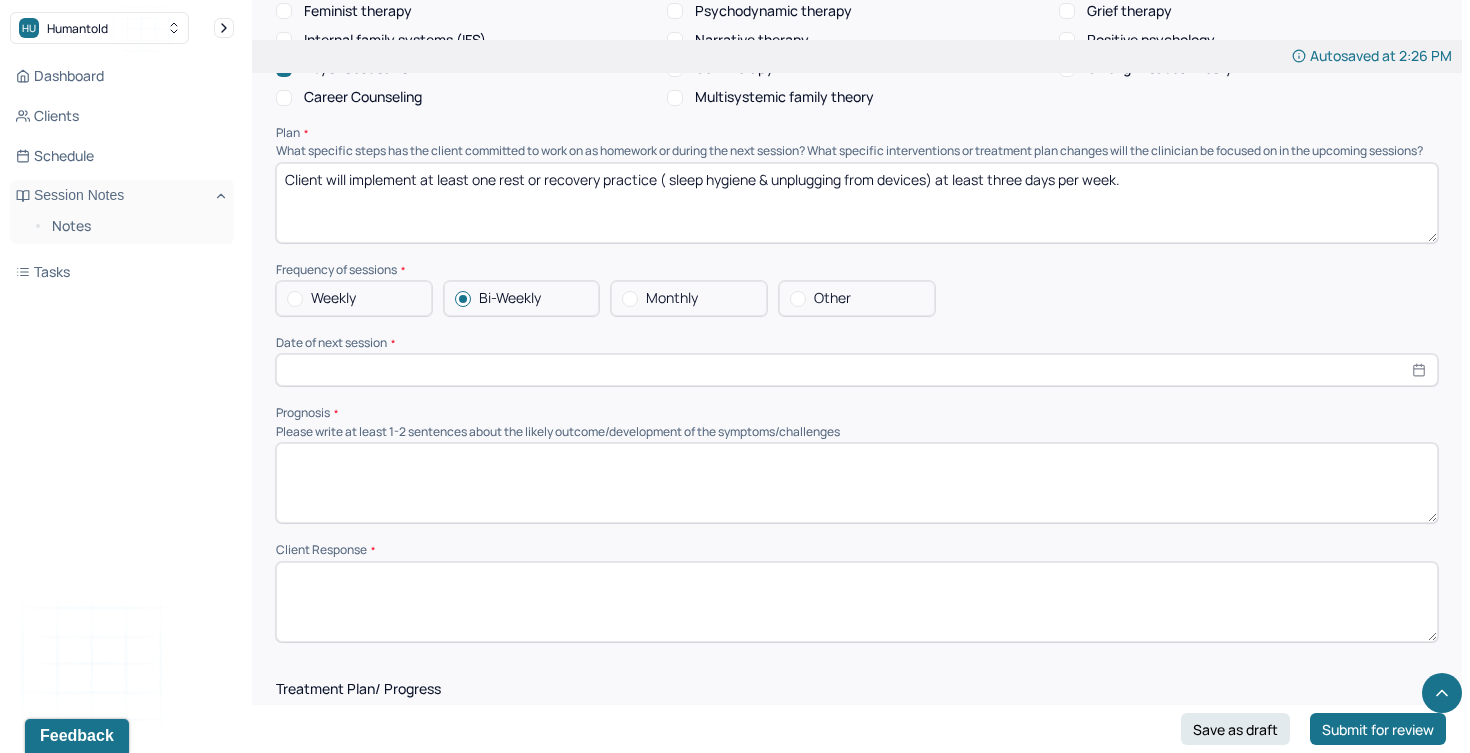 click at bounding box center (857, 370) 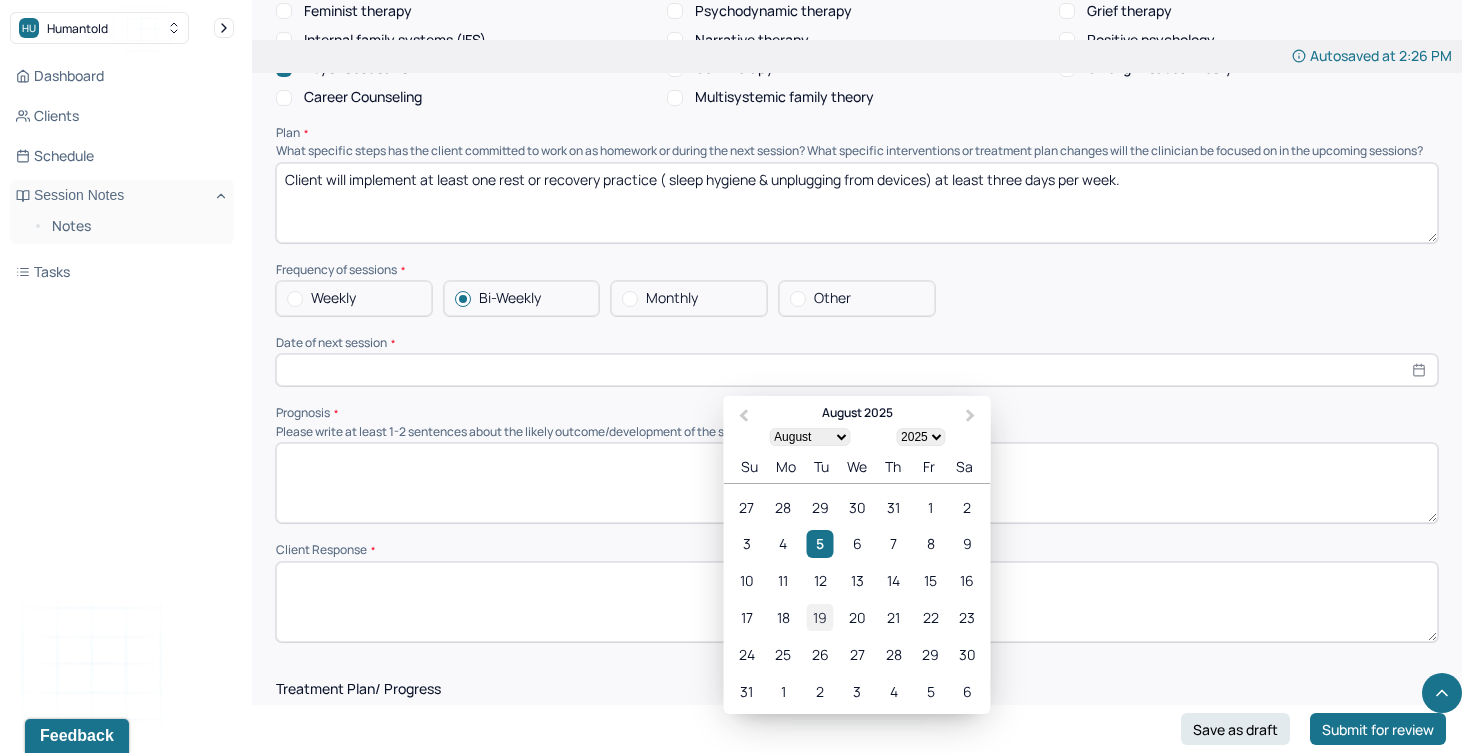 click on "19" at bounding box center (820, 618) 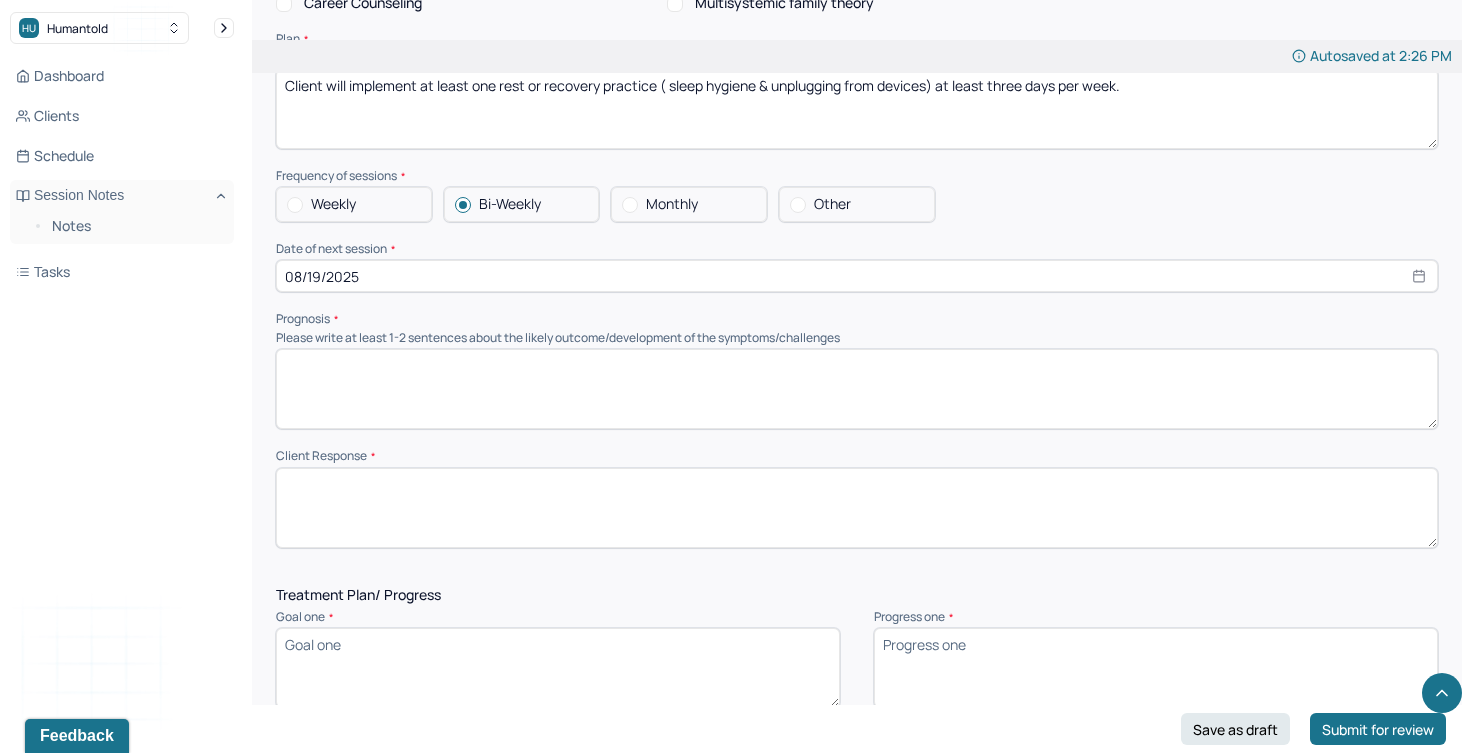 scroll, scrollTop: 2150, scrollLeft: 0, axis: vertical 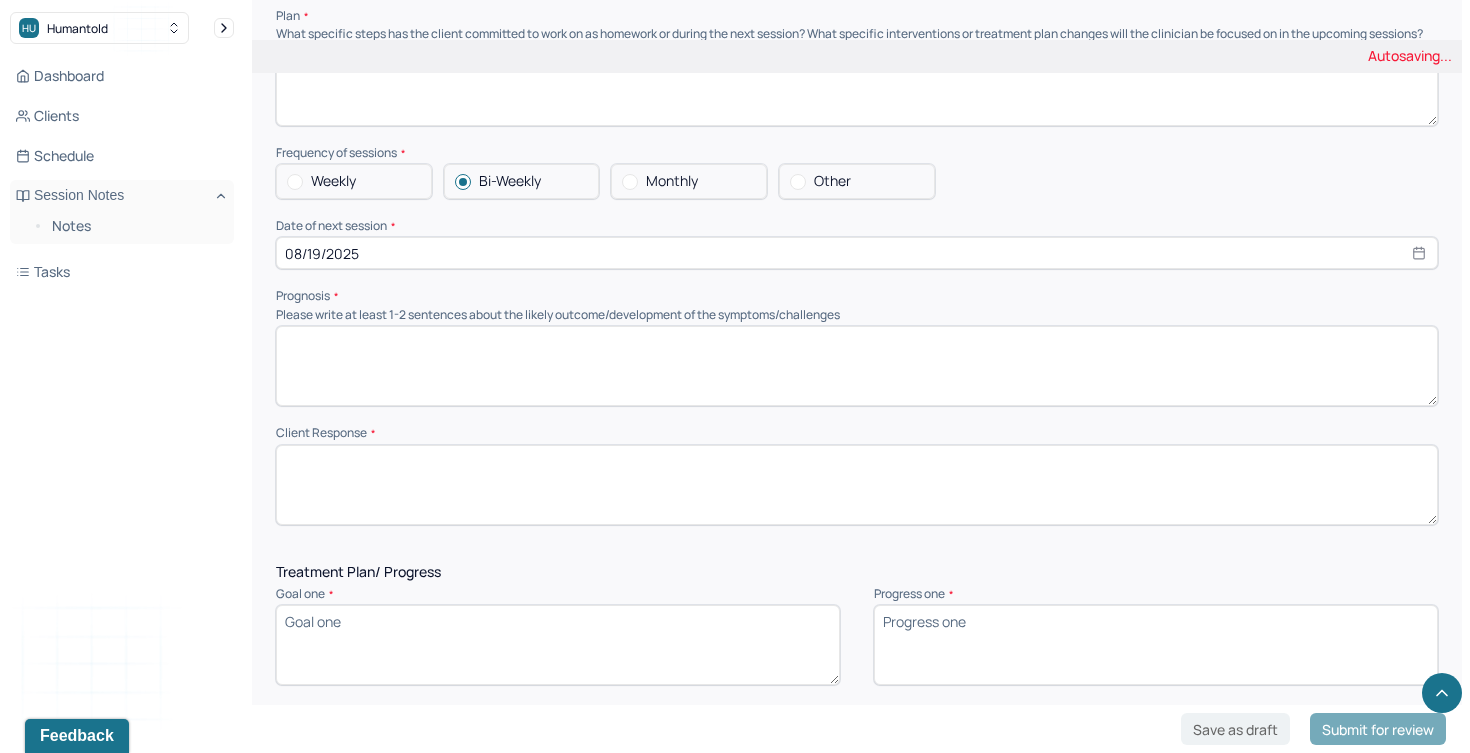 click at bounding box center [857, 366] 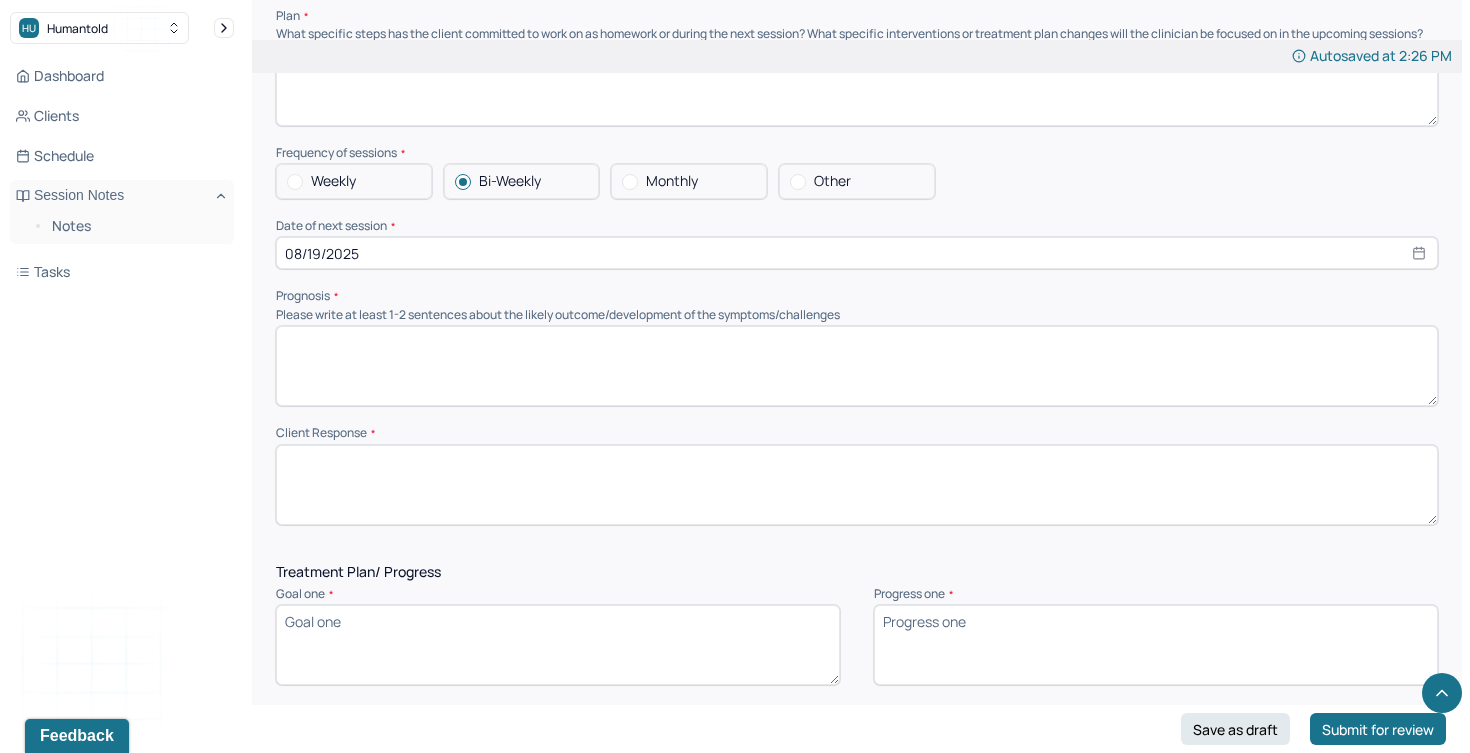 paste on "Client is experiencing moderate to high levels of burnout, but her insight, engagement in therapy, and readiness to implement change are all positive indicators" 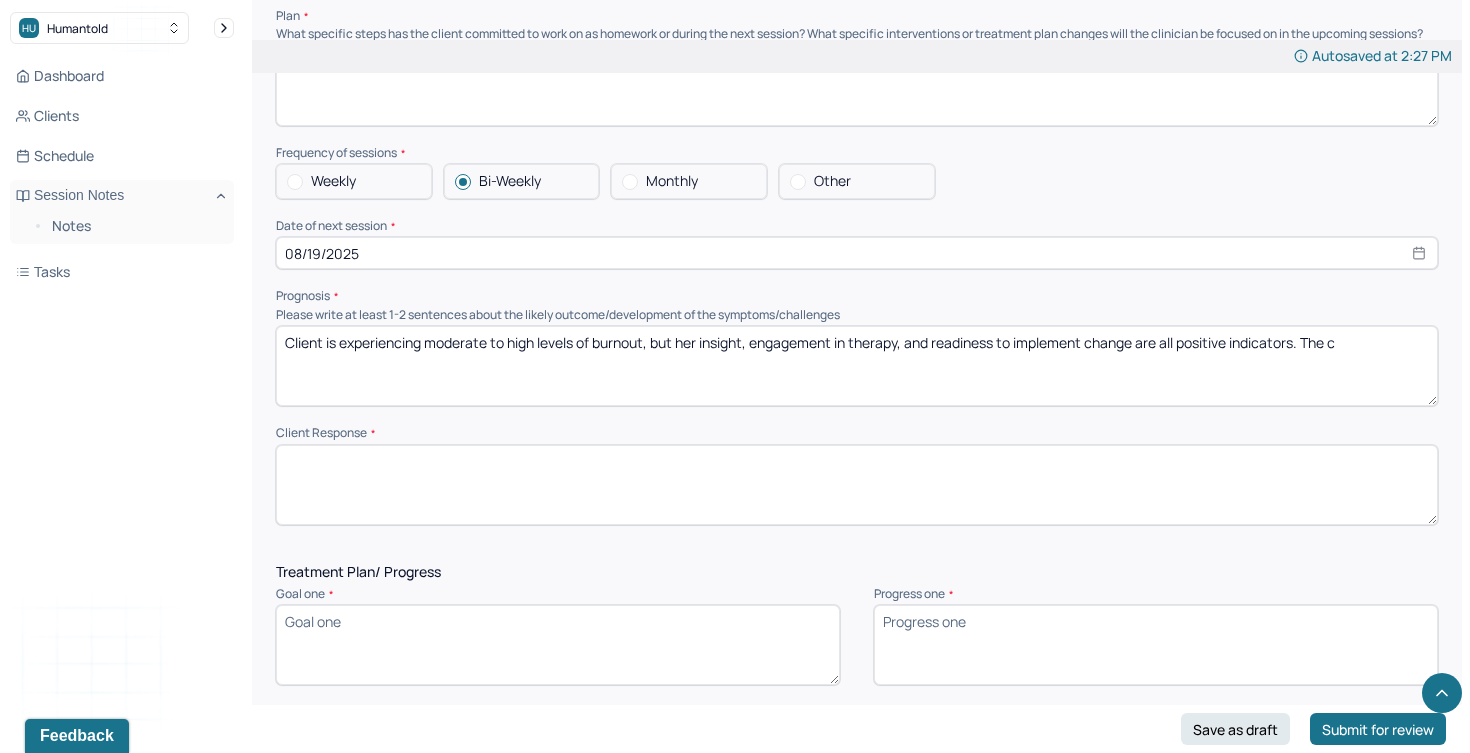 click on "Client is experiencing moderate to high levels of burnout, but her insight, engagement in therapy, and readiness to implement change are all positive indicators. The c" at bounding box center [857, 366] 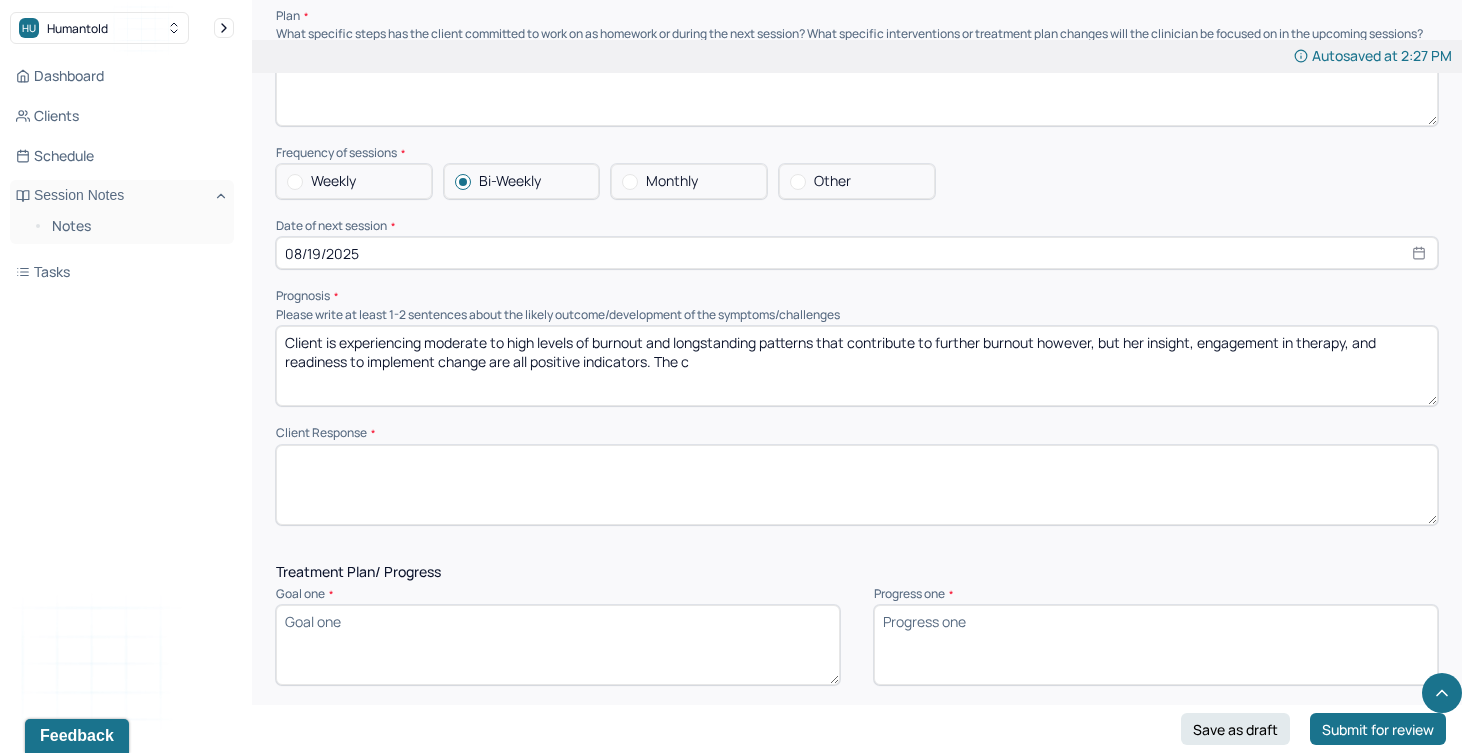 click on "Client is experiencing moderate to high levels of burnout and longstanding patterns that contirbute to further burnout however, but her insight, engagement in therapy, and readiness to implement change are all positive indicators. The c" at bounding box center (857, 366) 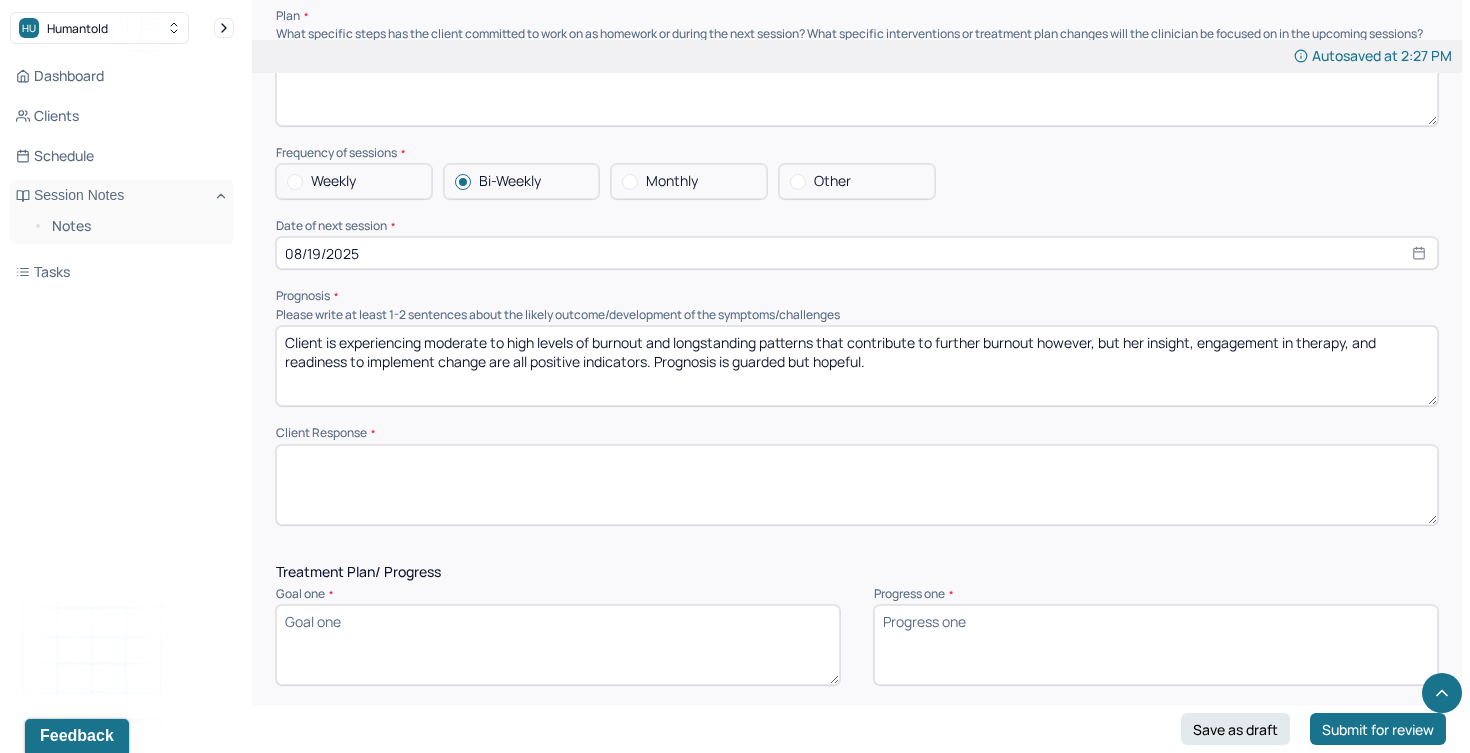 type on "Client is experiencing moderate to high levels of burnout and longstanding patterns that contribute to further burnout however, but her insight, engagement in therapy, and readiness to implement change are all positive indicators. Prognosis is guarded but hopeful." 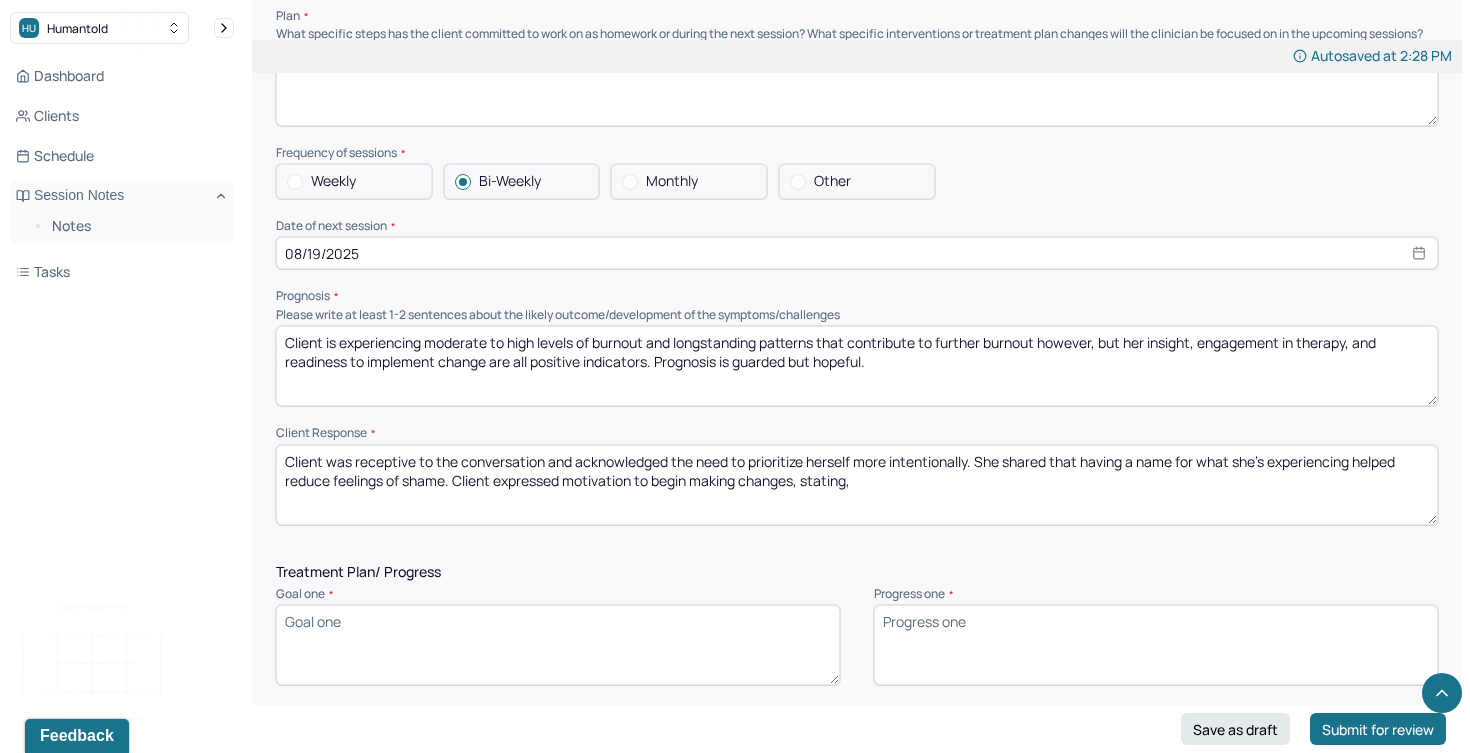 drag, startPoint x: 931, startPoint y: 466, endPoint x: 1001, endPoint y: 457, distance: 70.5762 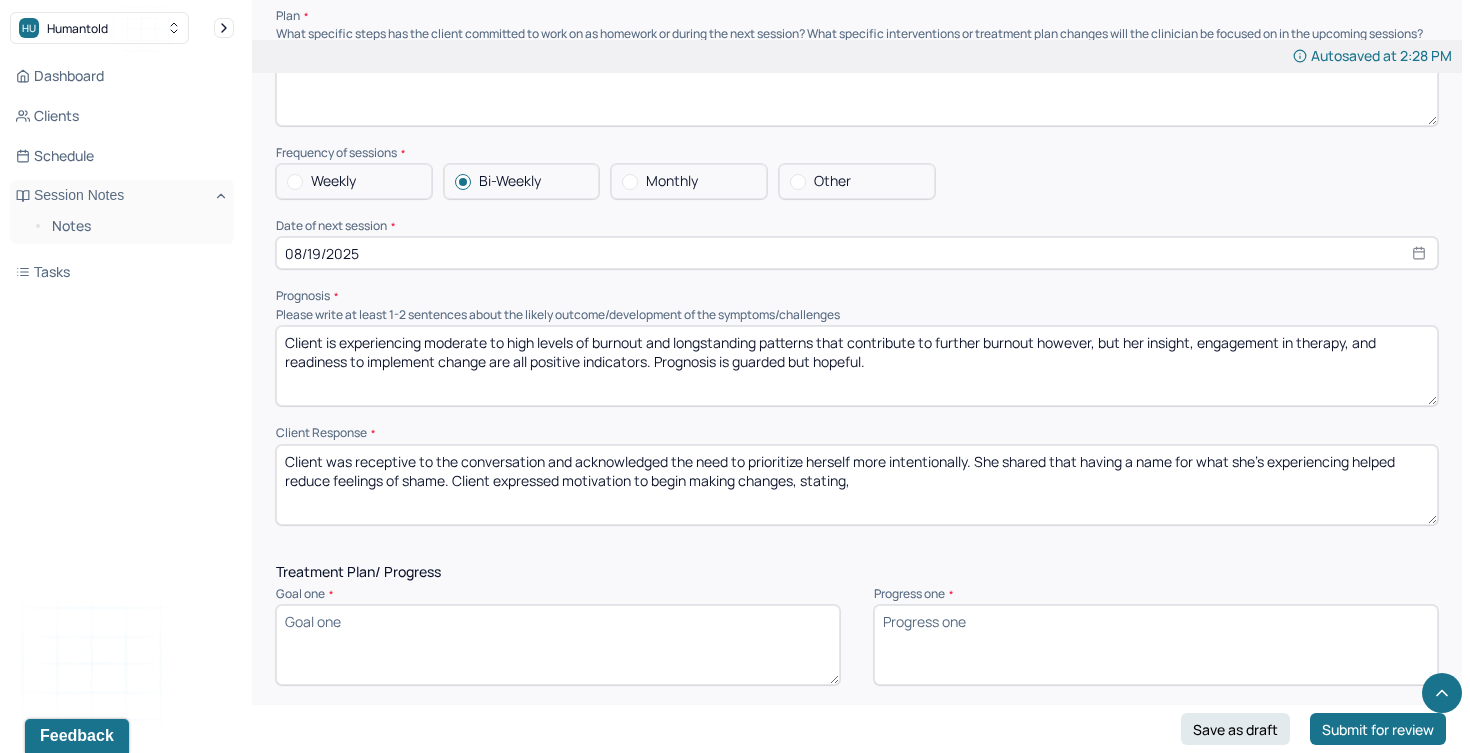 click on "Client was receptive to the conversation and acknowledged the need to prioritize herself more intentionally. She shared that having a name for what she’s experiencing helped reduce feelings of shame. Client expressed motivation to begin making changes, stating," at bounding box center [857, 485] 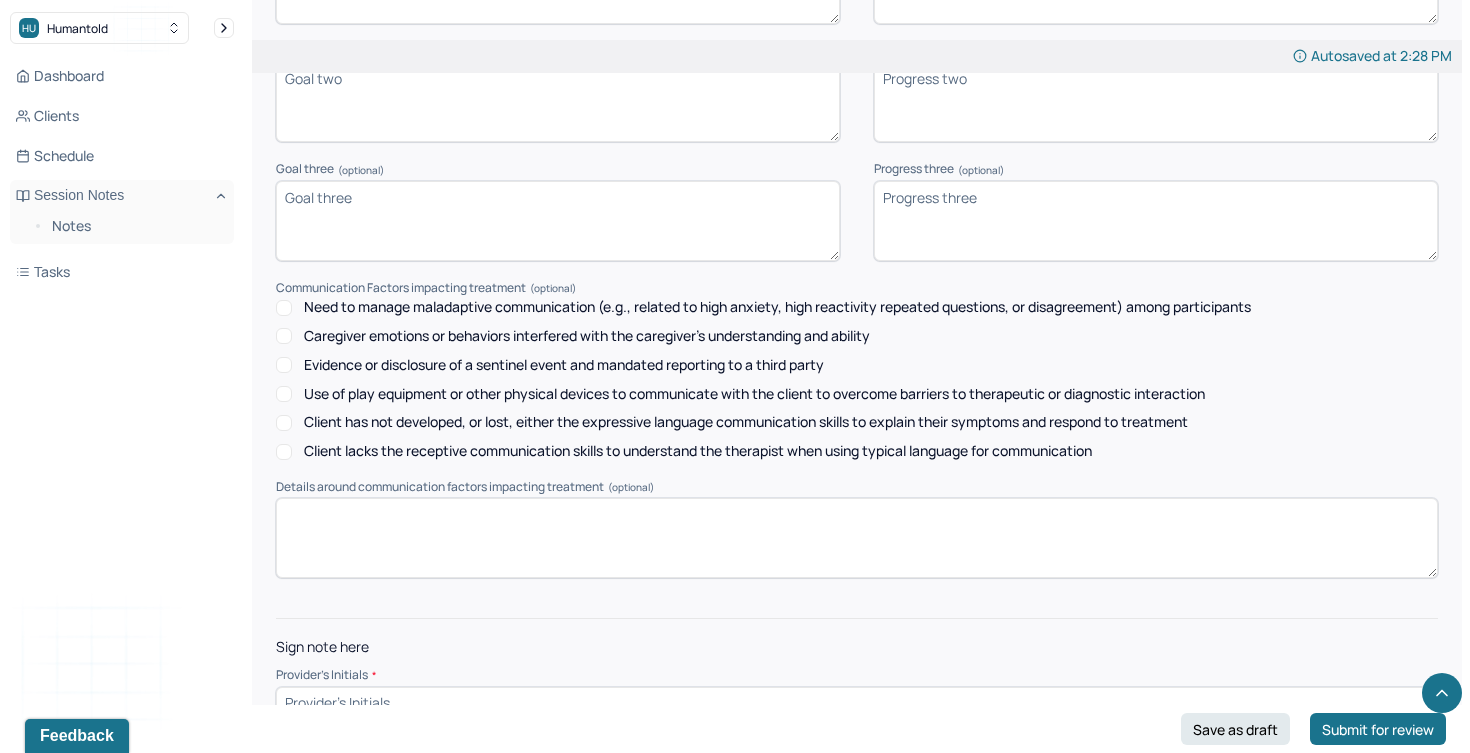 scroll, scrollTop: 2842, scrollLeft: 0, axis: vertical 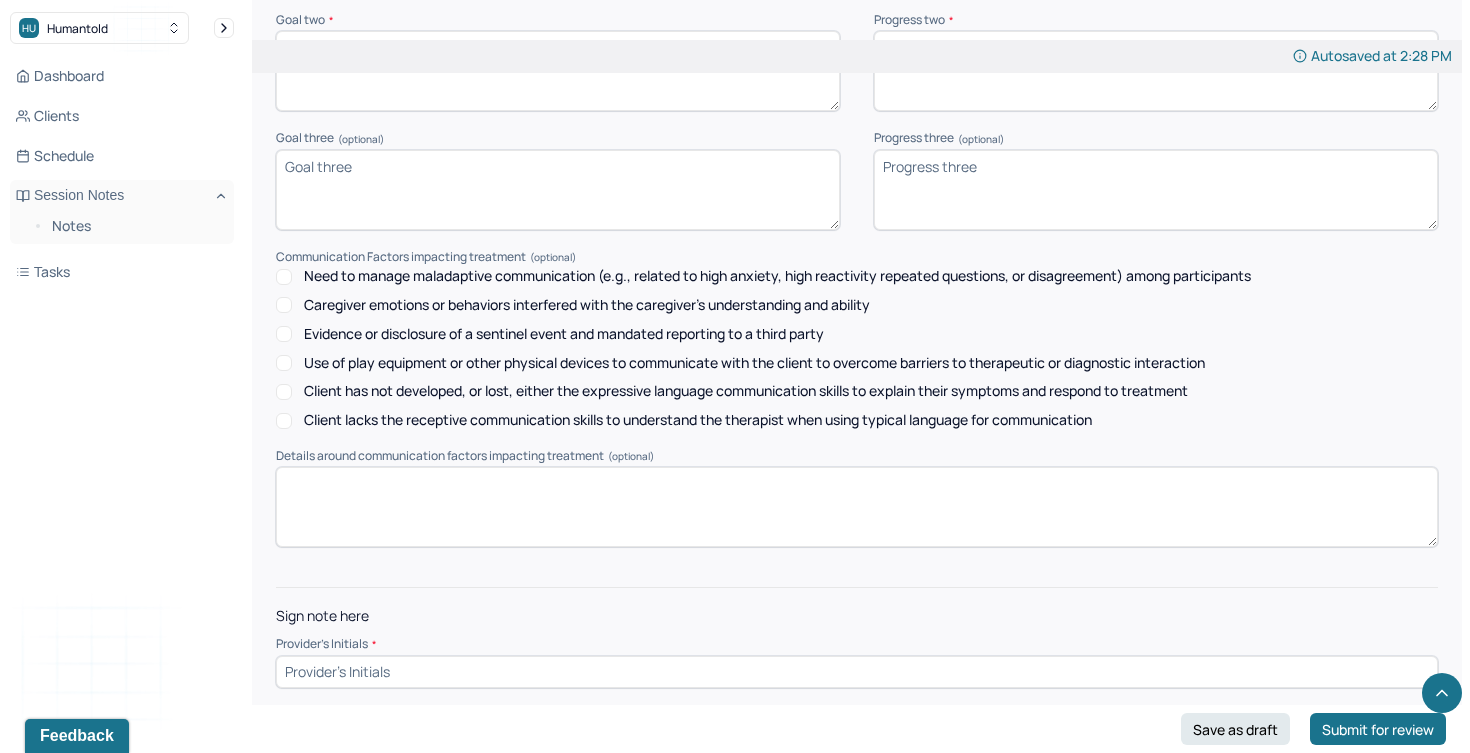 type on "Client was receptive to the conversation and acknowledged the need to prioritize herself more intentionally. She communicated some apprehension, worried that she might not be able to make progress quickly enough but is excited to pursue change." 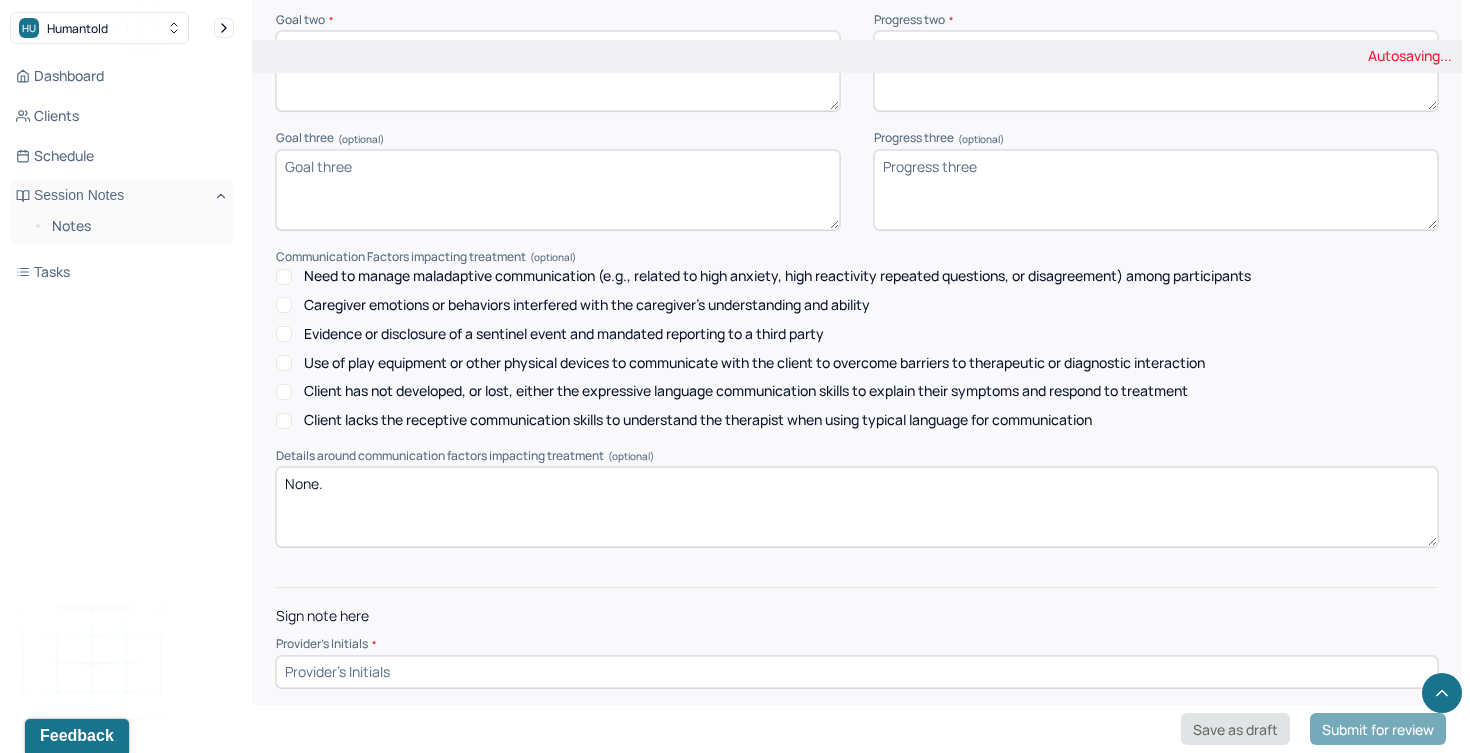 type on "None." 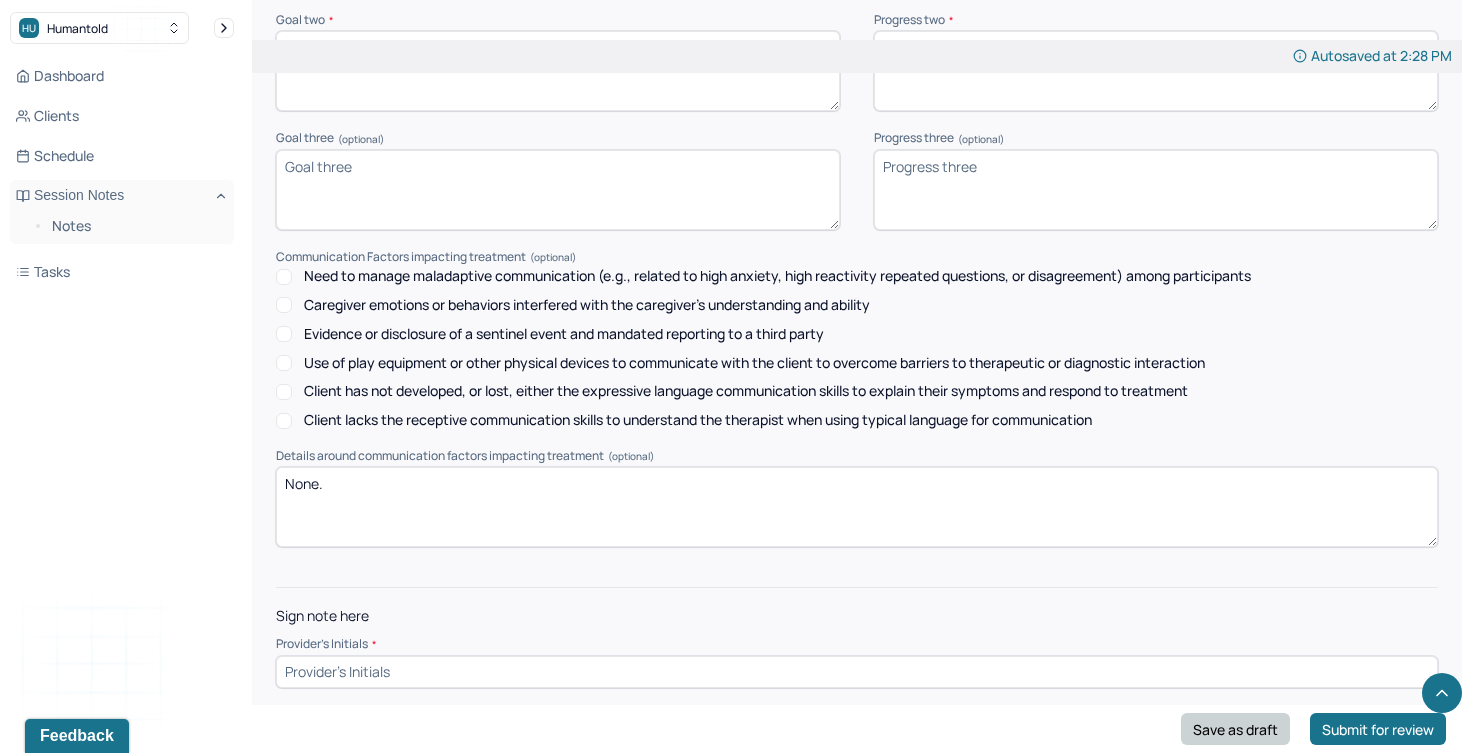 click on "Save as draft" at bounding box center (1235, 729) 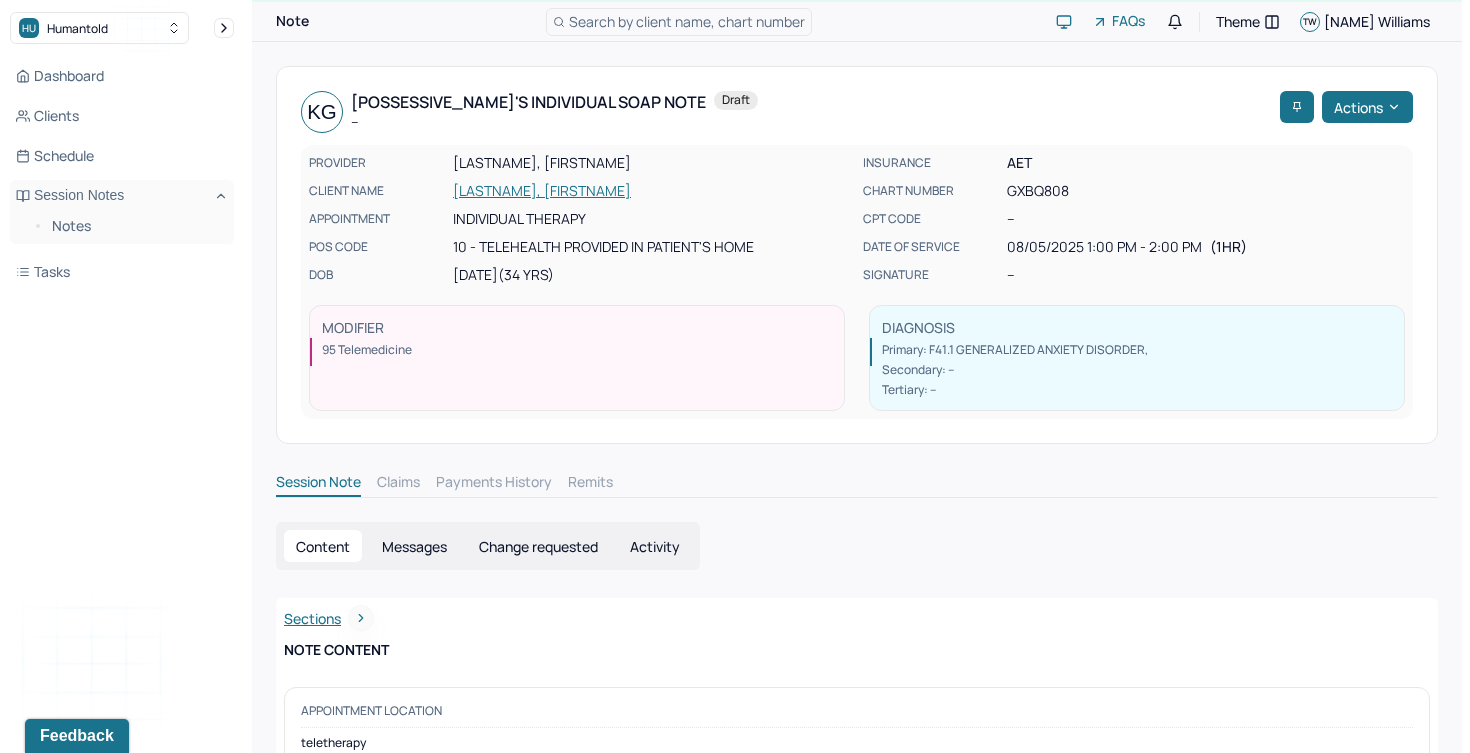 scroll, scrollTop: 0, scrollLeft: 0, axis: both 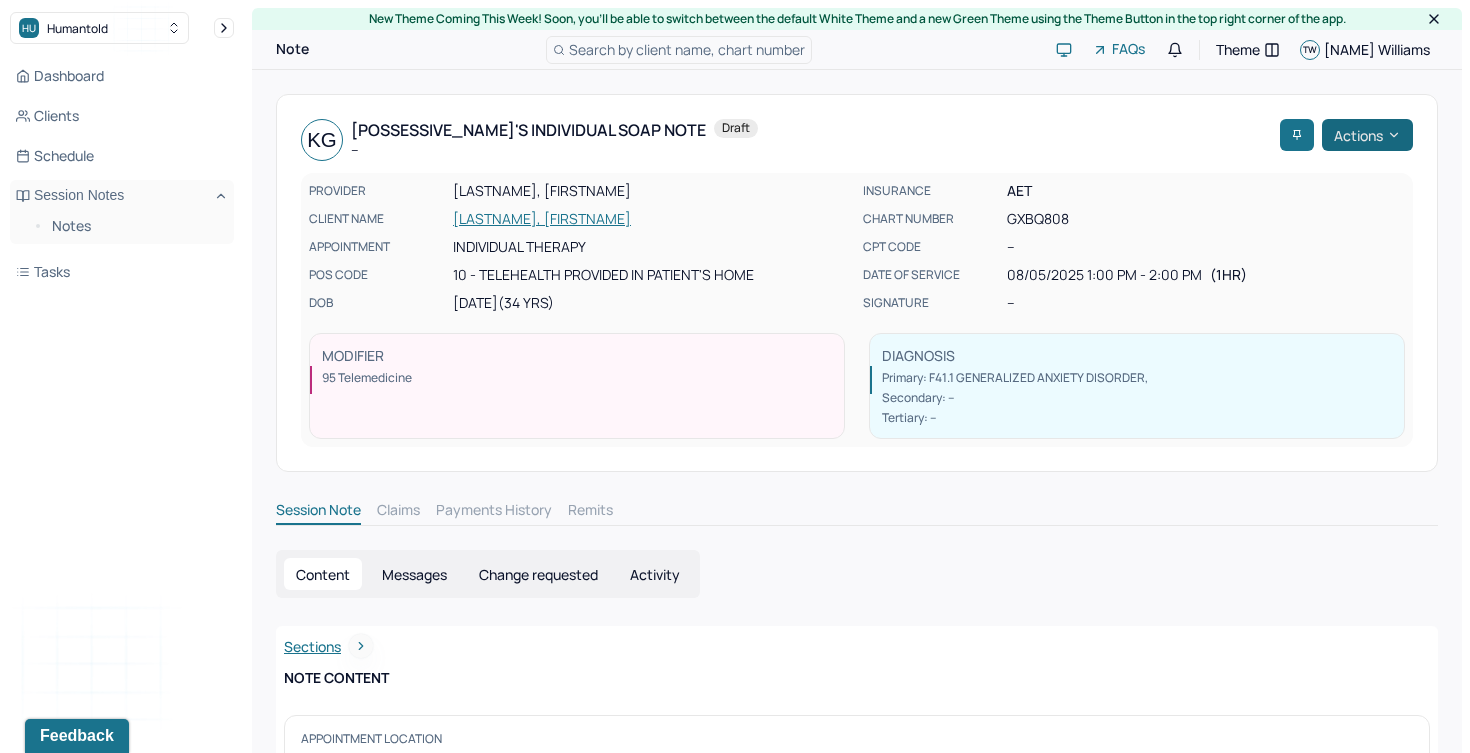 click on "Actions" at bounding box center [1367, 135] 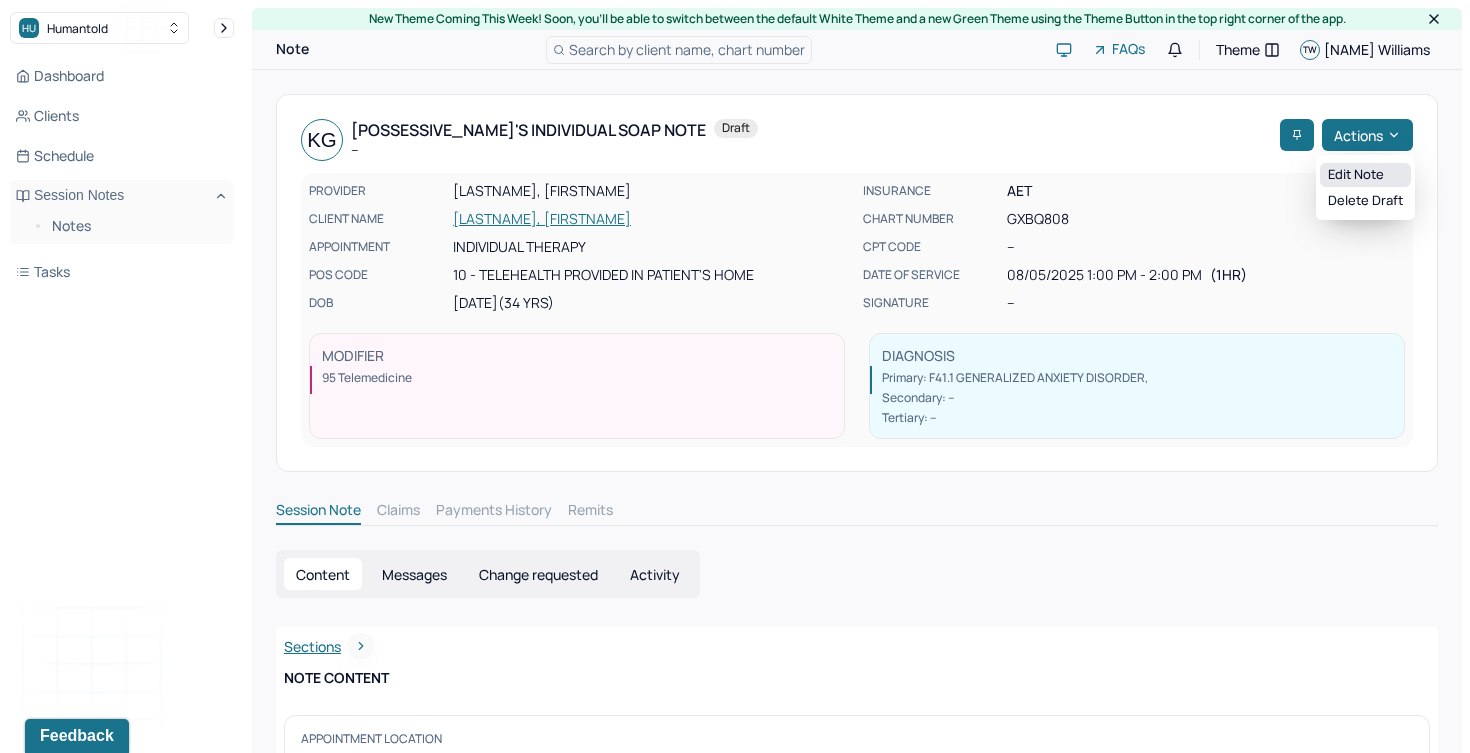 click on "Edit note" at bounding box center [1365, 175] 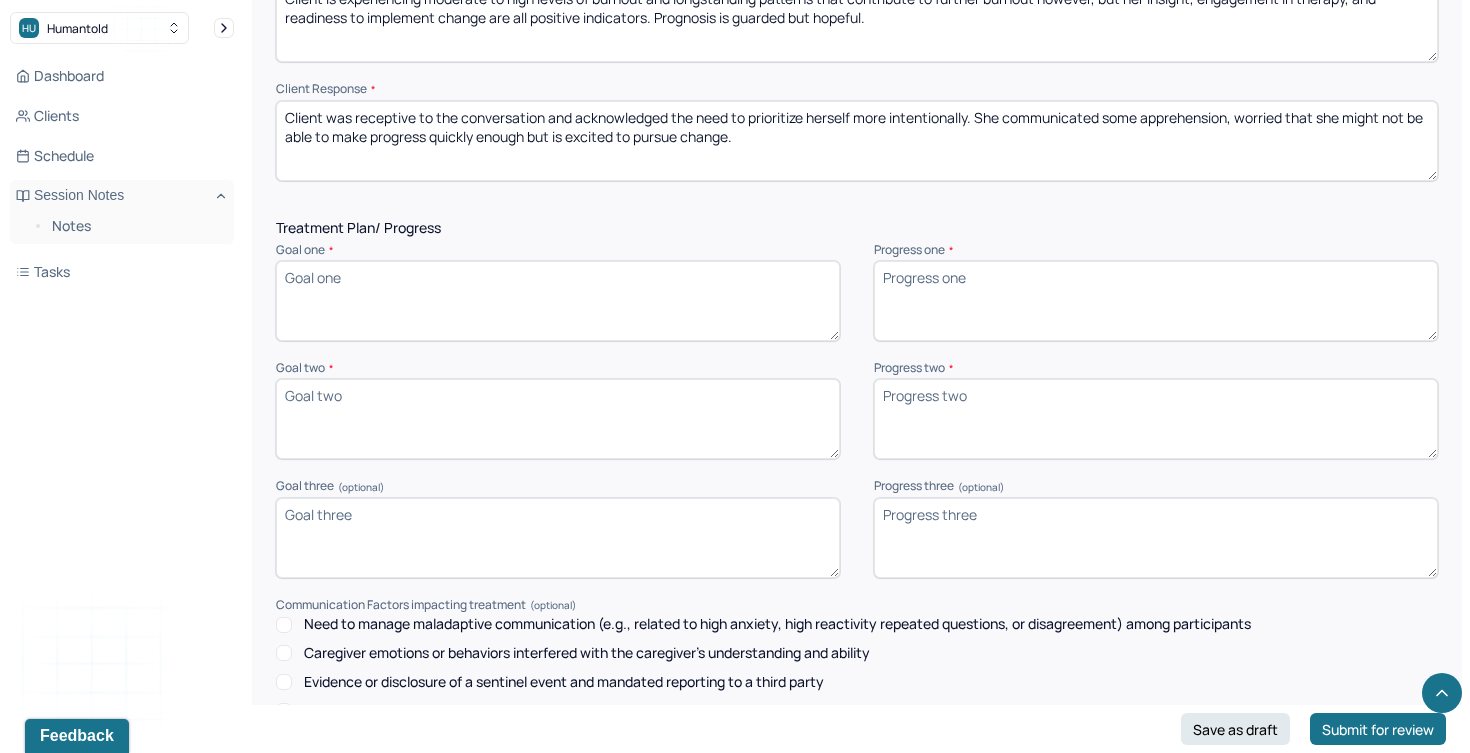 scroll, scrollTop: 2493, scrollLeft: 0, axis: vertical 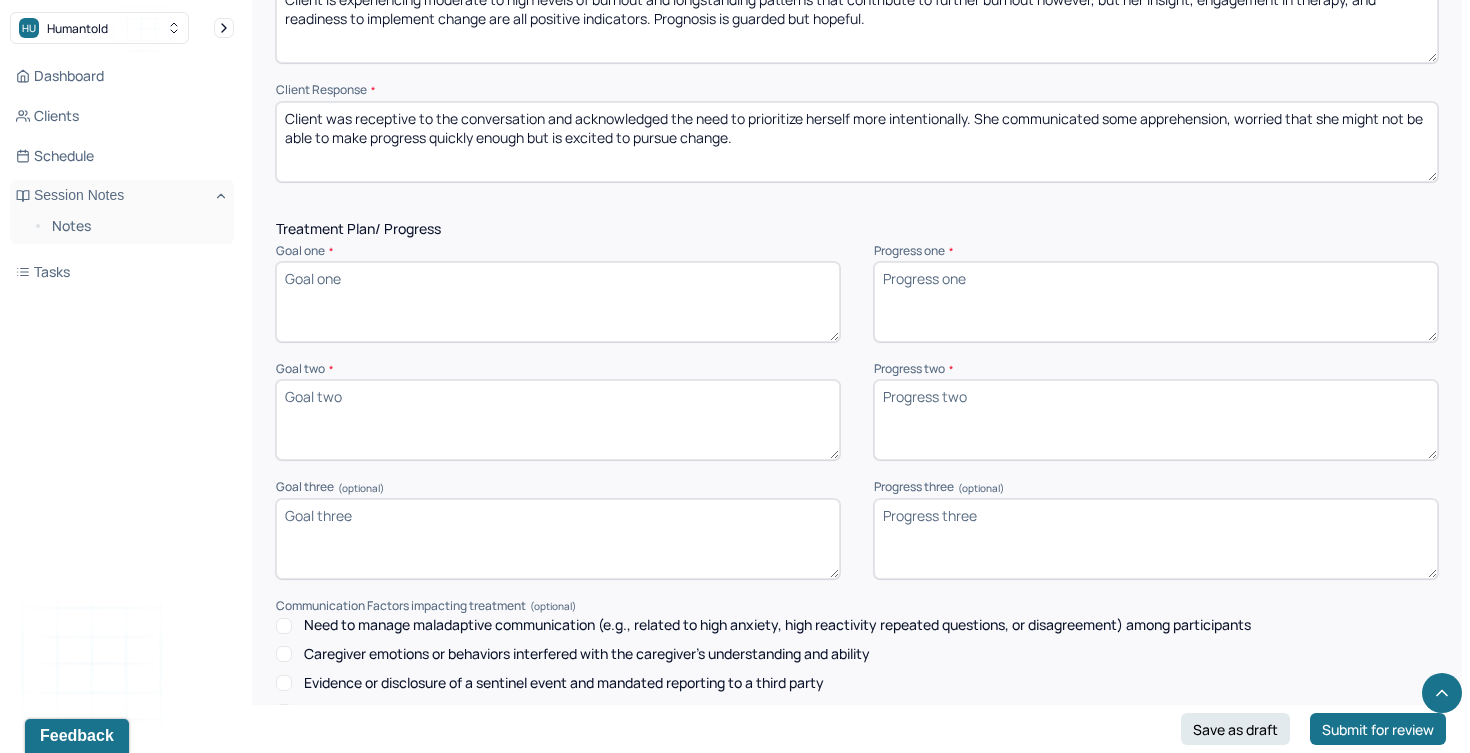click on "Goal one *" at bounding box center (558, 302) 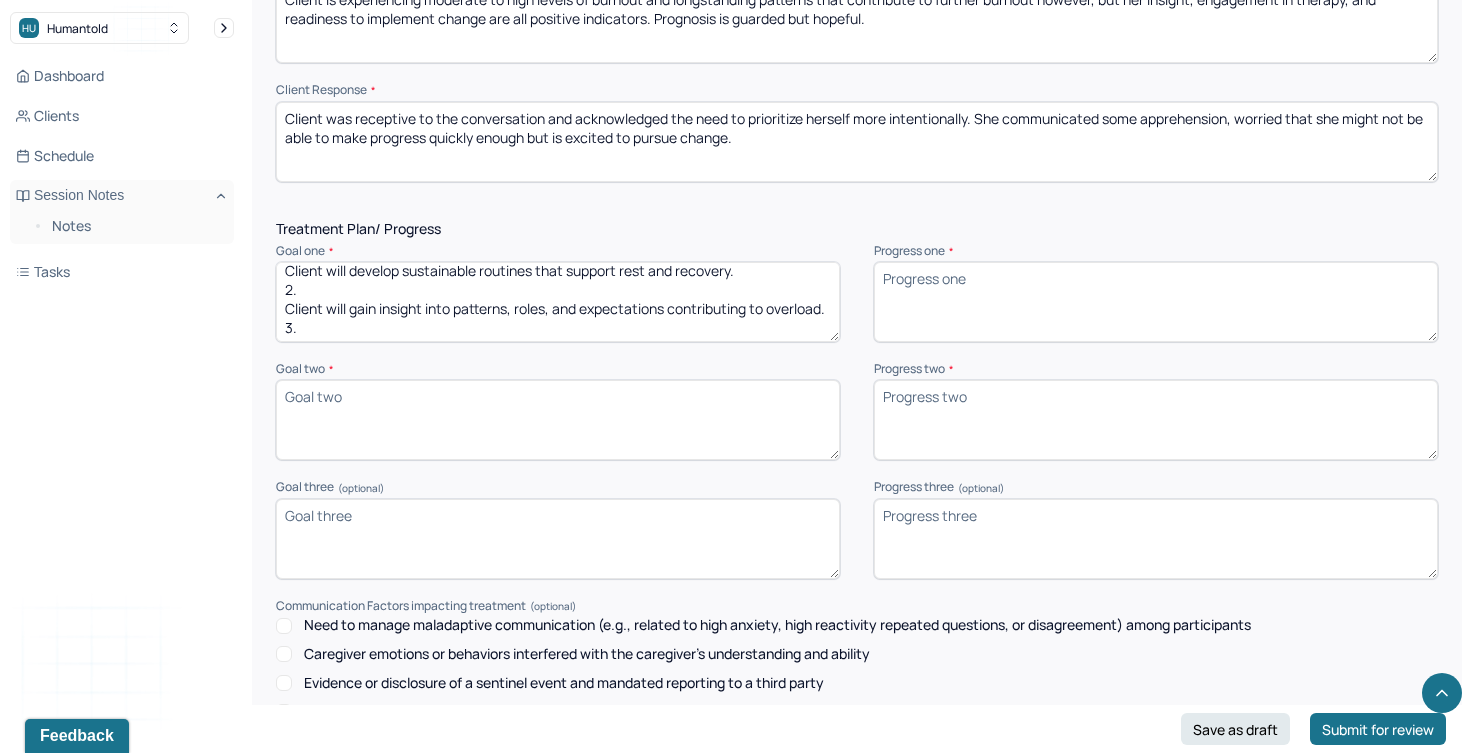 scroll, scrollTop: 0, scrollLeft: 0, axis: both 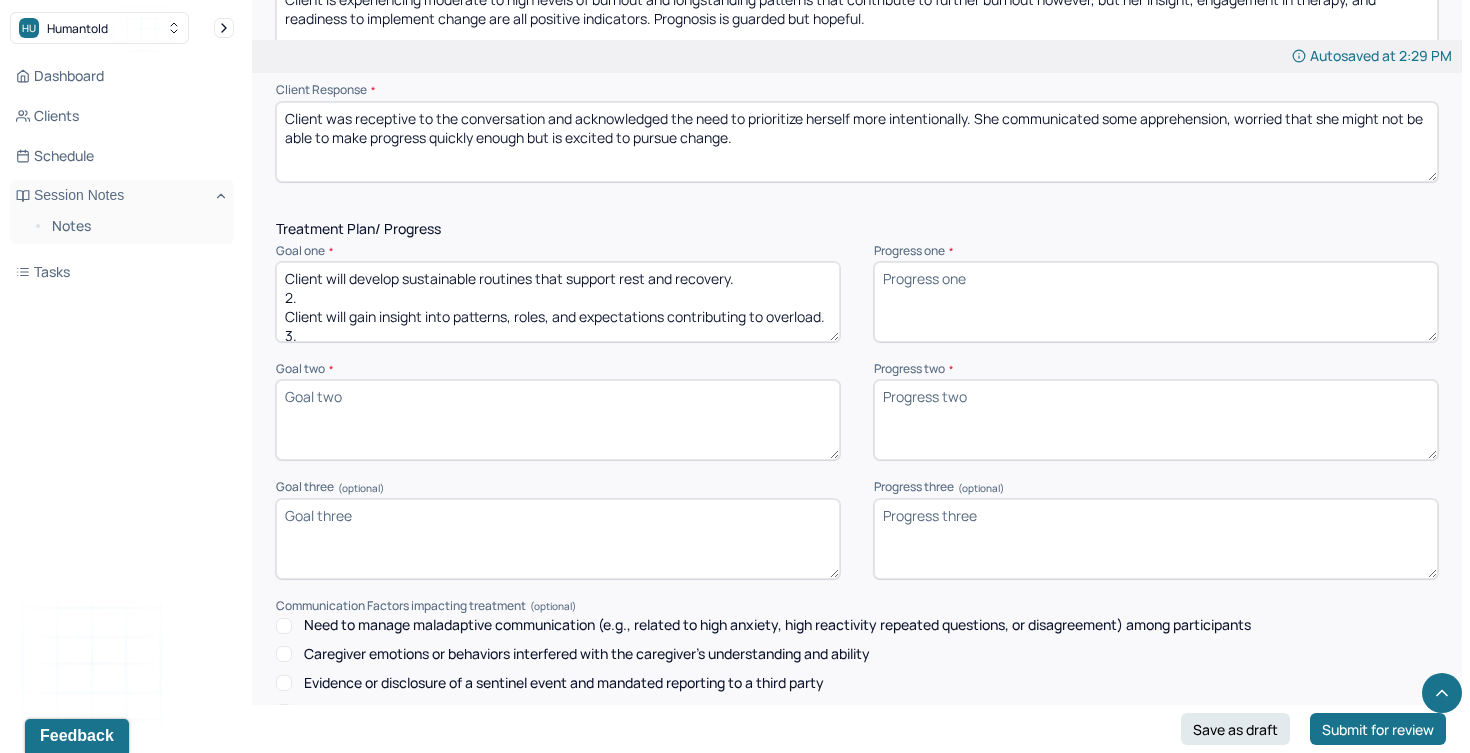 drag, startPoint x: 466, startPoint y: 314, endPoint x: 270, endPoint y: 281, distance: 198.75865 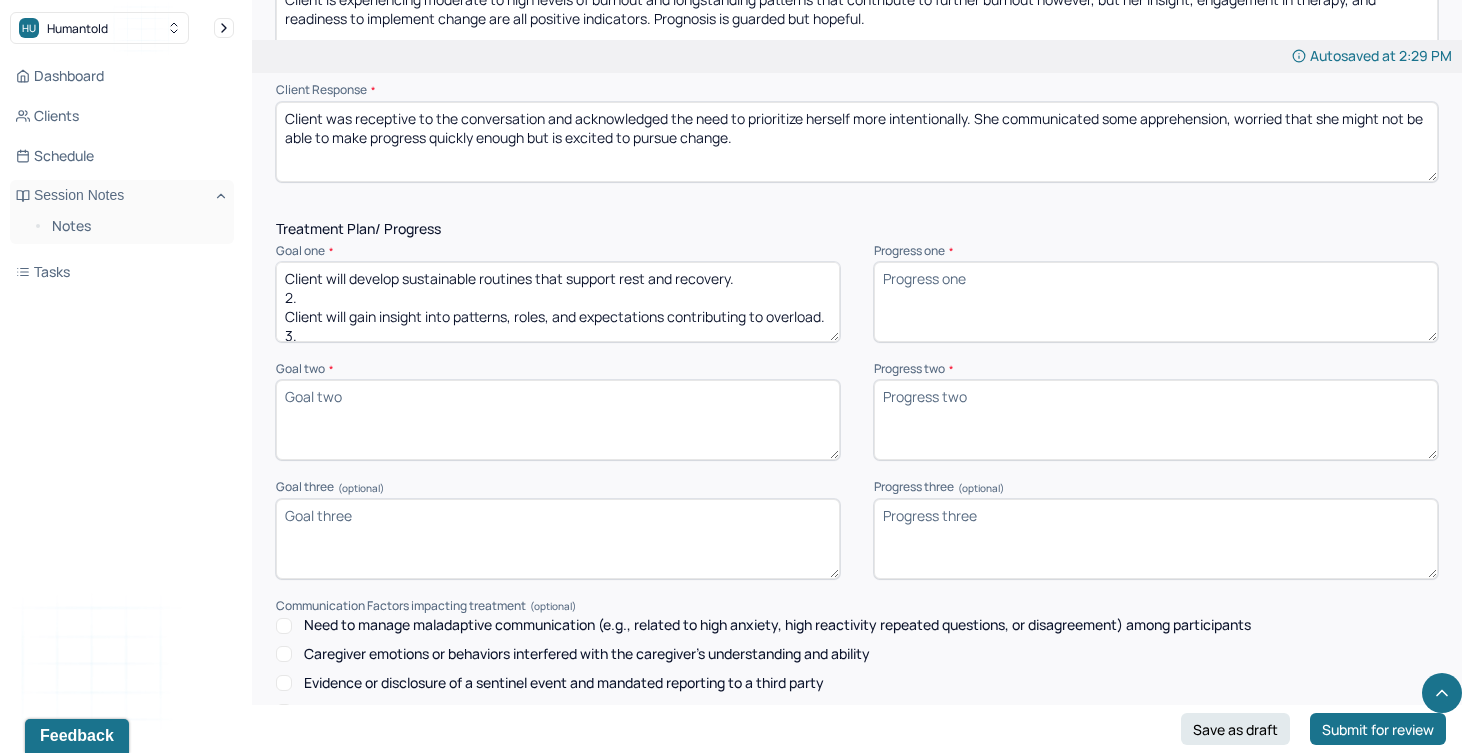 click on "Autosaved at [TIME] Appointment Details Client name [FIRST] [LAST] Date of service [DATE] Time [TIME] - [TIME] Duration 1hr Appointment type individual therapy Provider name [FIRST] [LAST] Modifier 1 95 Telemedicine Note type Individual soap note Load previous session note Instructions The fields marked with an asterisk ( * ) are required before you can submit your notes. Before you can submit your session notes, they must be signed. You have the option to save your notes as a draft before making a submission. Appointment location * Teletherapy Client Teletherapy Location here Home Office Other Provider Teletherapy Location Home Office Other Consent was received for the teletherapy session The teletherapy session was conducted via video Primary diagnosis * F41.1 GENERALIZED ANXIETY DISORDER Secondary diagnosis (optional) Secondary diagnosis Tertiary diagnosis (optional) Tertiary diagnosis Emotional / Behavioural symptoms demonstrated * Causing * Causing Intention for Session * Session Note Subjective" at bounding box center (857, -660) 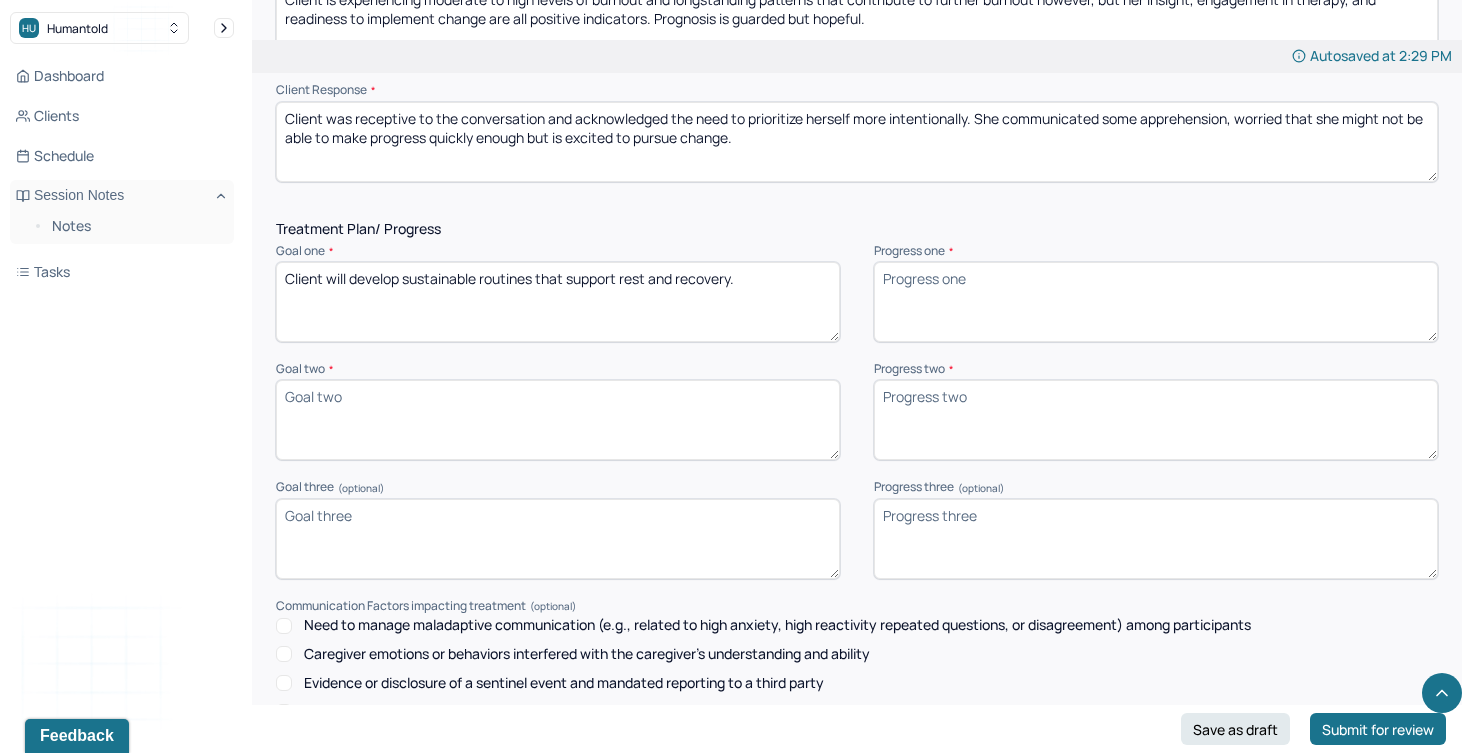 type on "Client will develop sustainable routines that support rest and recovery." 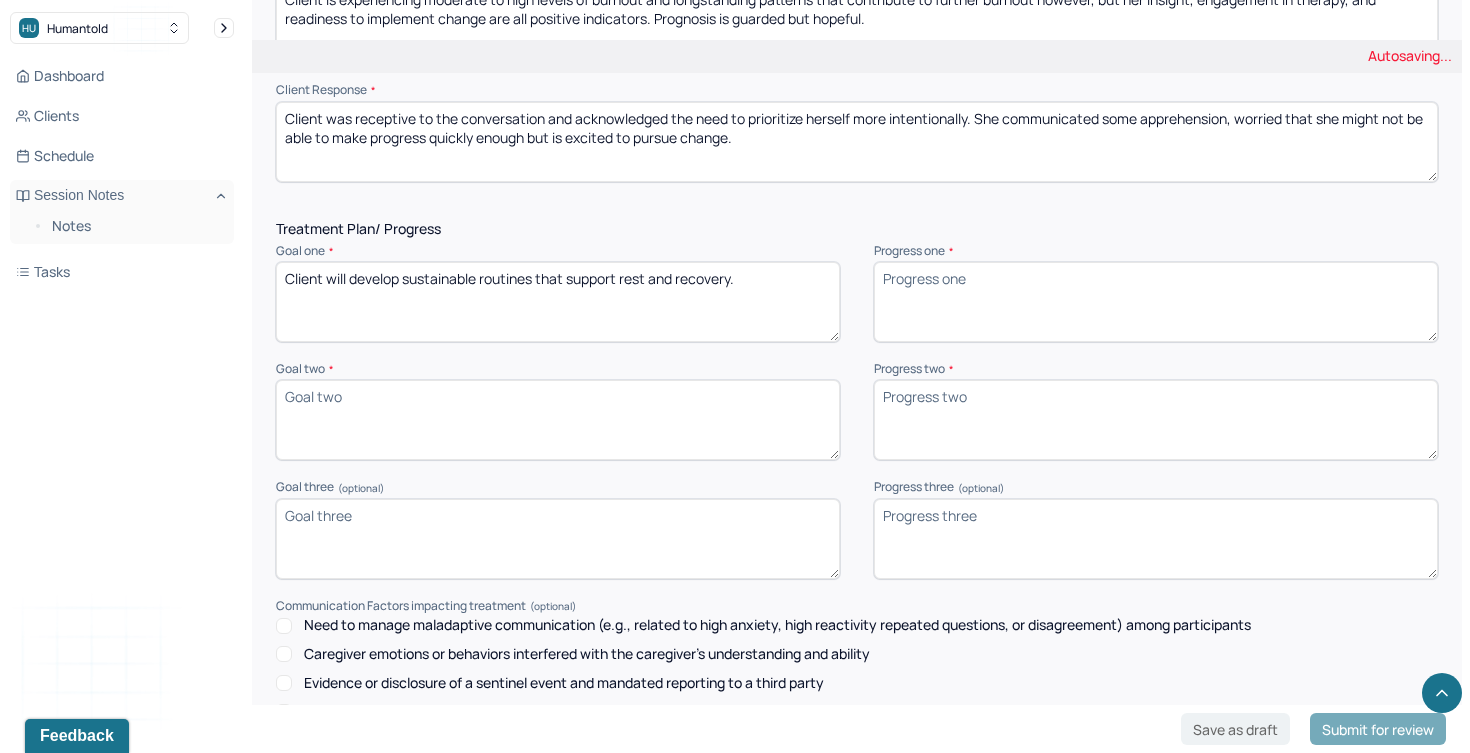 paste on "2.
Client will gain insight into patterns, roles, and expectations contributing to overload.
3.
Client to increase engagement in activities that are restorative and not tied to productivity." 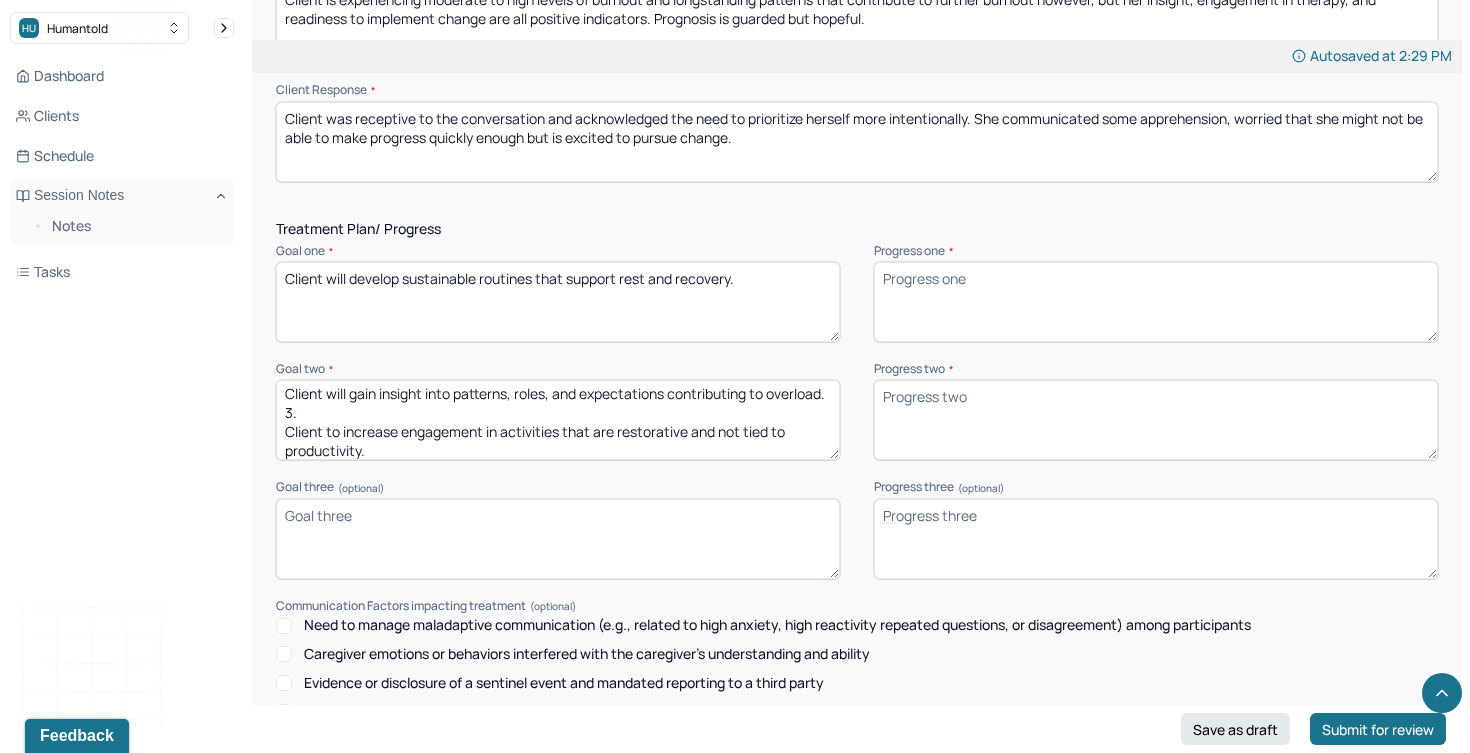 scroll, scrollTop: 0, scrollLeft: 0, axis: both 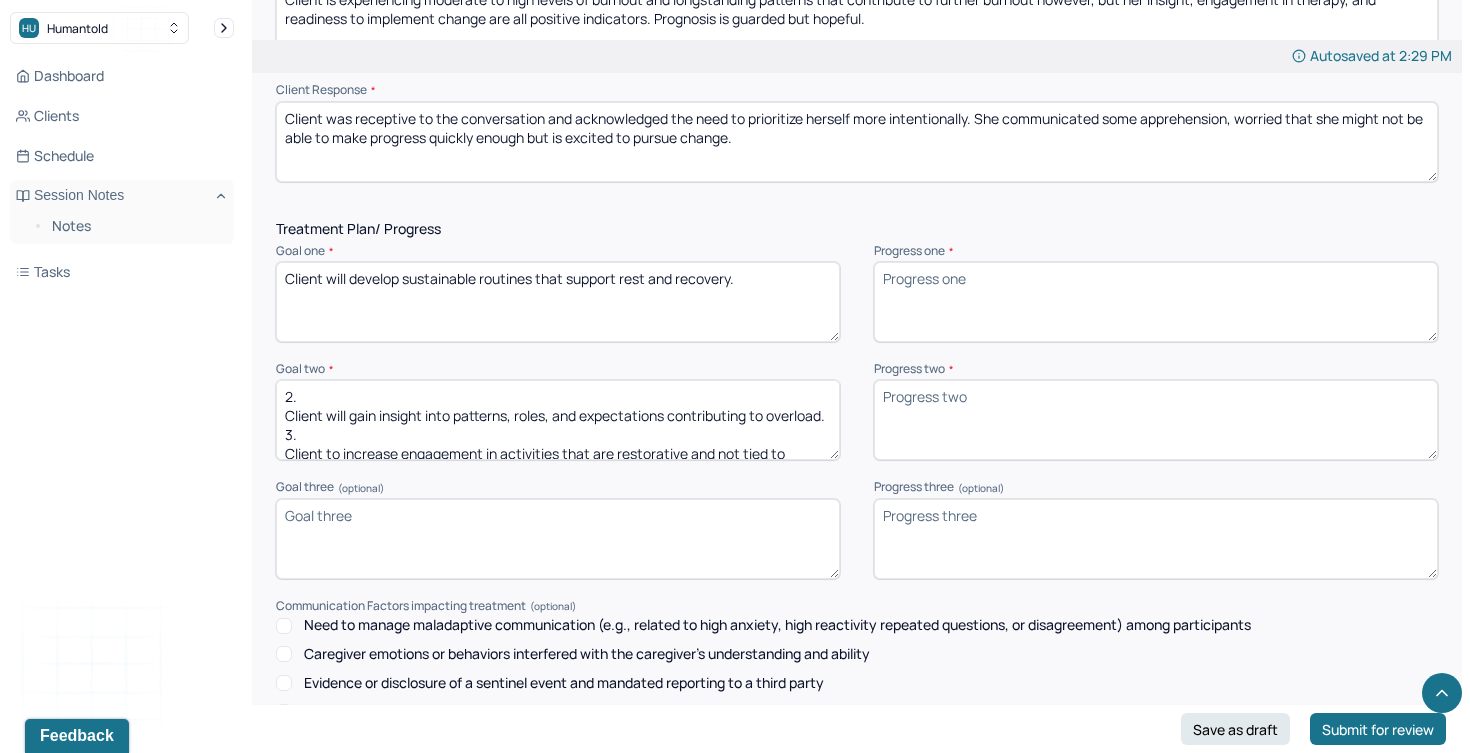drag, startPoint x: 304, startPoint y: 387, endPoint x: 243, endPoint y: 385, distance: 61.03278 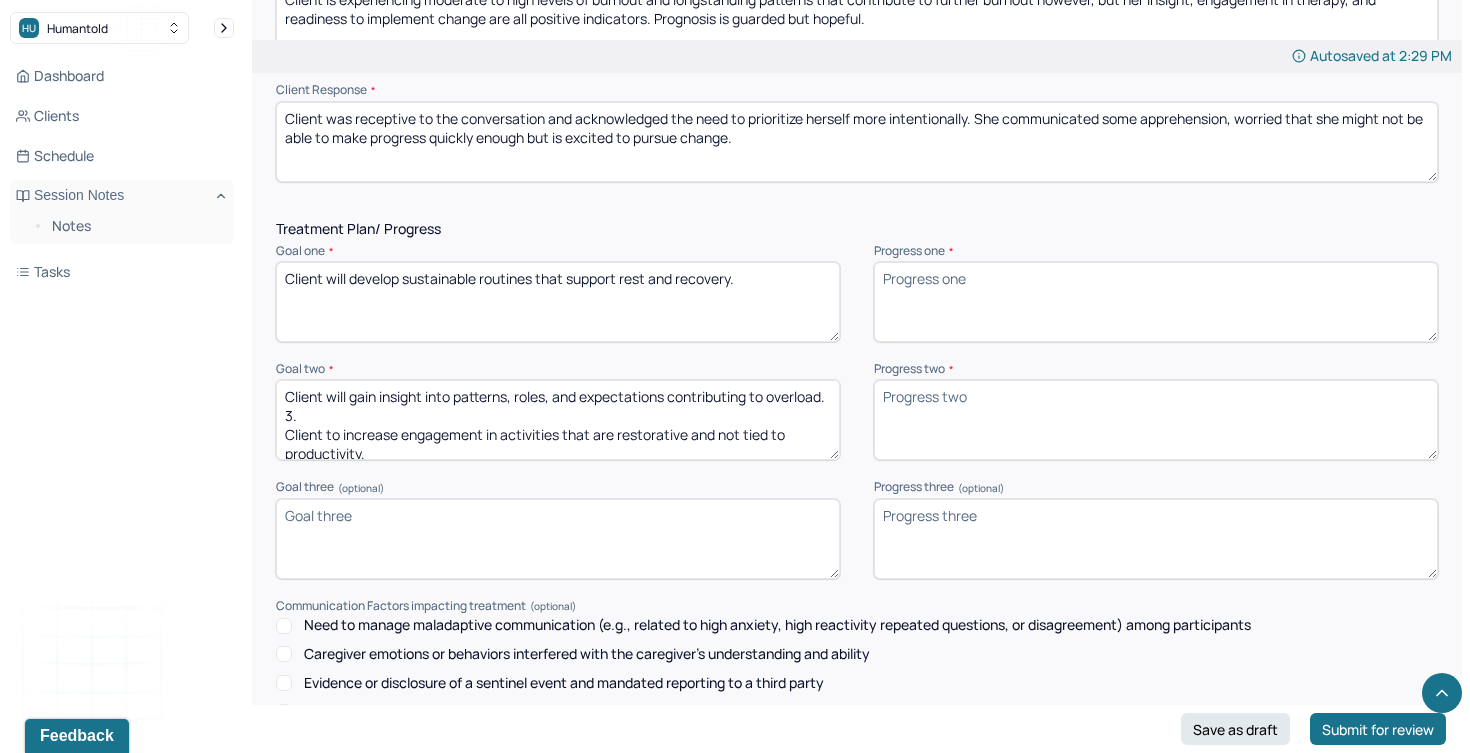 scroll, scrollTop: 9, scrollLeft: 0, axis: vertical 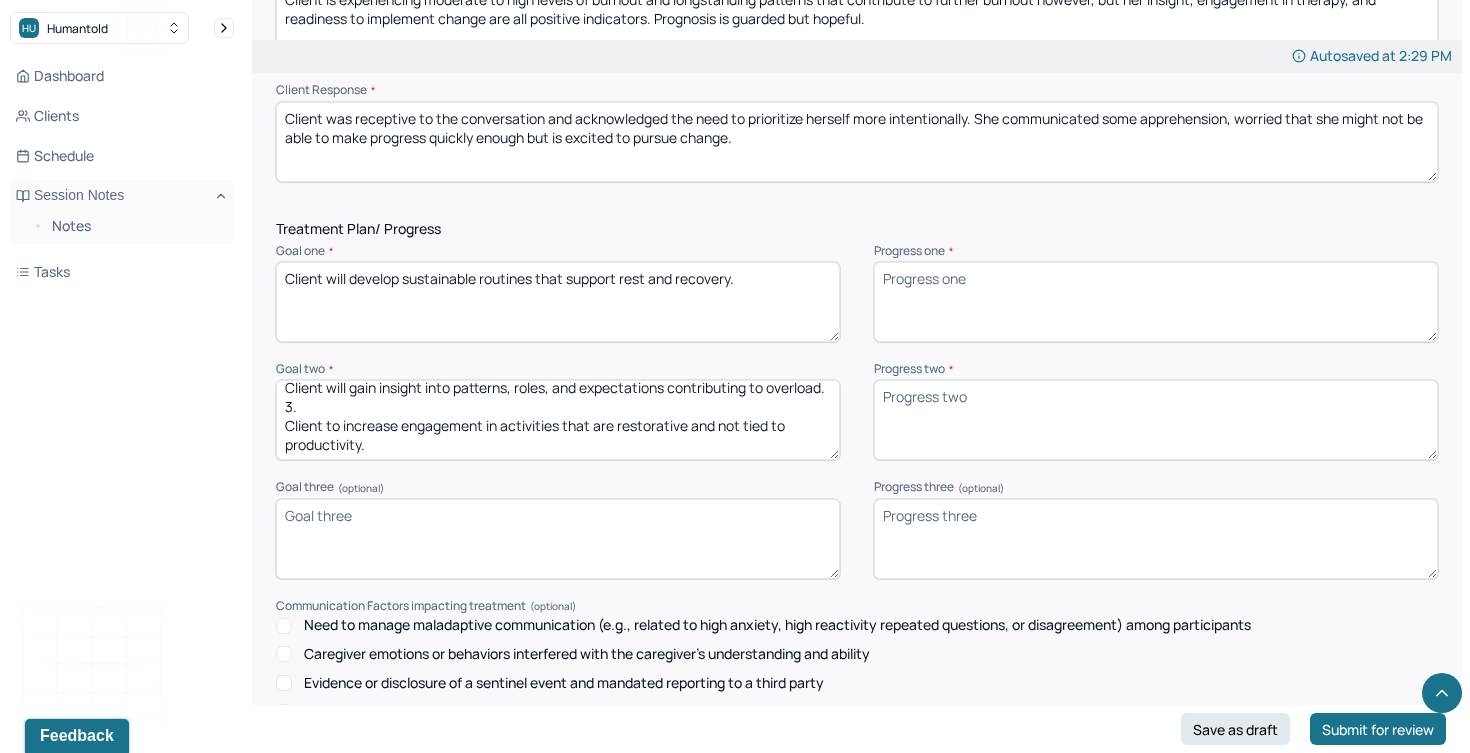 drag, startPoint x: 372, startPoint y: 442, endPoint x: 272, endPoint y: 404, distance: 106.97663 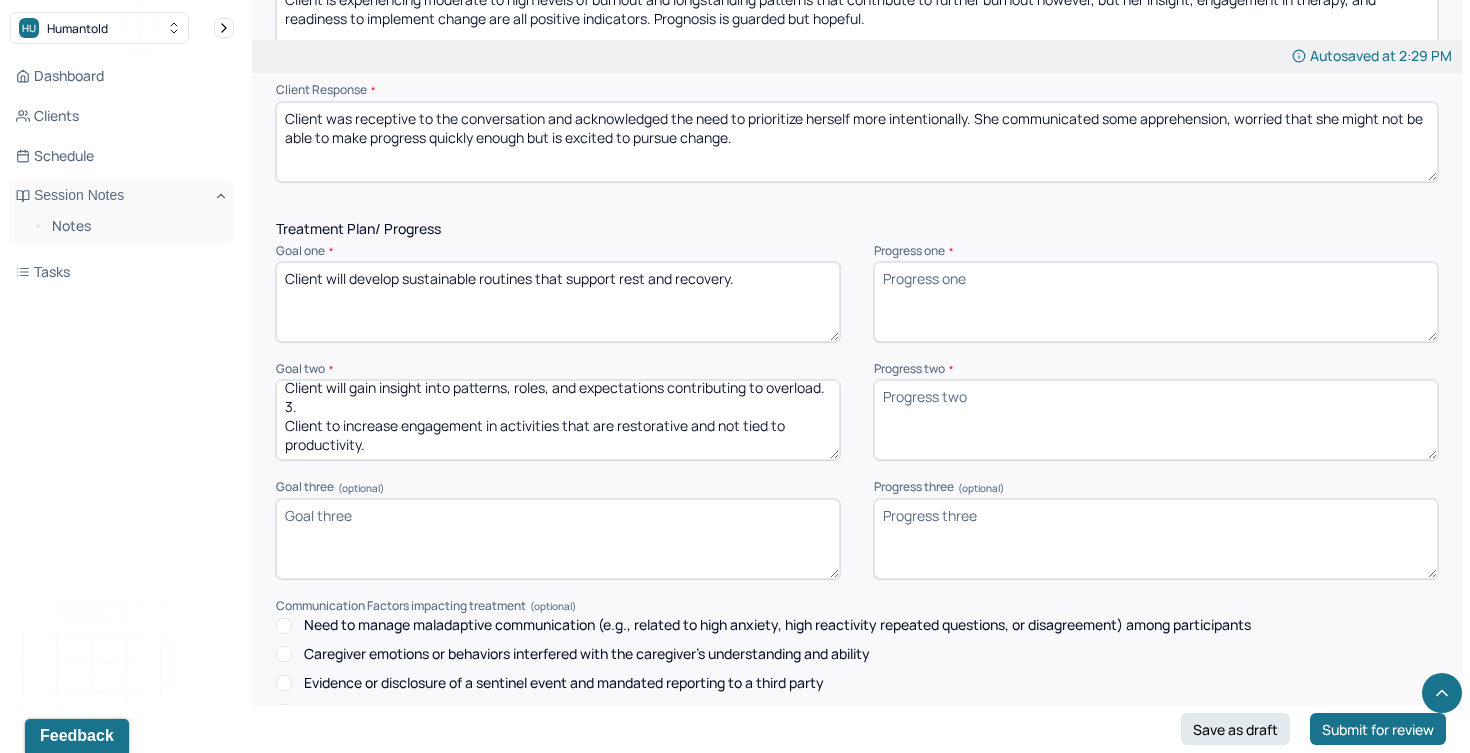 click on "Autosaved at [TIME] Appointment Details Client name [FIRST] [LAST] Date of service [DATE] Time [TIME] - [TIME] Duration 1hr Appointment type individual therapy Provider name [FIRST] [LAST] Modifier 1 95 Telemedicine Note type Individual soap note Load previous session note Instructions The fields marked with an asterisk ( * ) are required before you can submit your notes. Before you can submit your session notes, they must be signed. You have the option to save your notes as a draft before making a submission. Appointment location * Teletherapy Client Teletherapy Location here Home Office Other Provider Teletherapy Location Home Office Other Consent was received for the teletherapy session The teletherapy session was conducted via video Primary diagnosis * F41.1 GENERALIZED ANXIETY DISORDER Secondary diagnosis (optional) Secondary diagnosis Tertiary diagnosis (optional) Tertiary diagnosis Emotional / Behavioural symptoms demonstrated * Causing * Causing Intention for Session * Session Note Subjective" at bounding box center (857, -660) 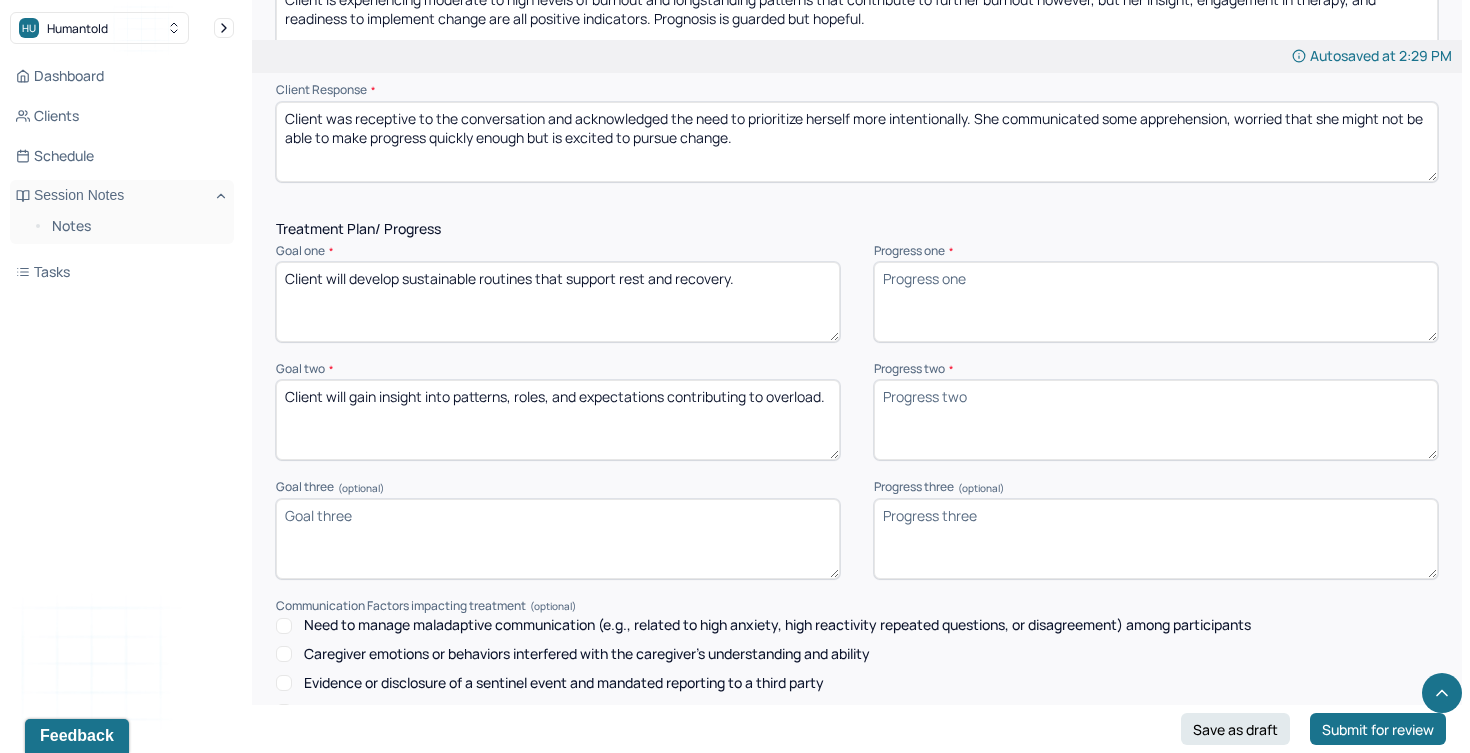 scroll, scrollTop: 0, scrollLeft: 0, axis: both 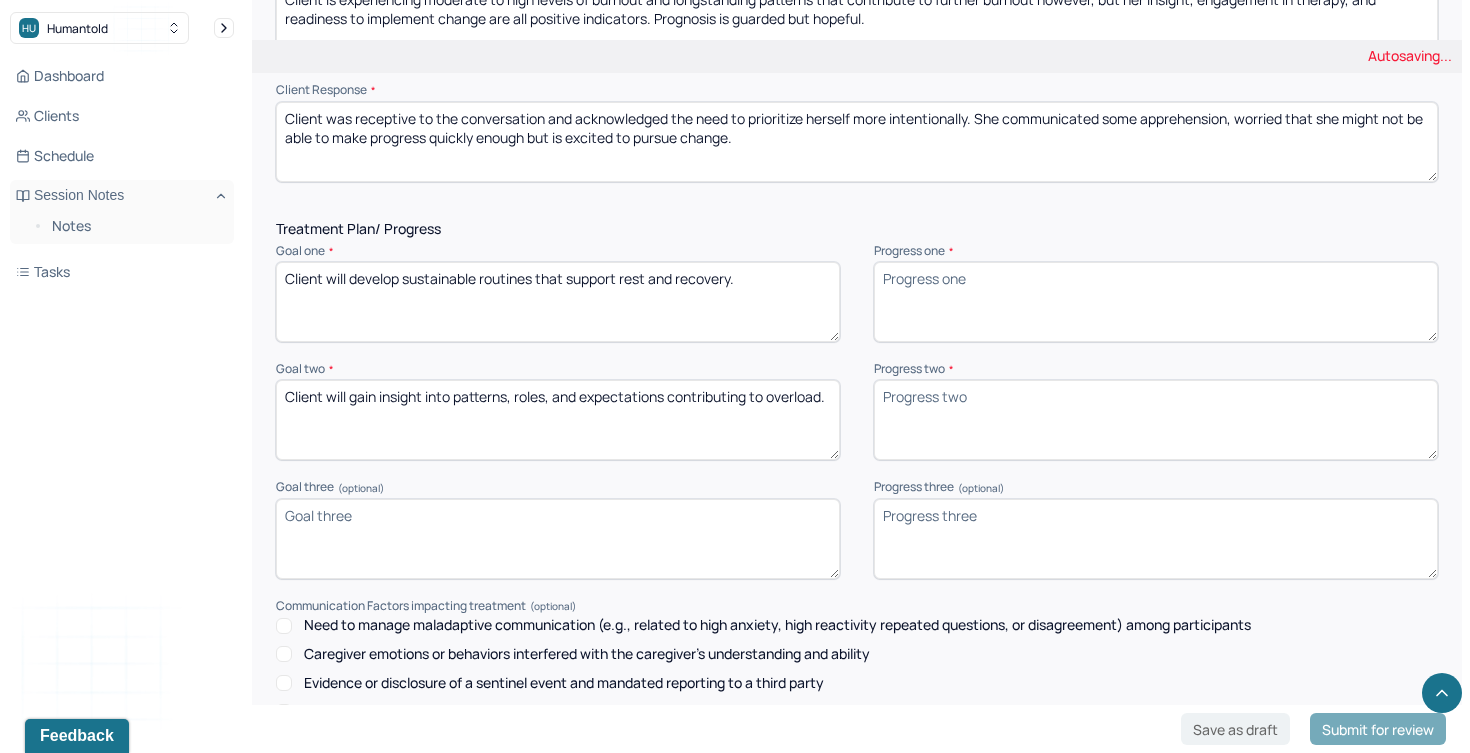 paste on "3.
Client to increase engagement in activities that are restorative and not tied to productivity." 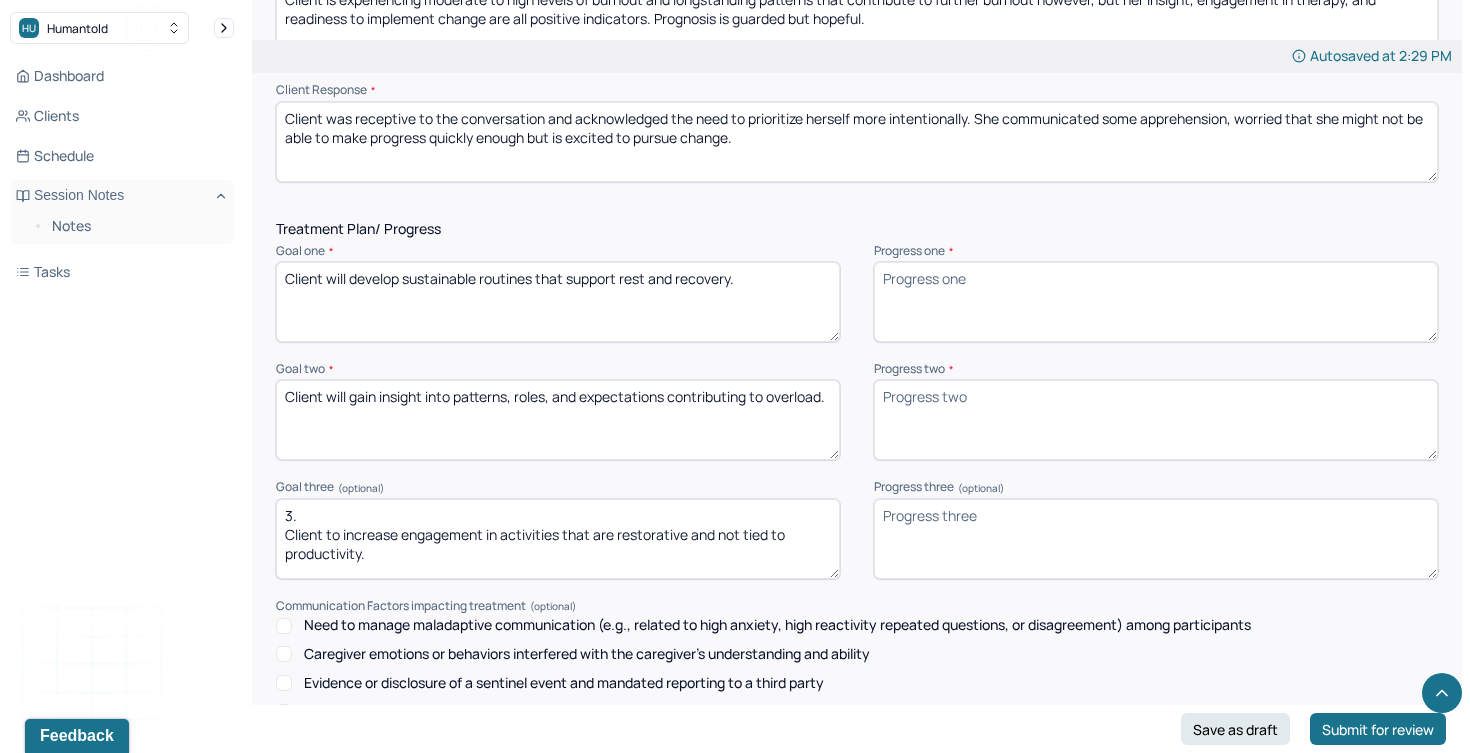click on "3.
Client to increase engagement in activities that are restorative and not tied to productivity." at bounding box center (558, 539) 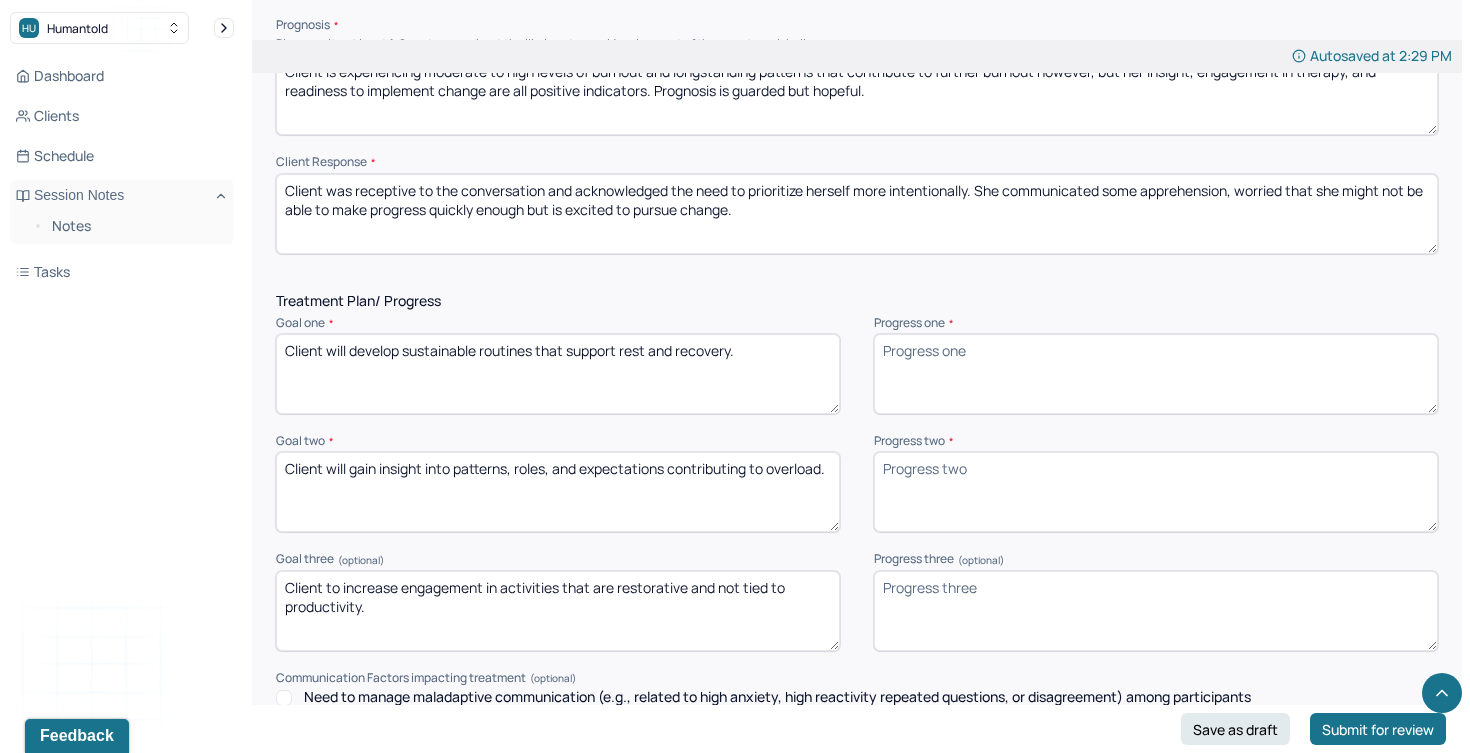 scroll, scrollTop: 2420, scrollLeft: 0, axis: vertical 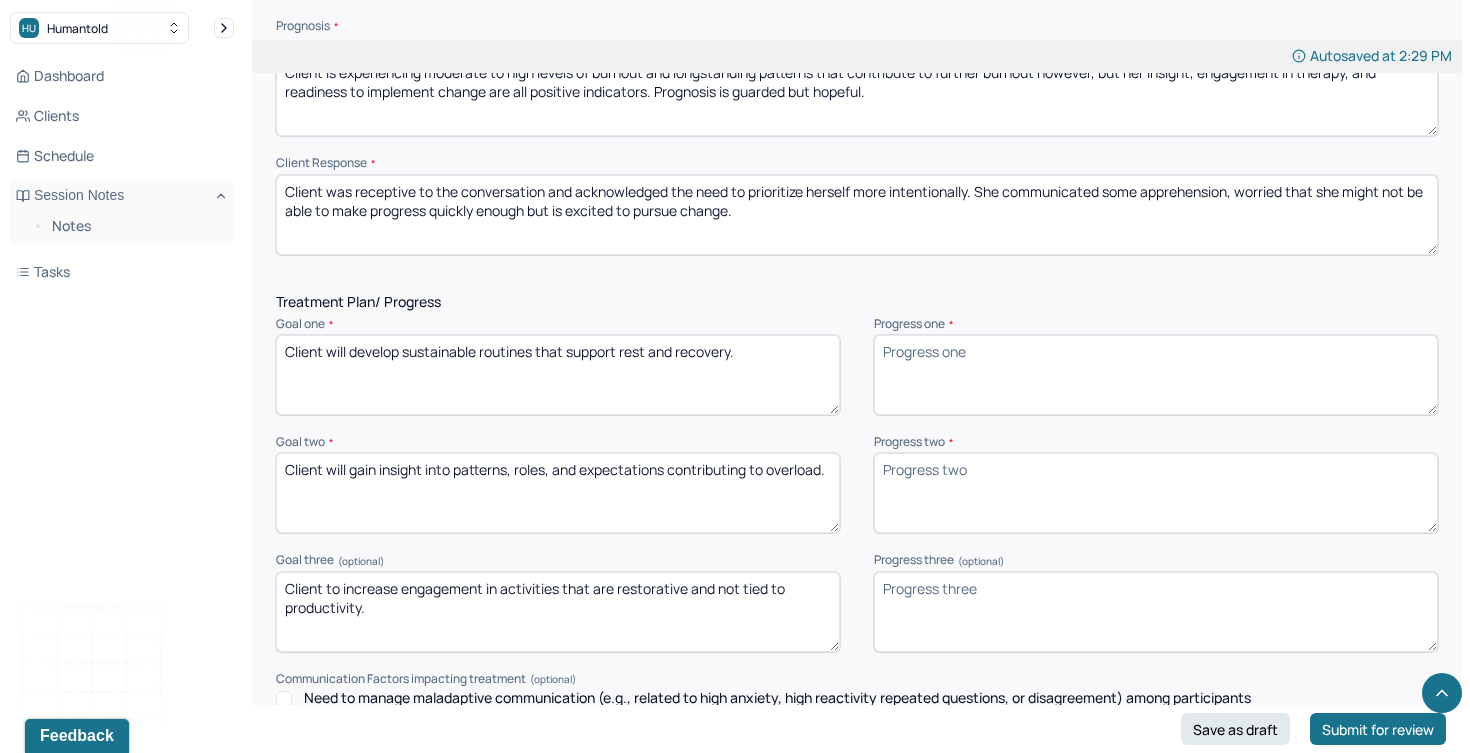 type on "Client to increase engagement in activities that are restorative and not tied to productivity." 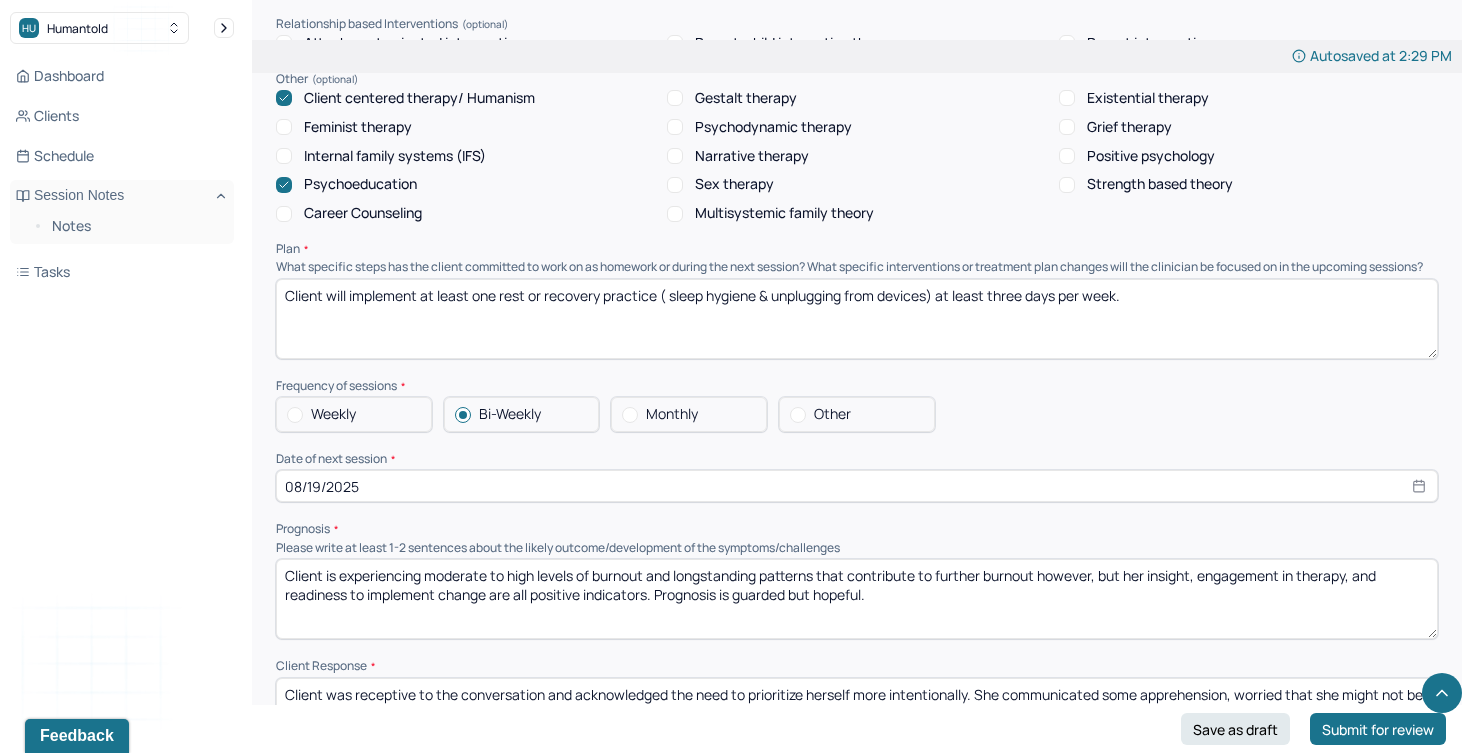 scroll, scrollTop: 1912, scrollLeft: 0, axis: vertical 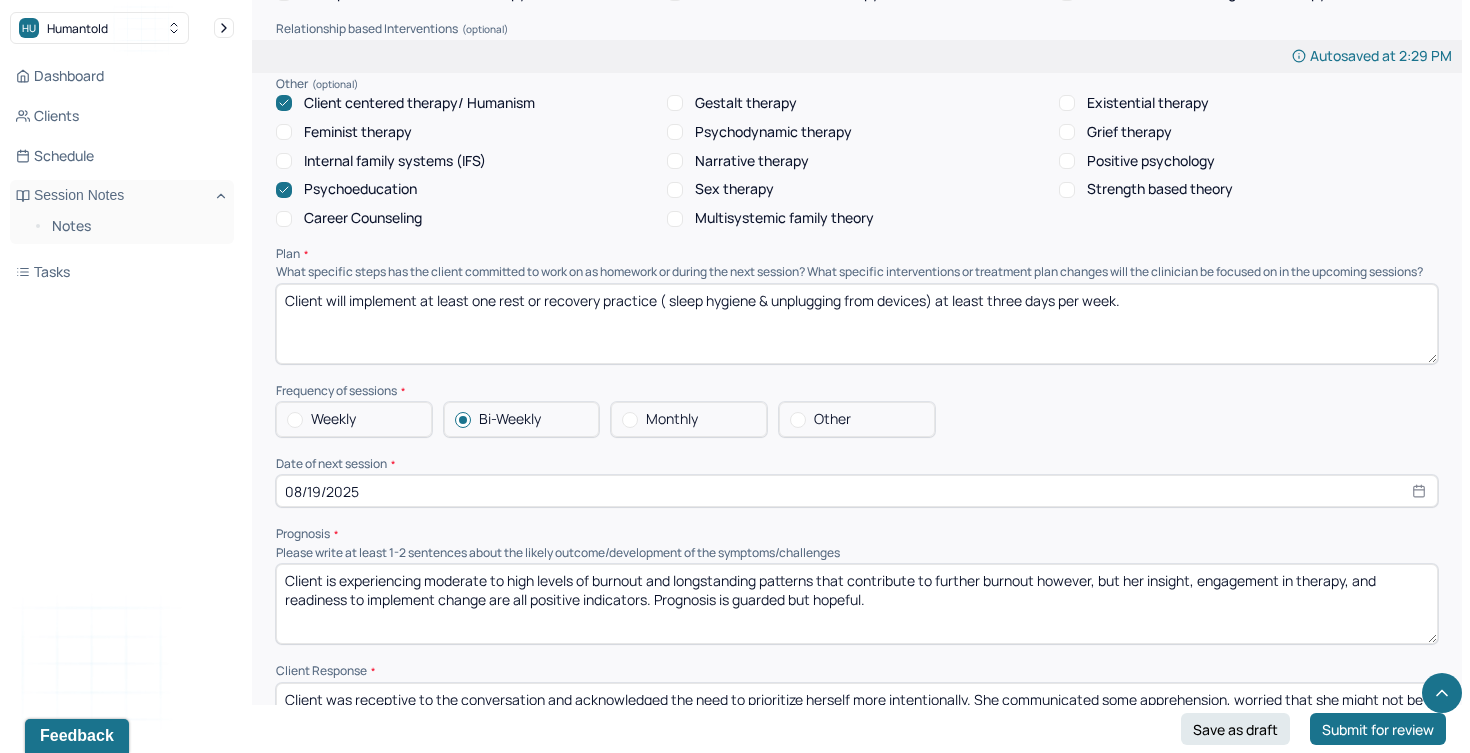 drag, startPoint x: 1163, startPoint y: 296, endPoint x: 273, endPoint y: 268, distance: 890.44037 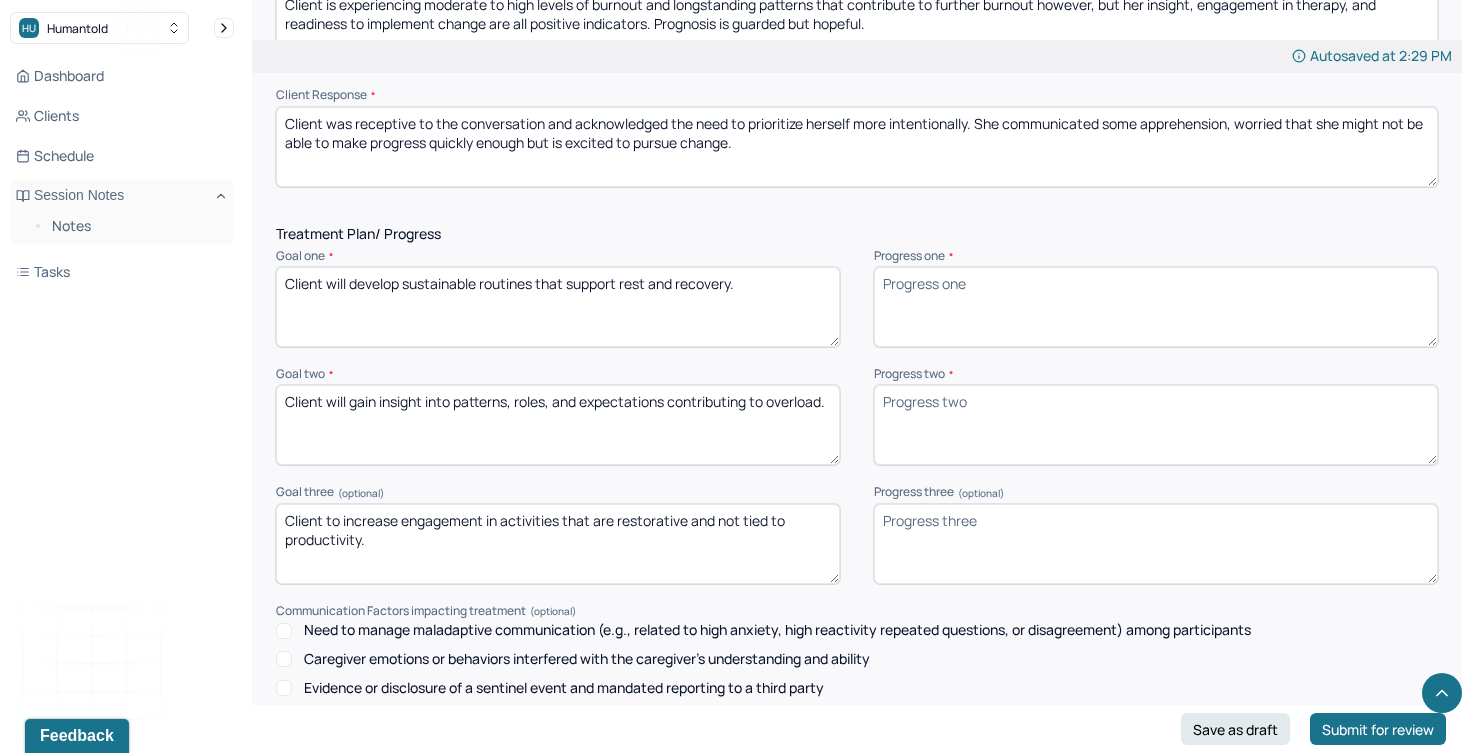 scroll, scrollTop: 2515, scrollLeft: 0, axis: vertical 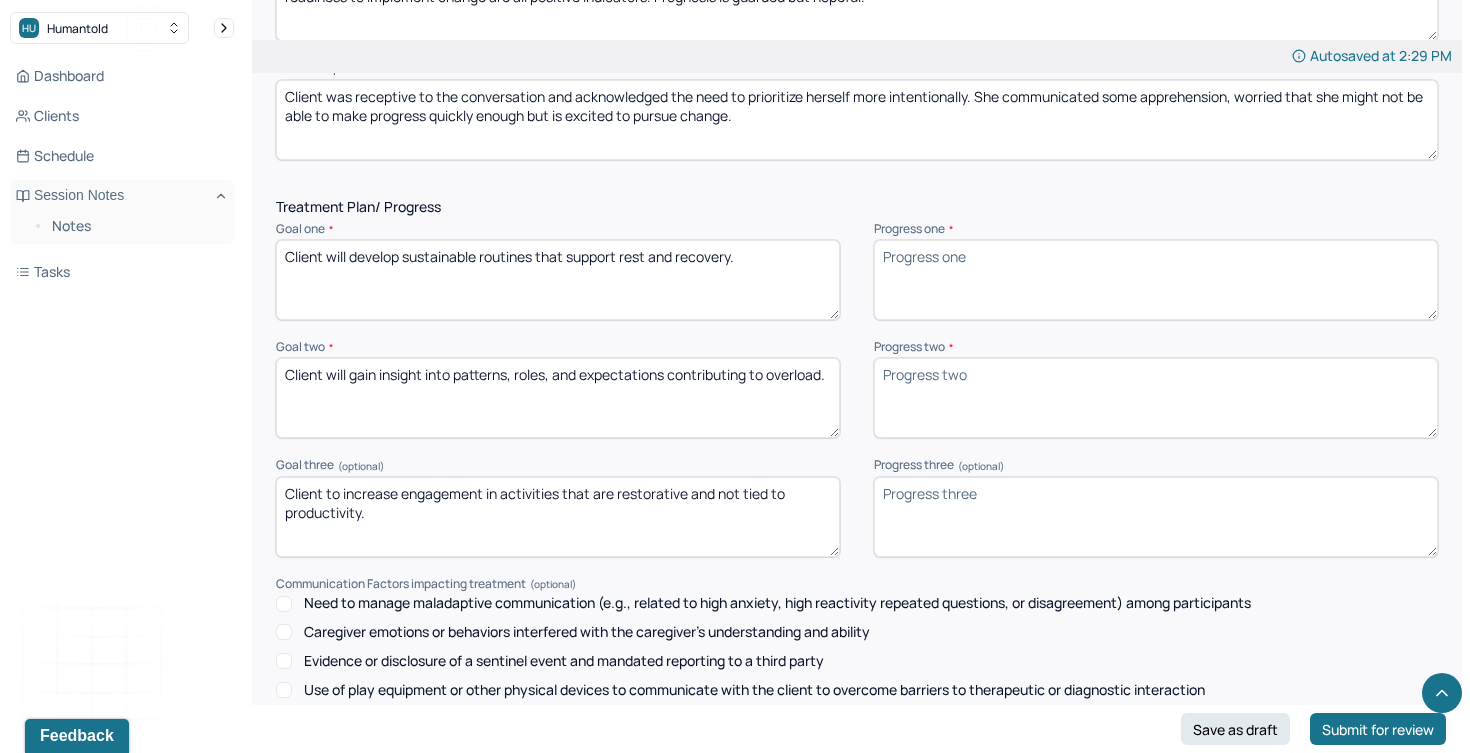 click on "Progress one *" at bounding box center (1156, 280) 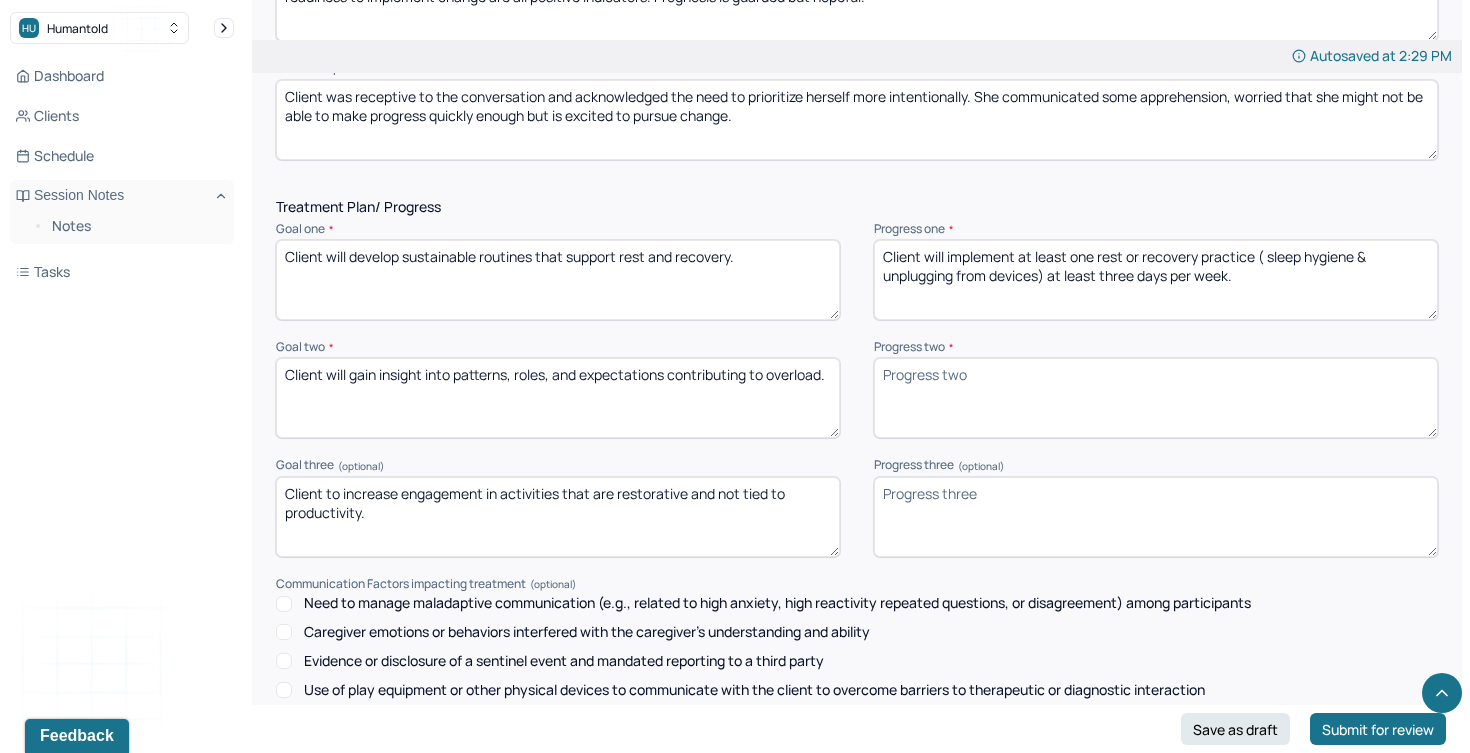 type on "Client will implement at least one rest or recovery practice ( sleep hygiene & unplugging from devices) at least three days per week." 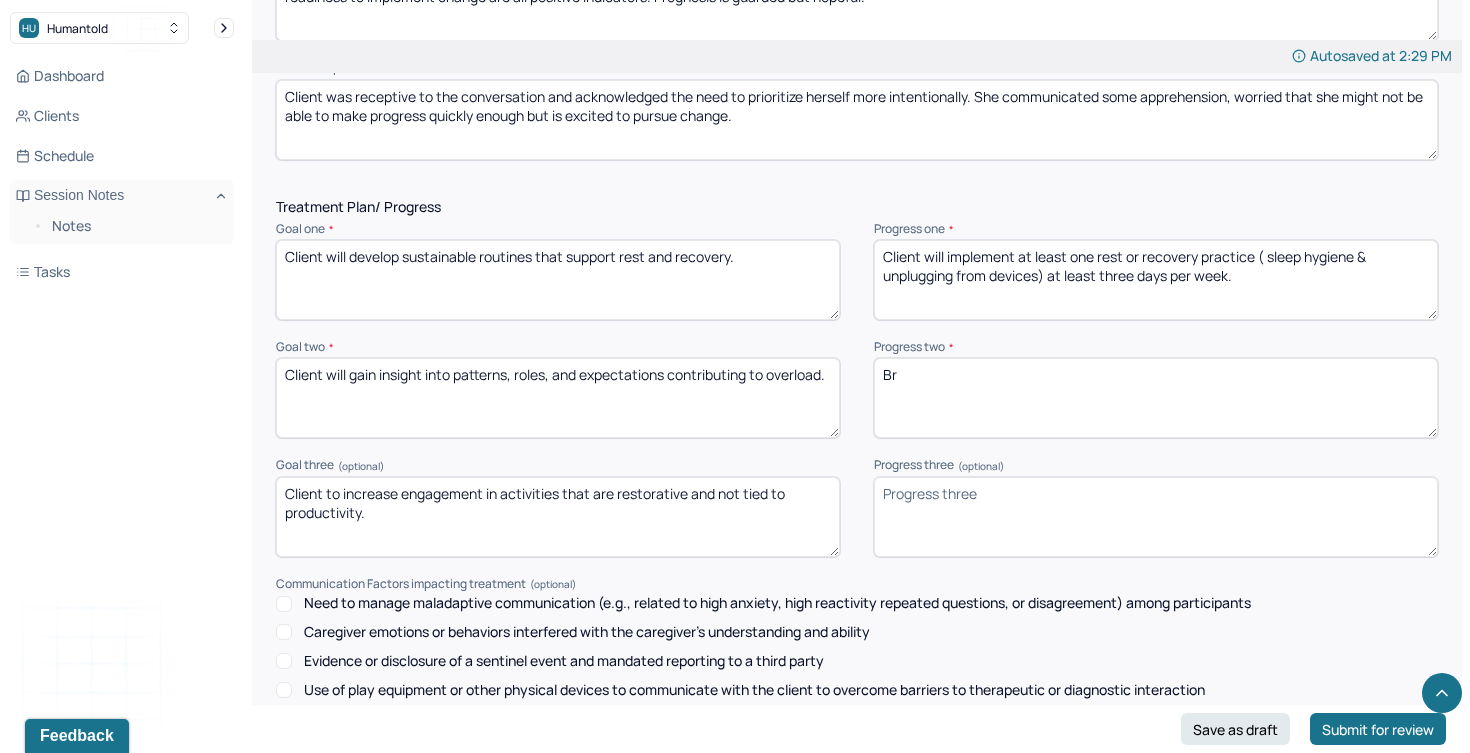 type on "B" 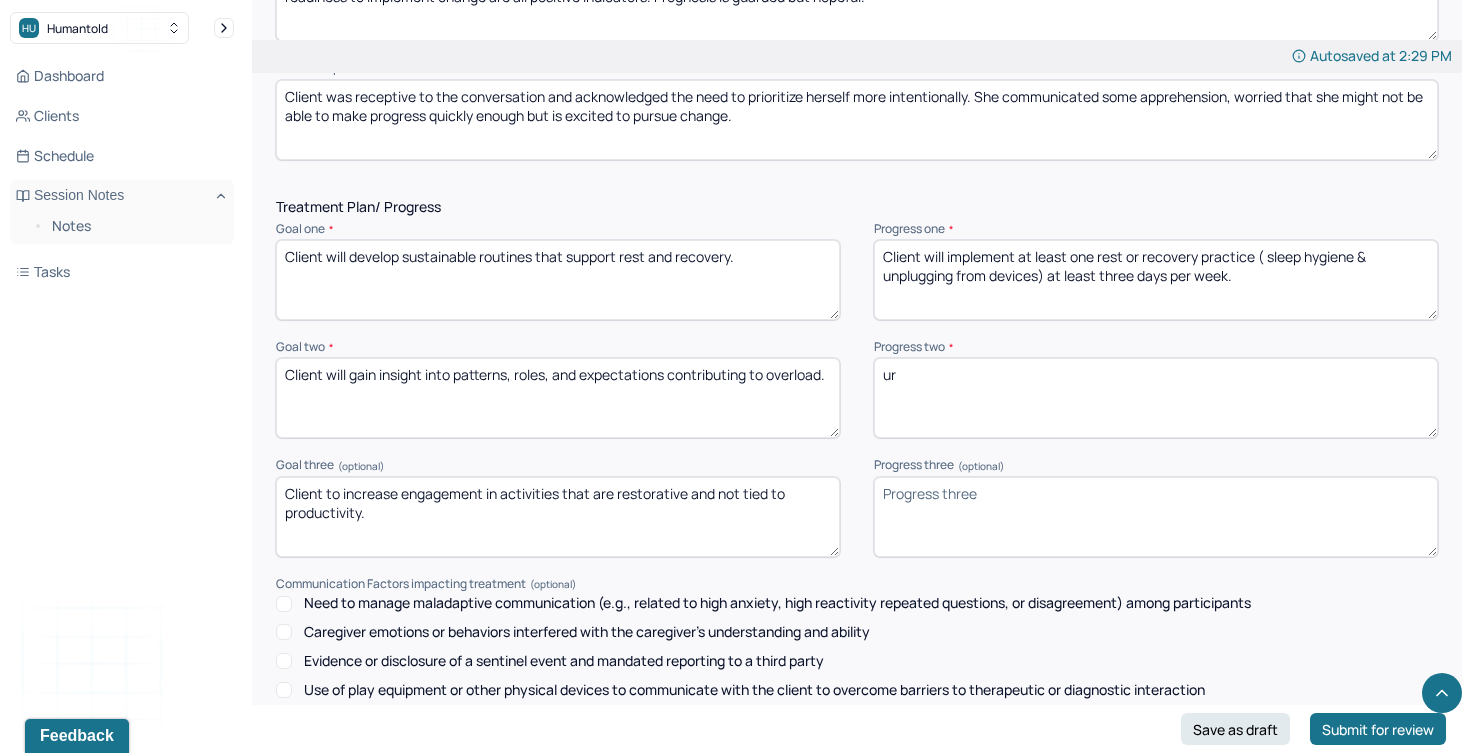 type on "u" 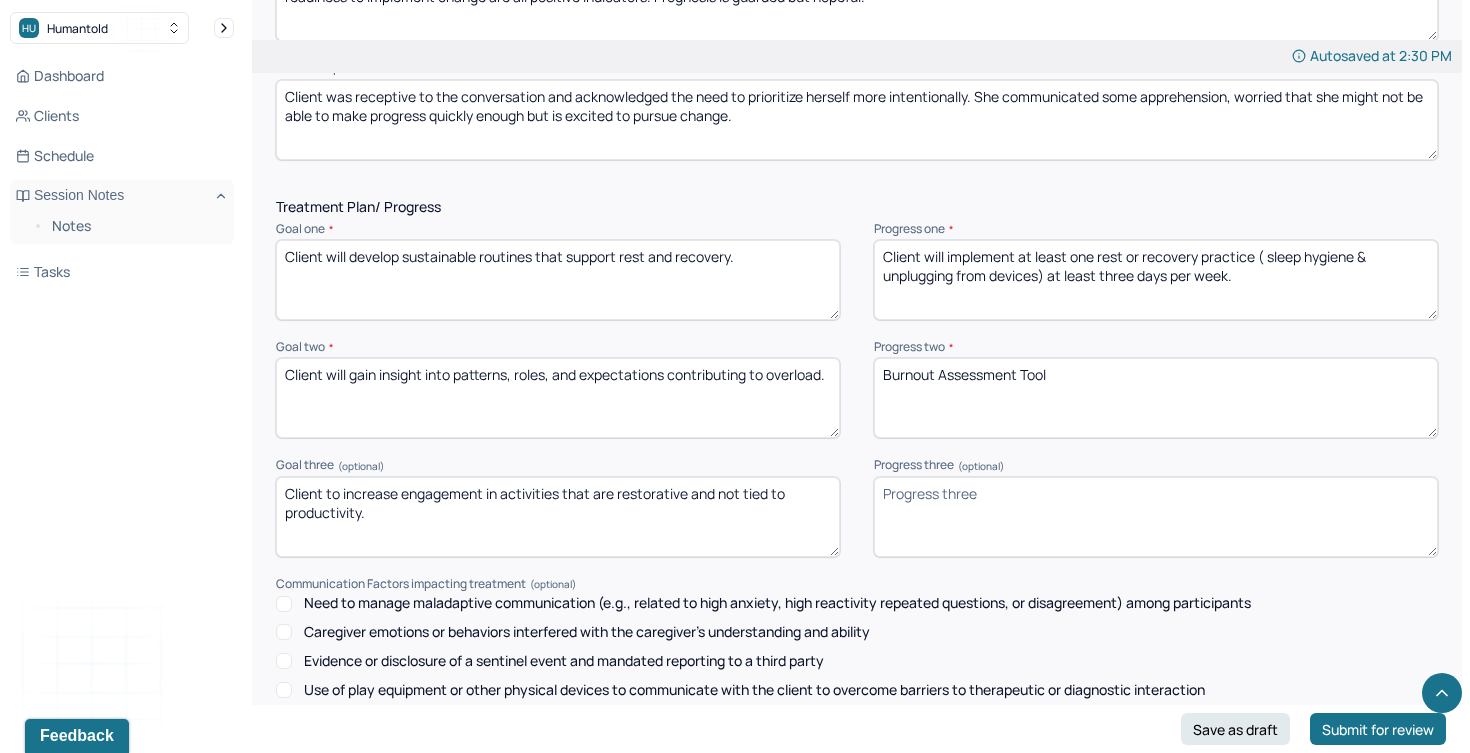 click on "Progress three (optional)" at bounding box center [1156, 517] 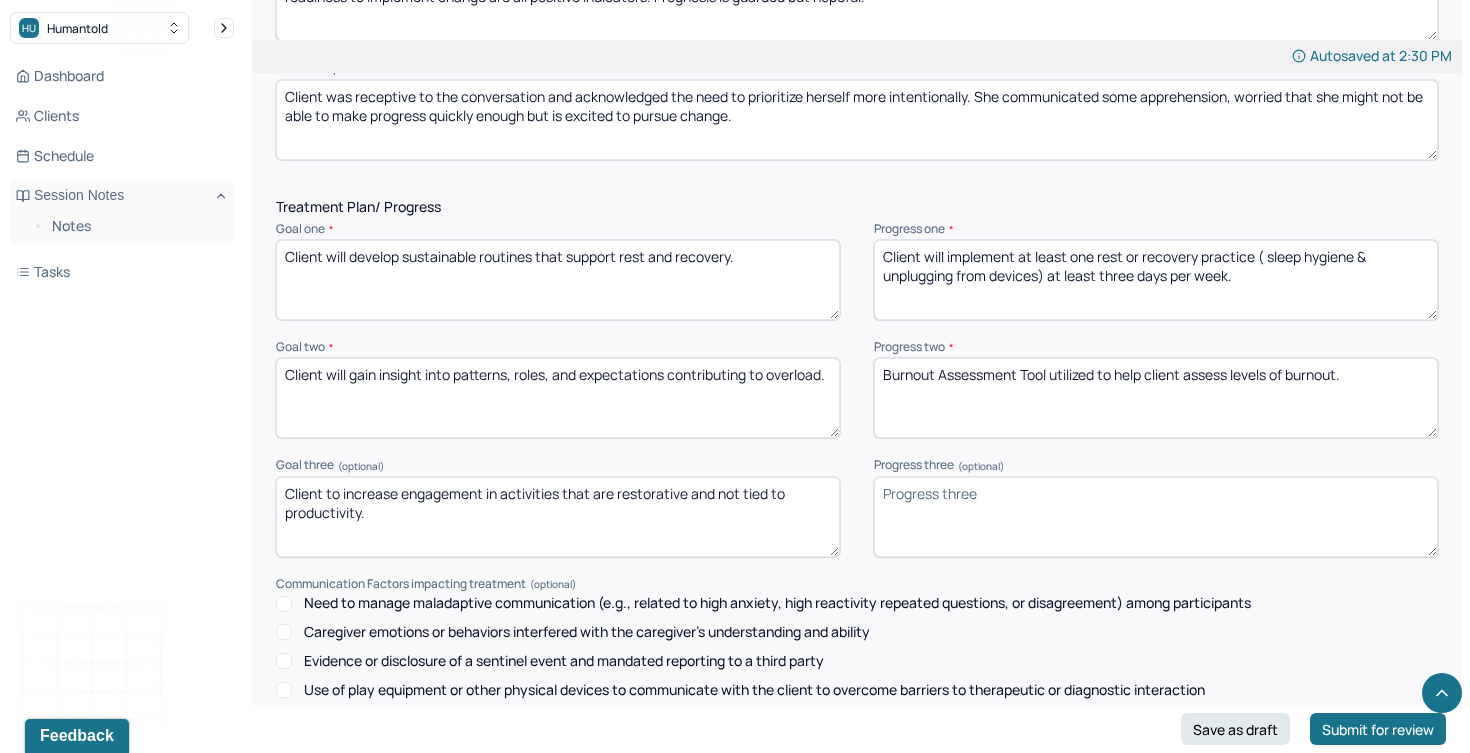 type on "Burnout Assessment Tool utilized to help client assess levels of burnout." 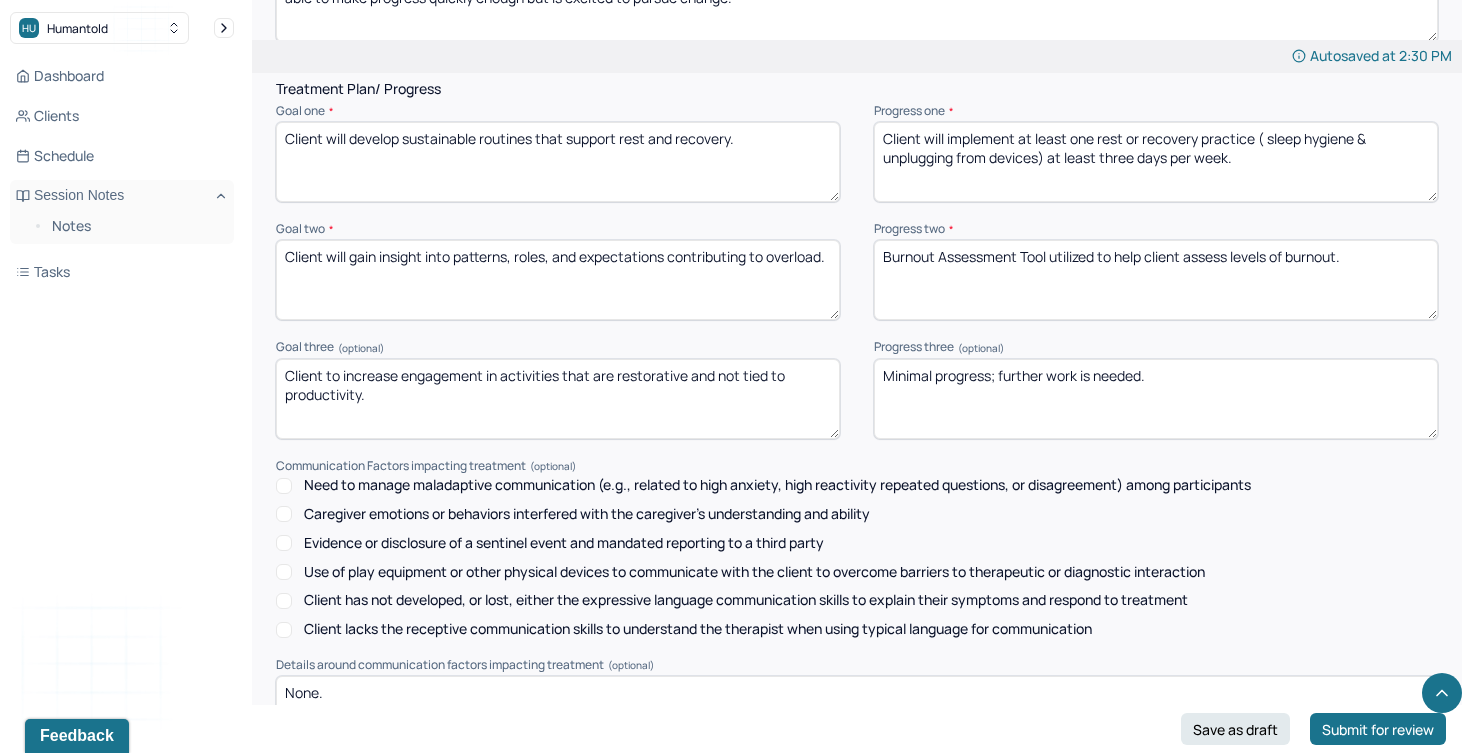 scroll, scrollTop: 2842, scrollLeft: 0, axis: vertical 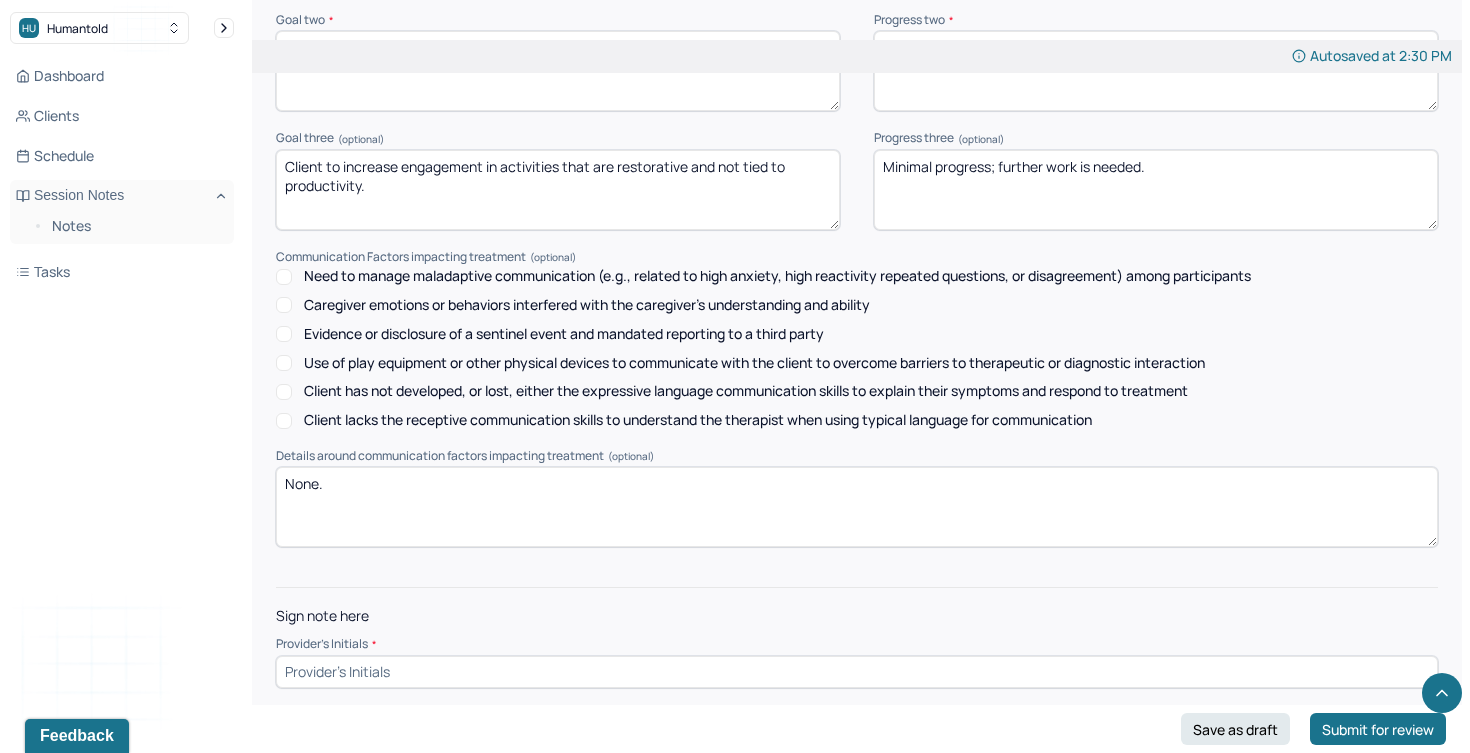 type on "Minimal progress; further work is needed." 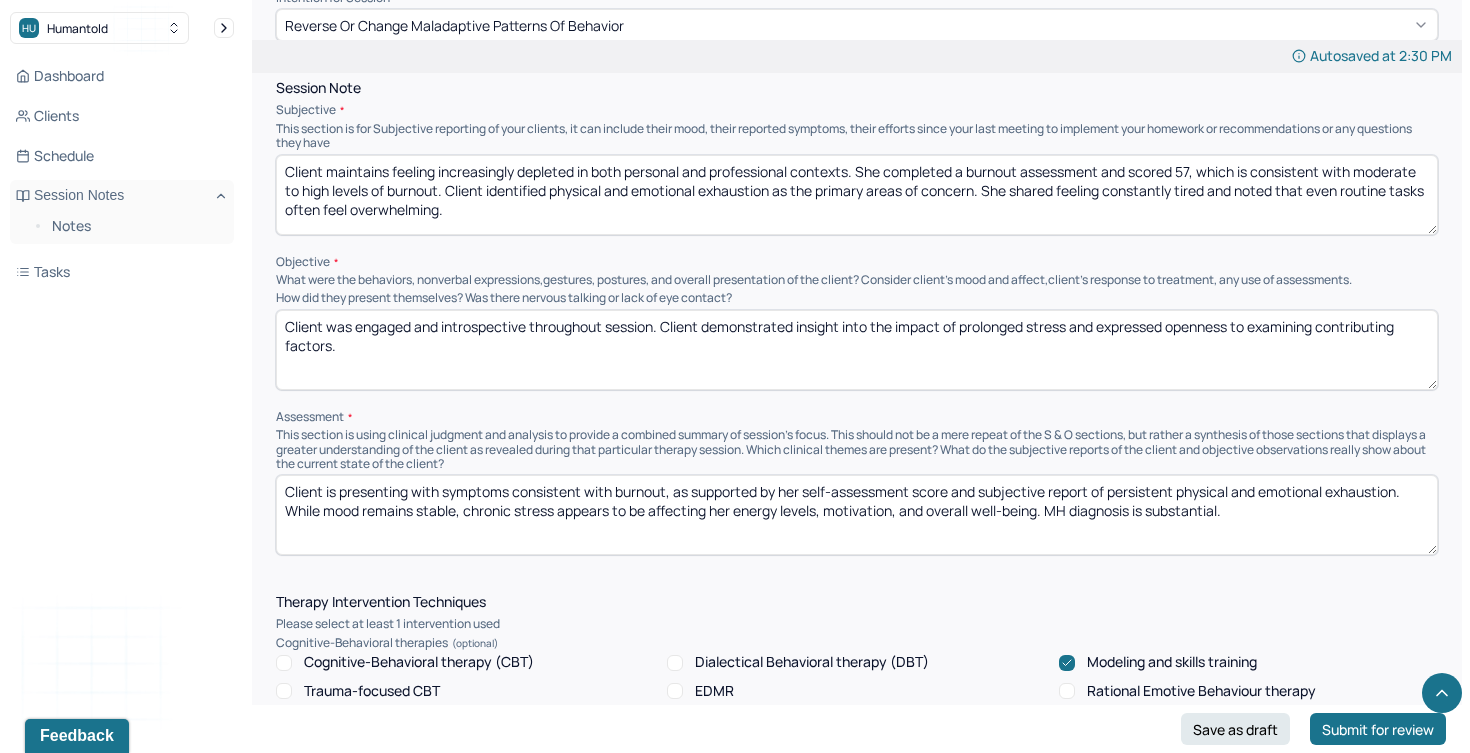 scroll, scrollTop: 1194, scrollLeft: 0, axis: vertical 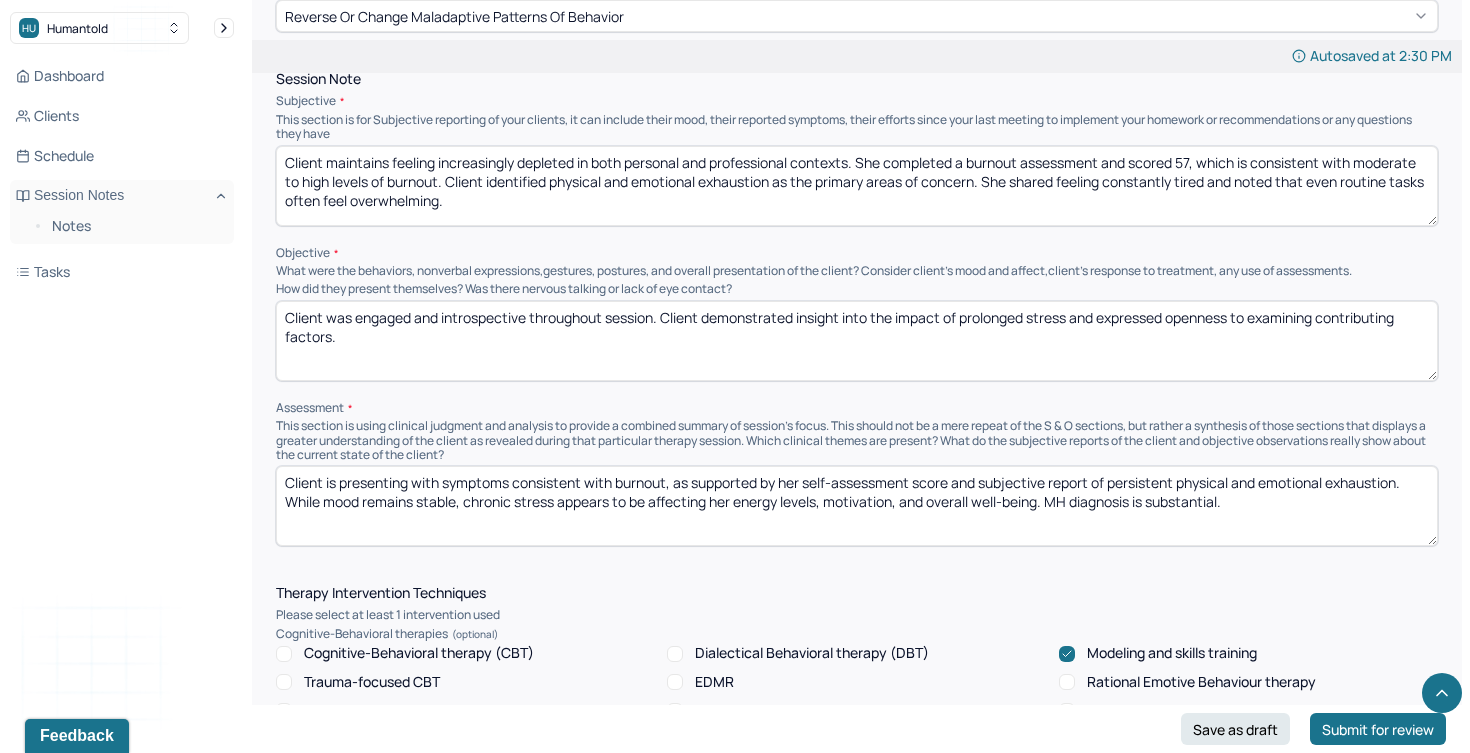 type on "TW" 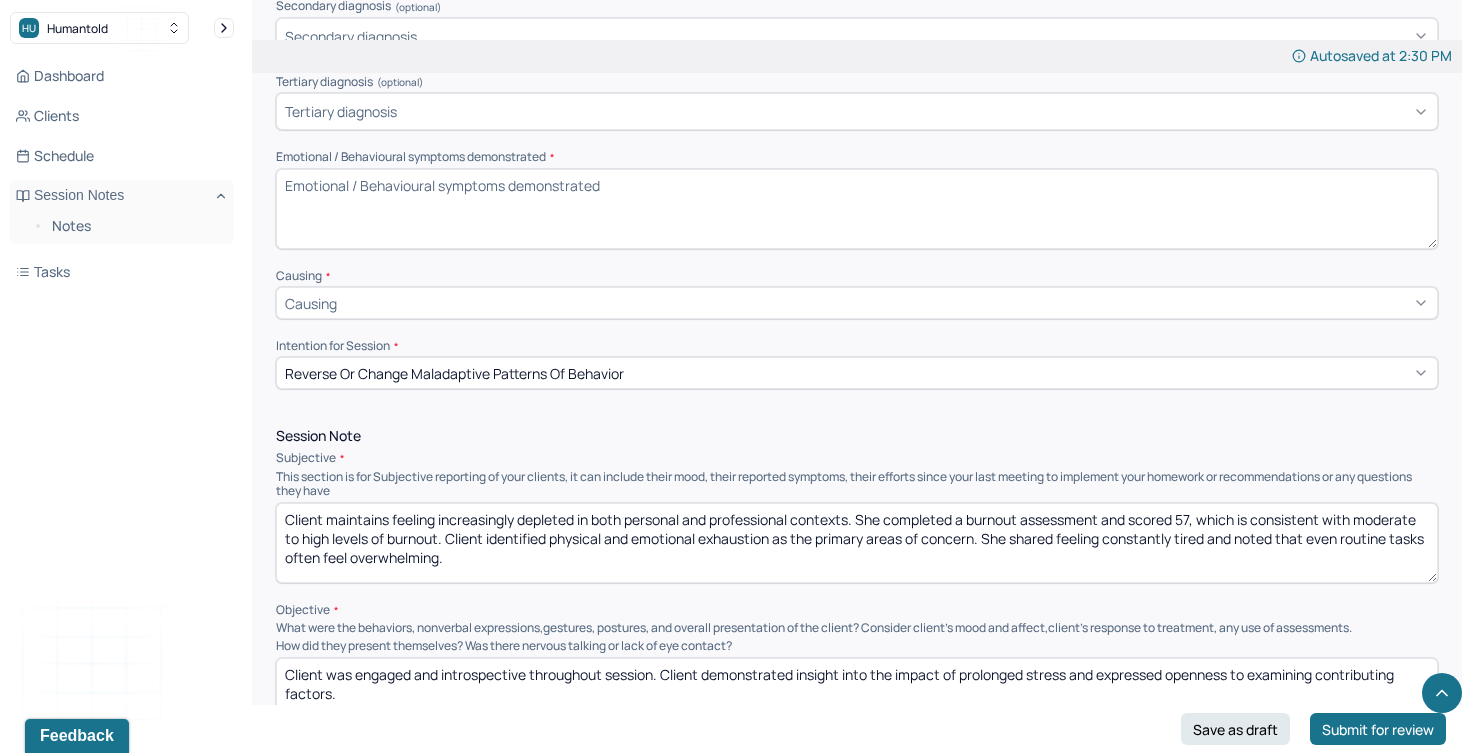 scroll, scrollTop: 824, scrollLeft: 0, axis: vertical 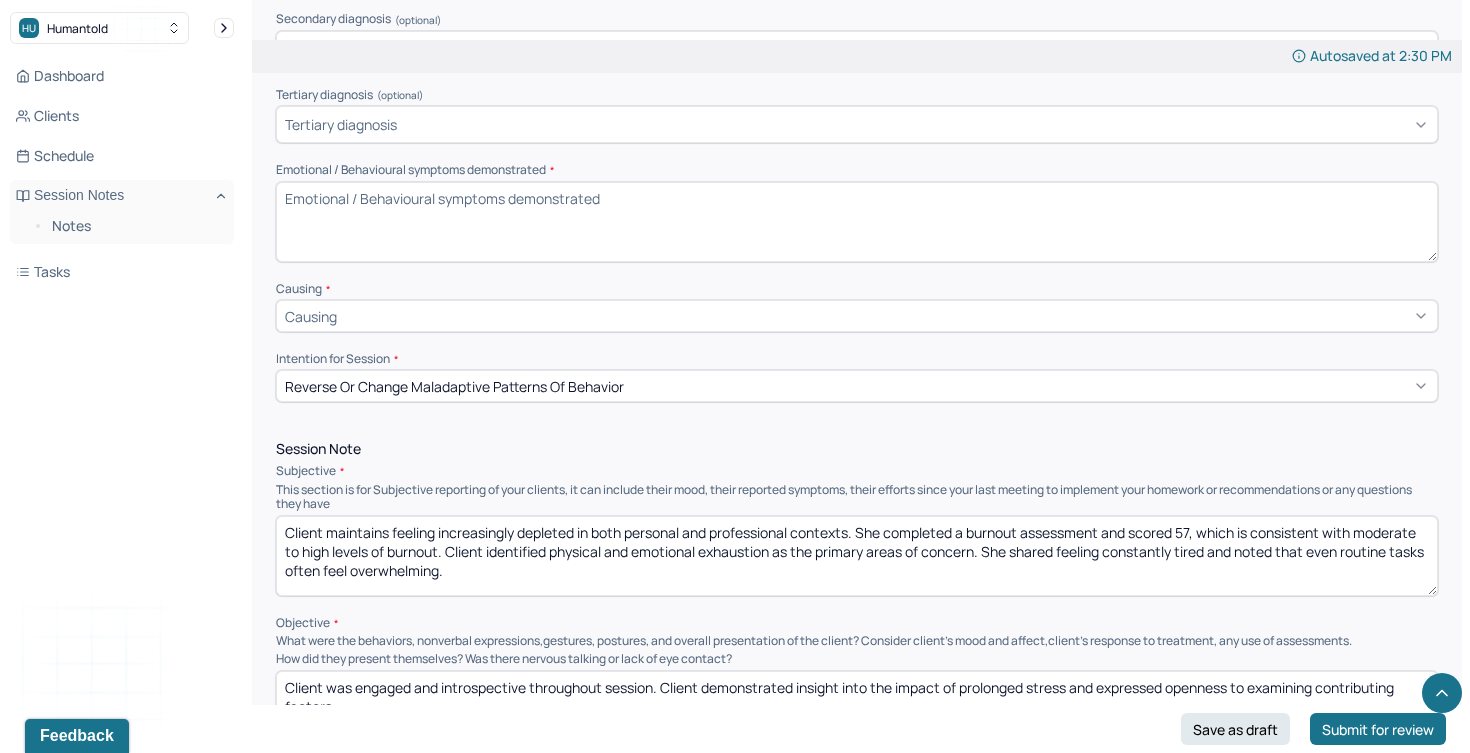 click on "Emotional / Behavioural symptoms demonstrated *" at bounding box center [857, 222] 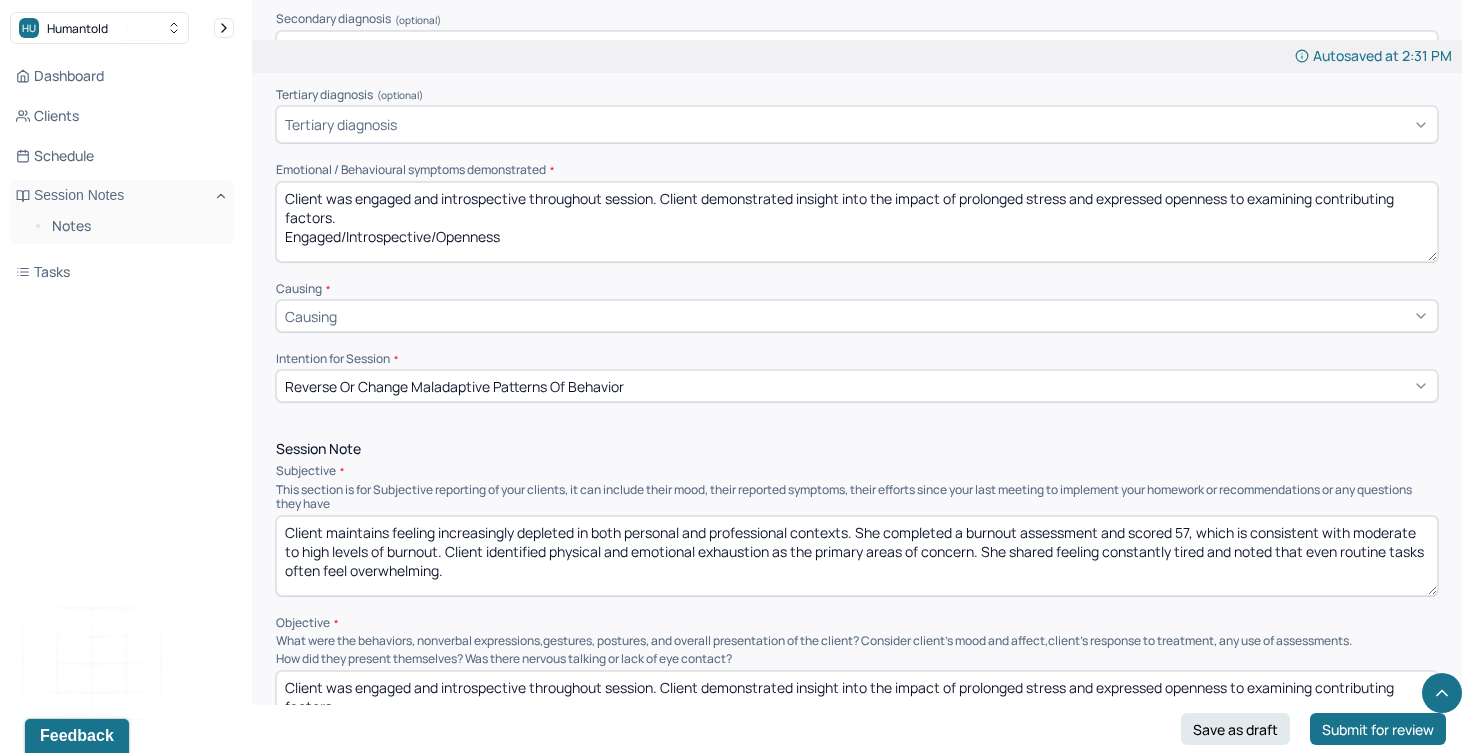 drag, startPoint x: 355, startPoint y: 189, endPoint x: 235, endPoint y: 146, distance: 127.471565 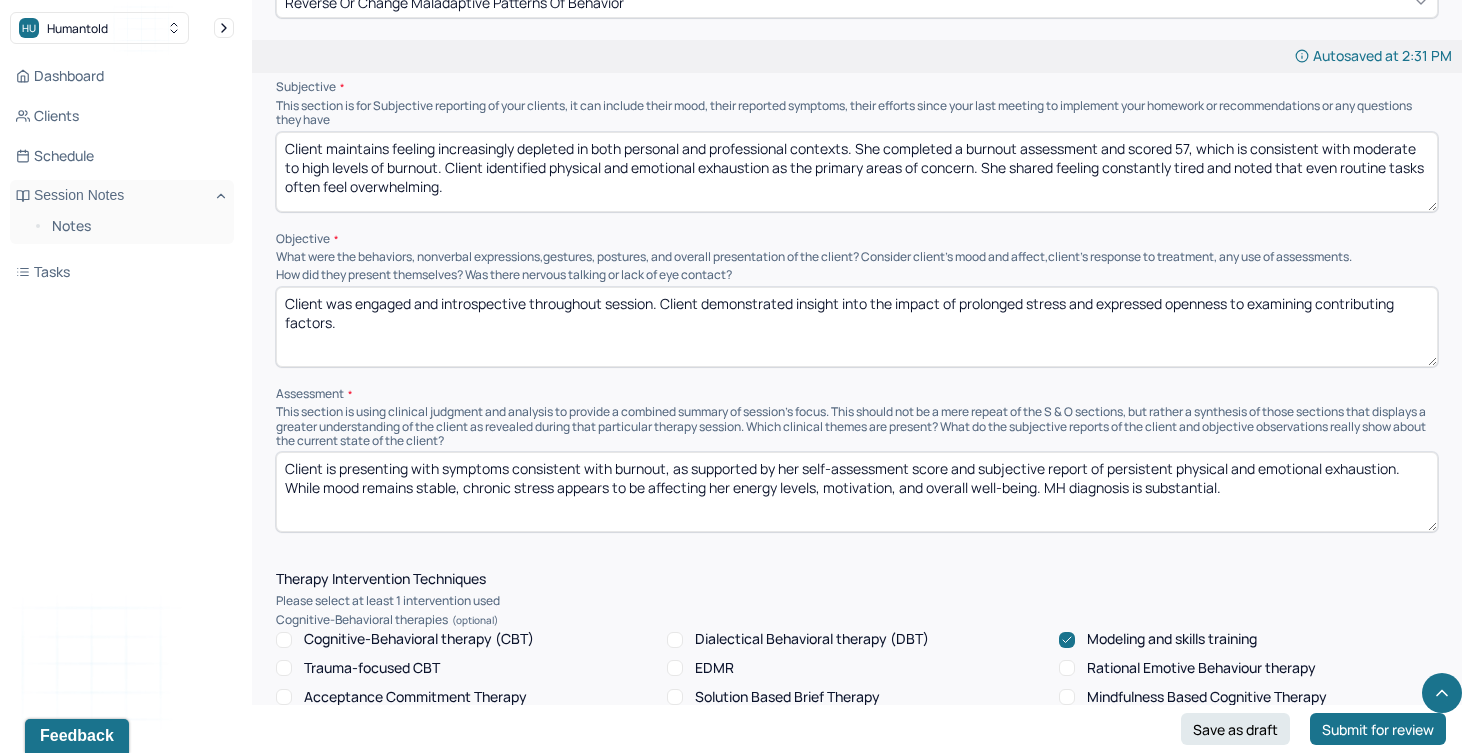 scroll, scrollTop: 1229, scrollLeft: 0, axis: vertical 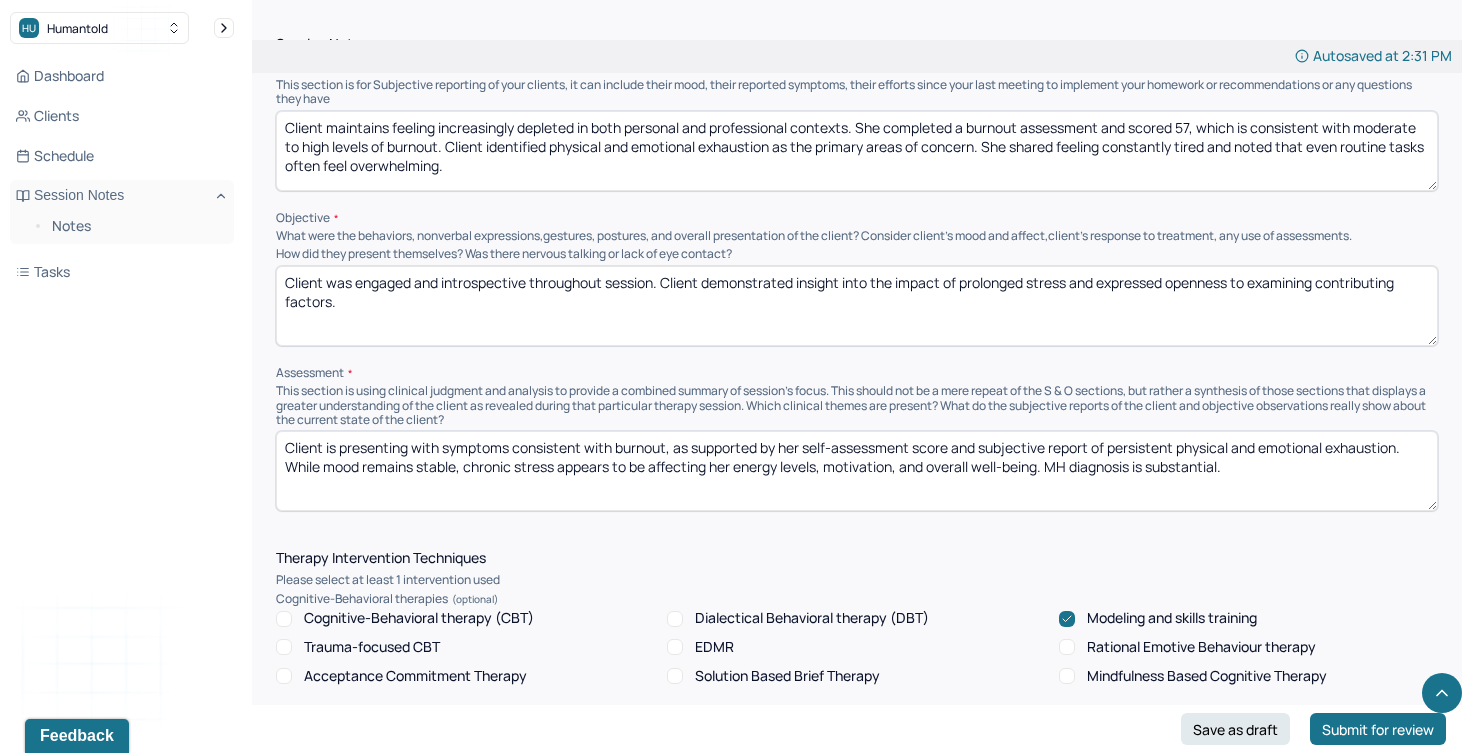 type on "Engaged/Introspective/Openness" 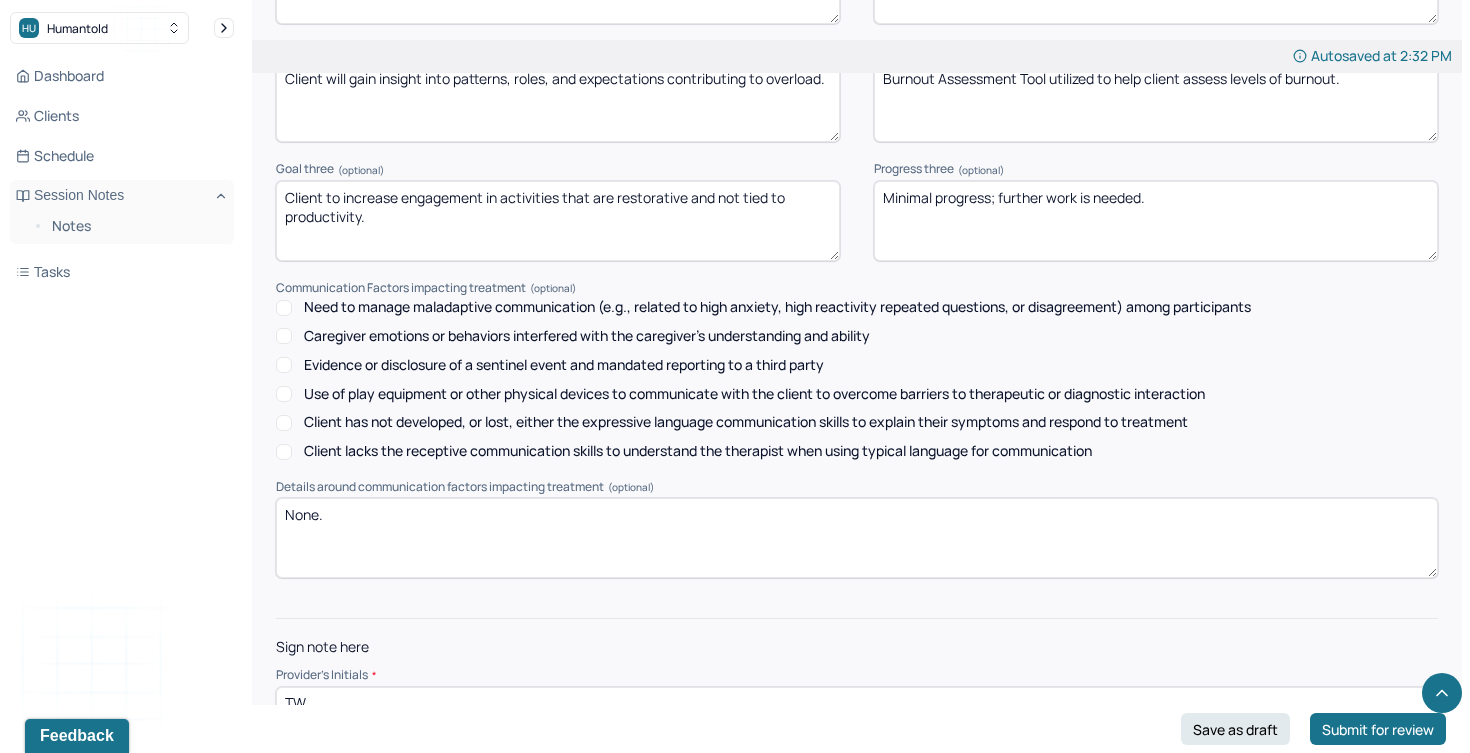 scroll, scrollTop: 2842, scrollLeft: 0, axis: vertical 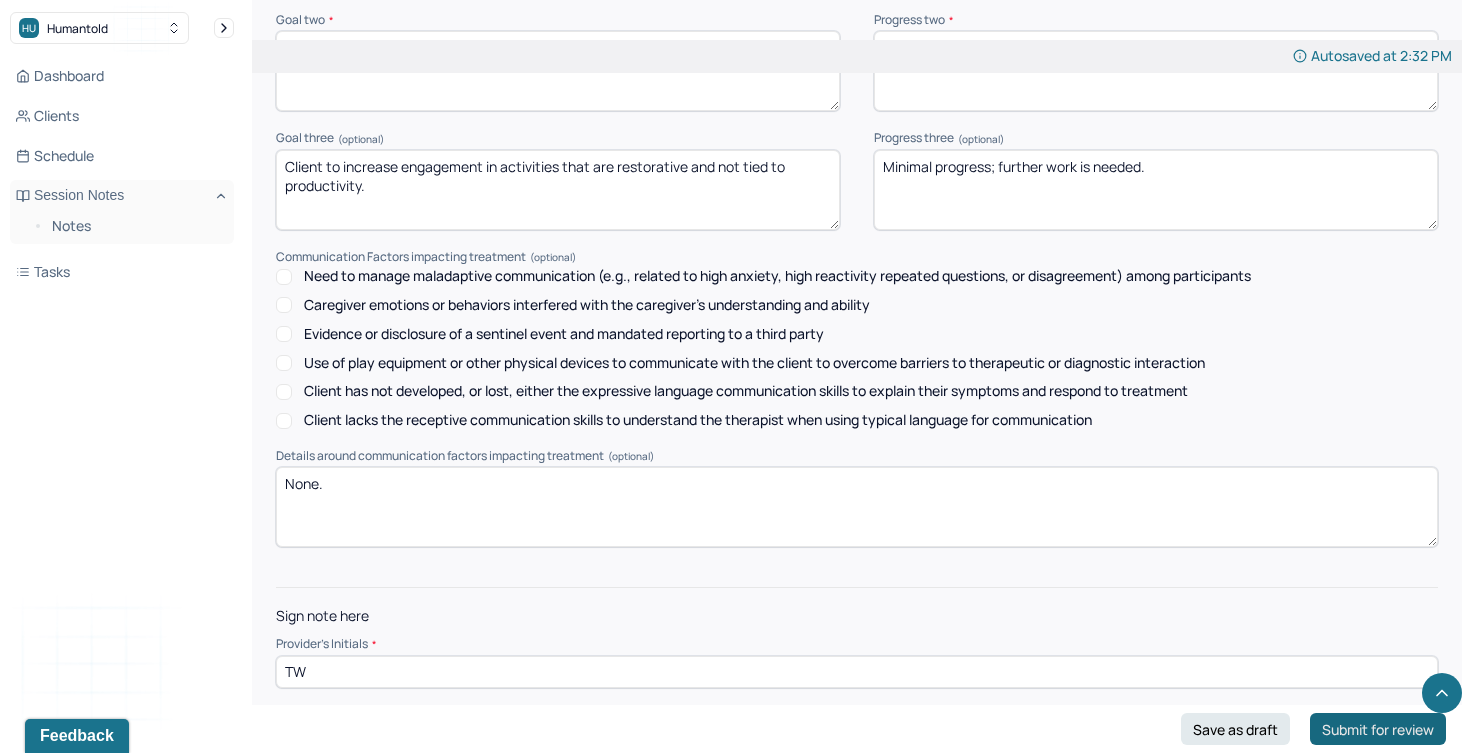 type on "Client maintains feeling increasingly depleted in both personal and professional contexts. She completed a burnout assessment and scored 57, which is consistent with high to severe levels of burnout. Client identified physical and emotional exhaustion as the primary areas of concern. She shared feeling constantly tired and noted that even routine tasks often feel overwhelming." 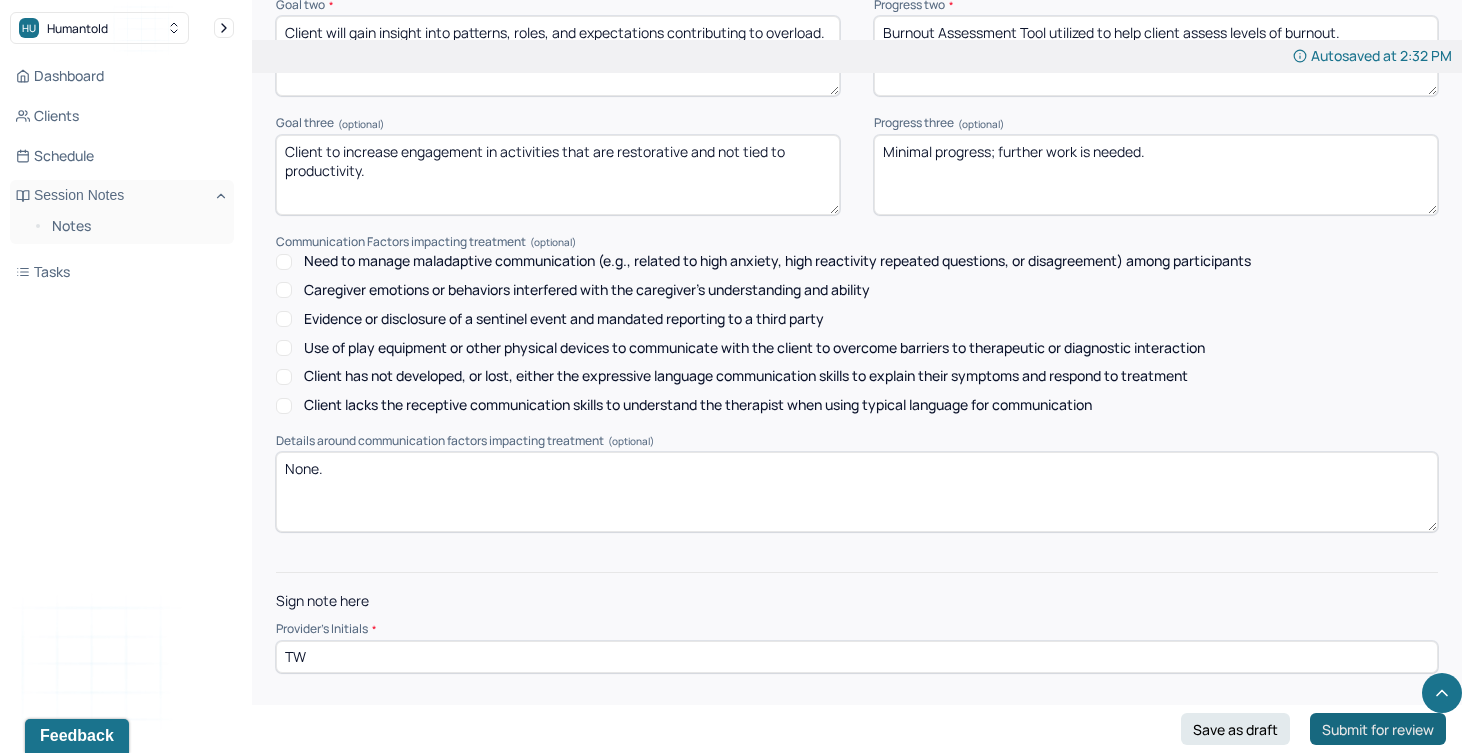 click on "Submit for review" at bounding box center (1378, 729) 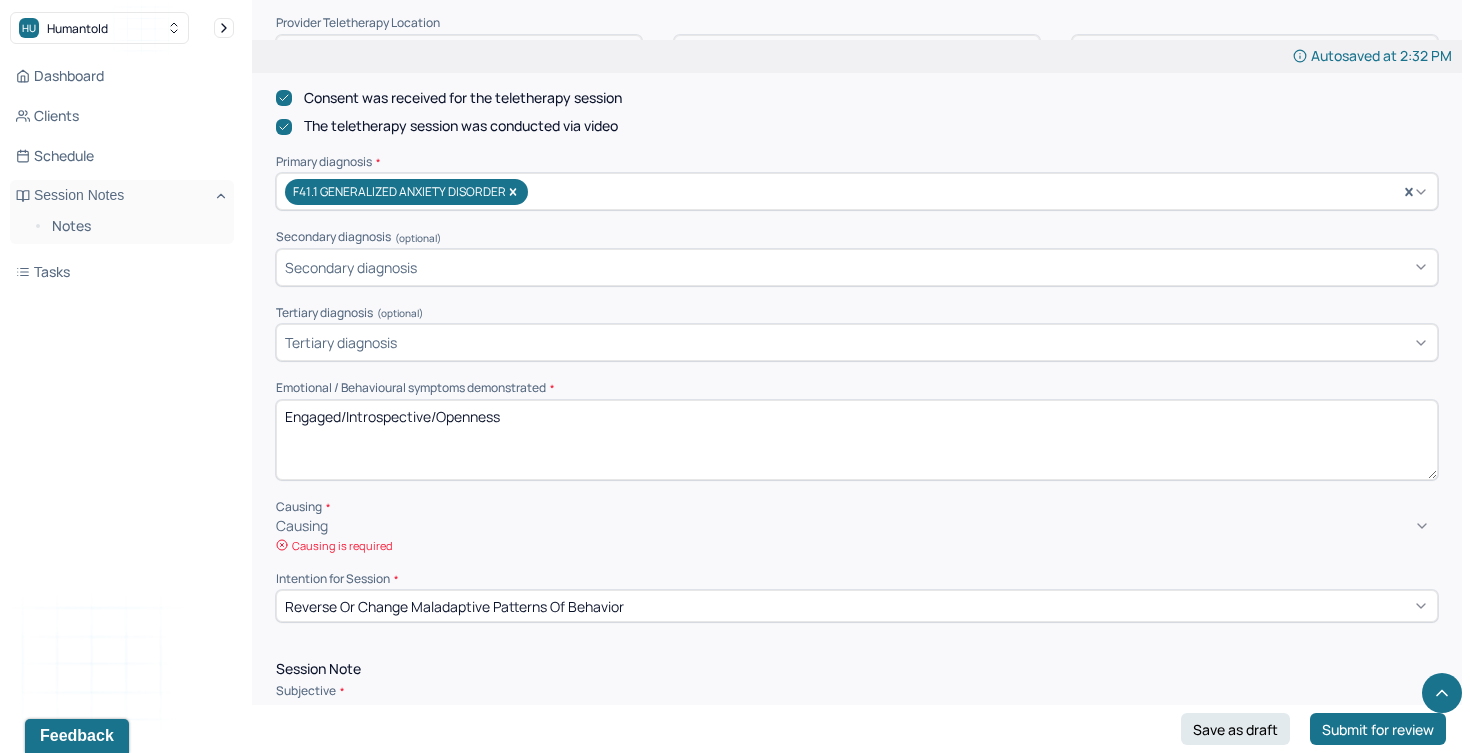 scroll, scrollTop: 699, scrollLeft: 0, axis: vertical 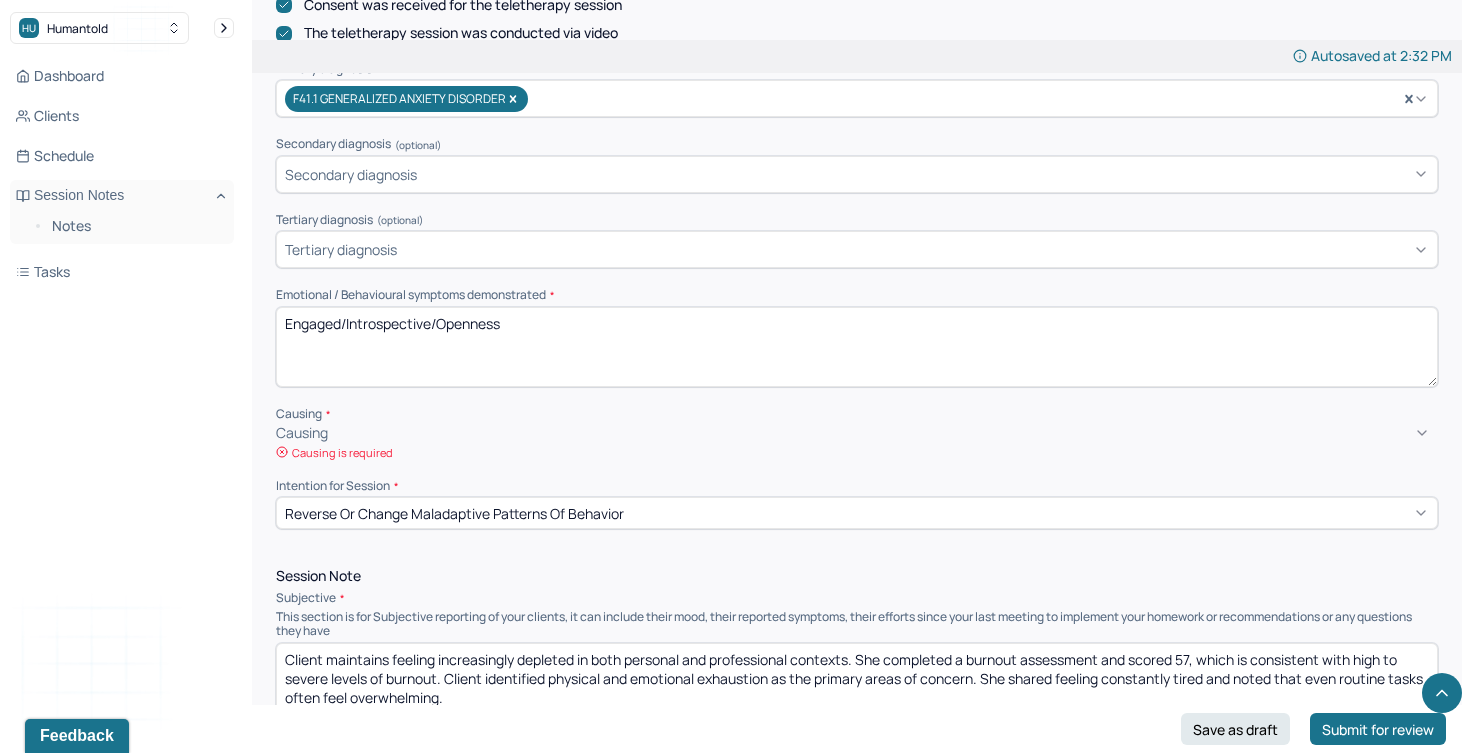click on "Causing" at bounding box center (857, 433) 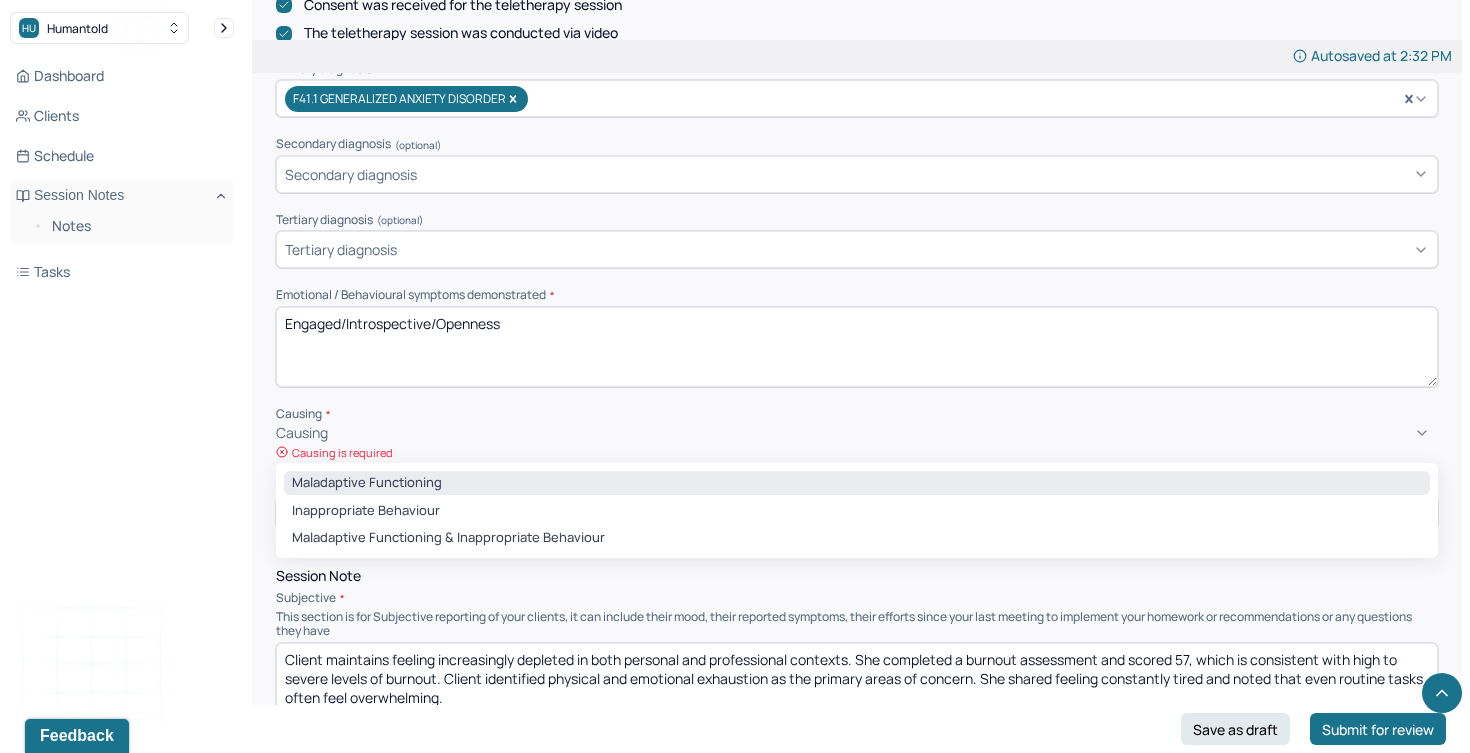 click on "Maladaptive Functioning" at bounding box center [857, 483] 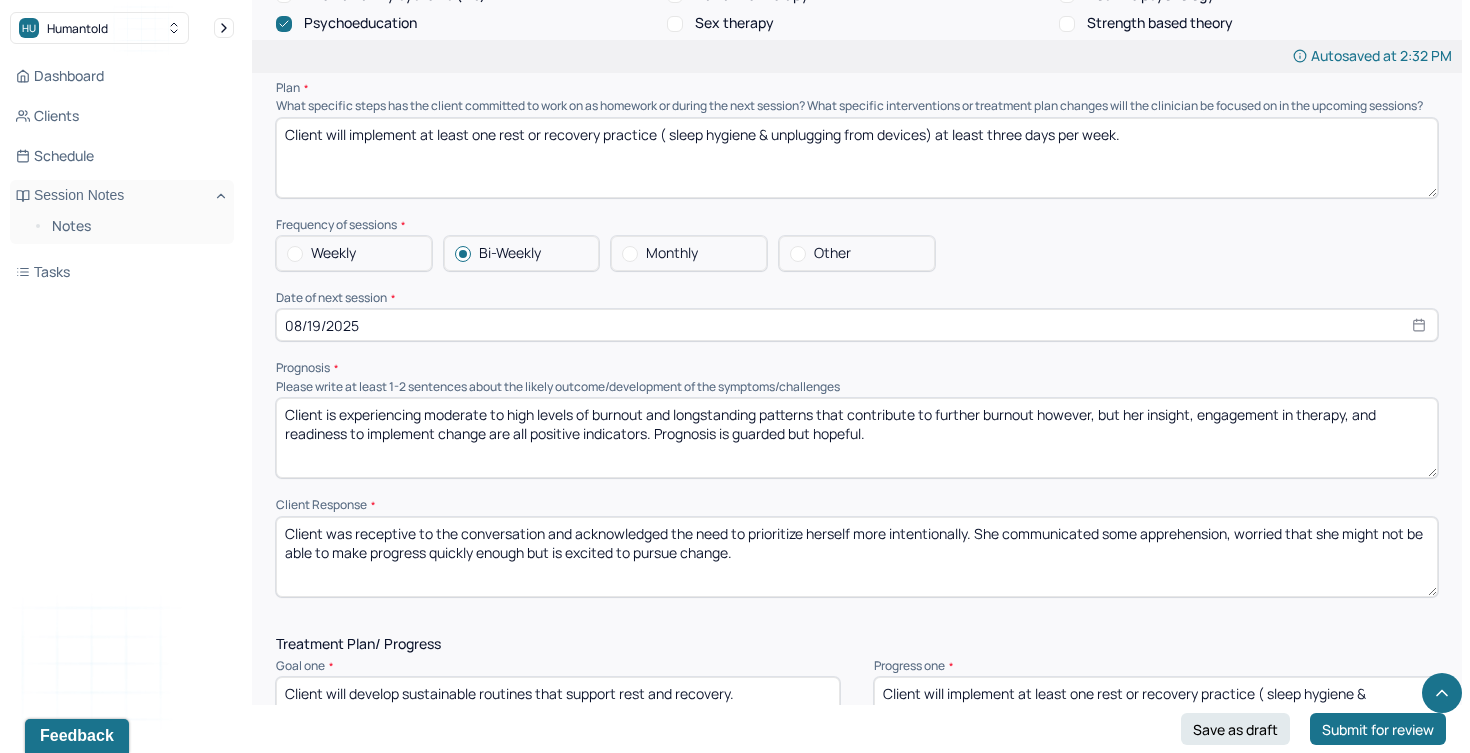 scroll, scrollTop: 2842, scrollLeft: 0, axis: vertical 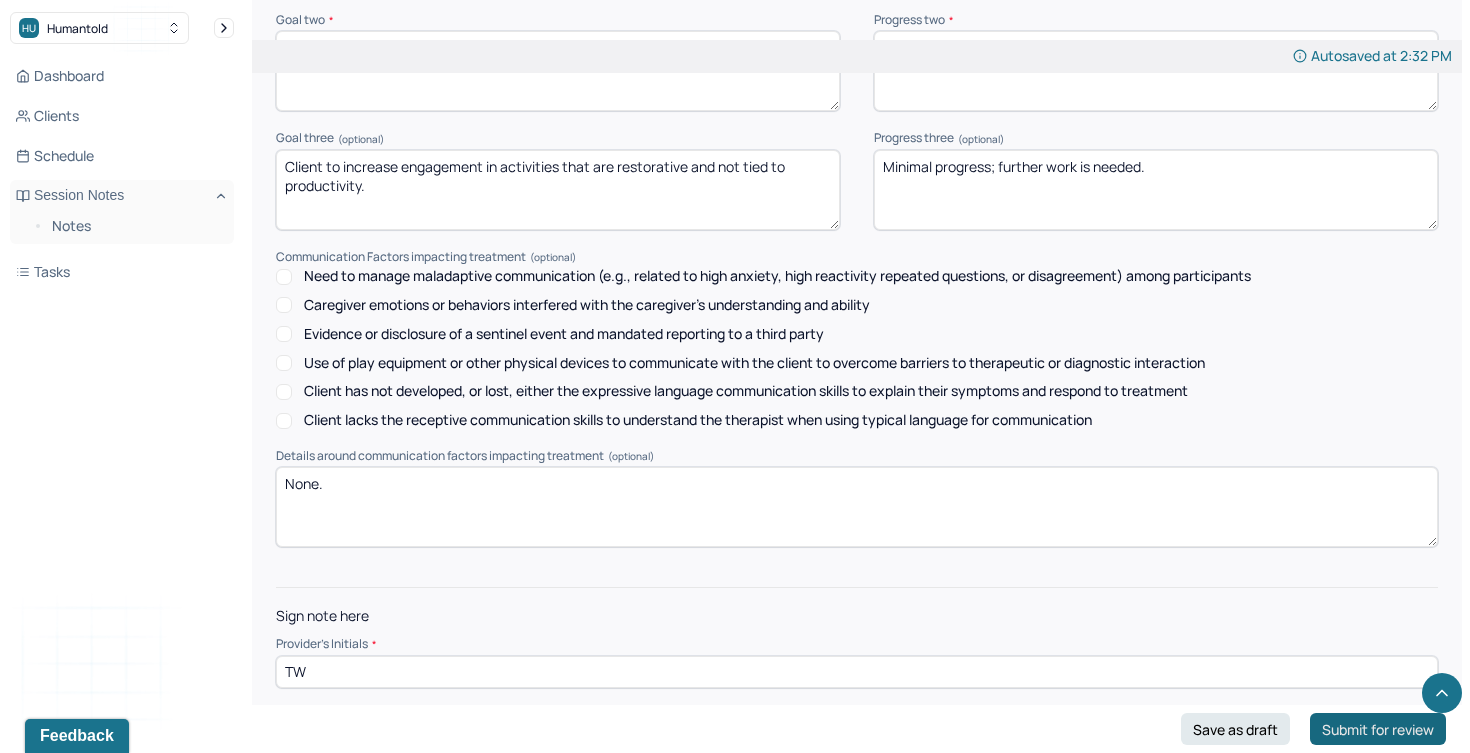 click on "Submit for review" at bounding box center [1378, 729] 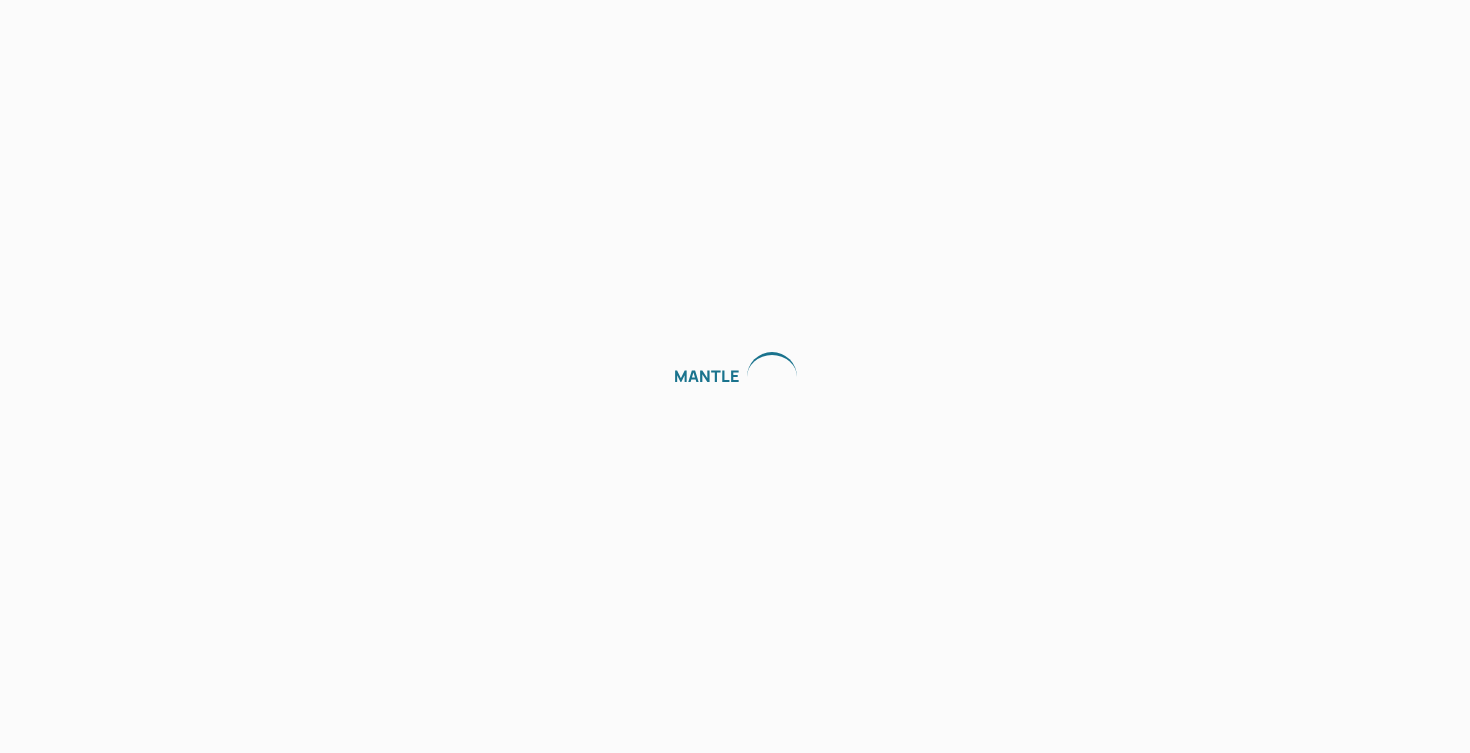 scroll, scrollTop: 0, scrollLeft: 0, axis: both 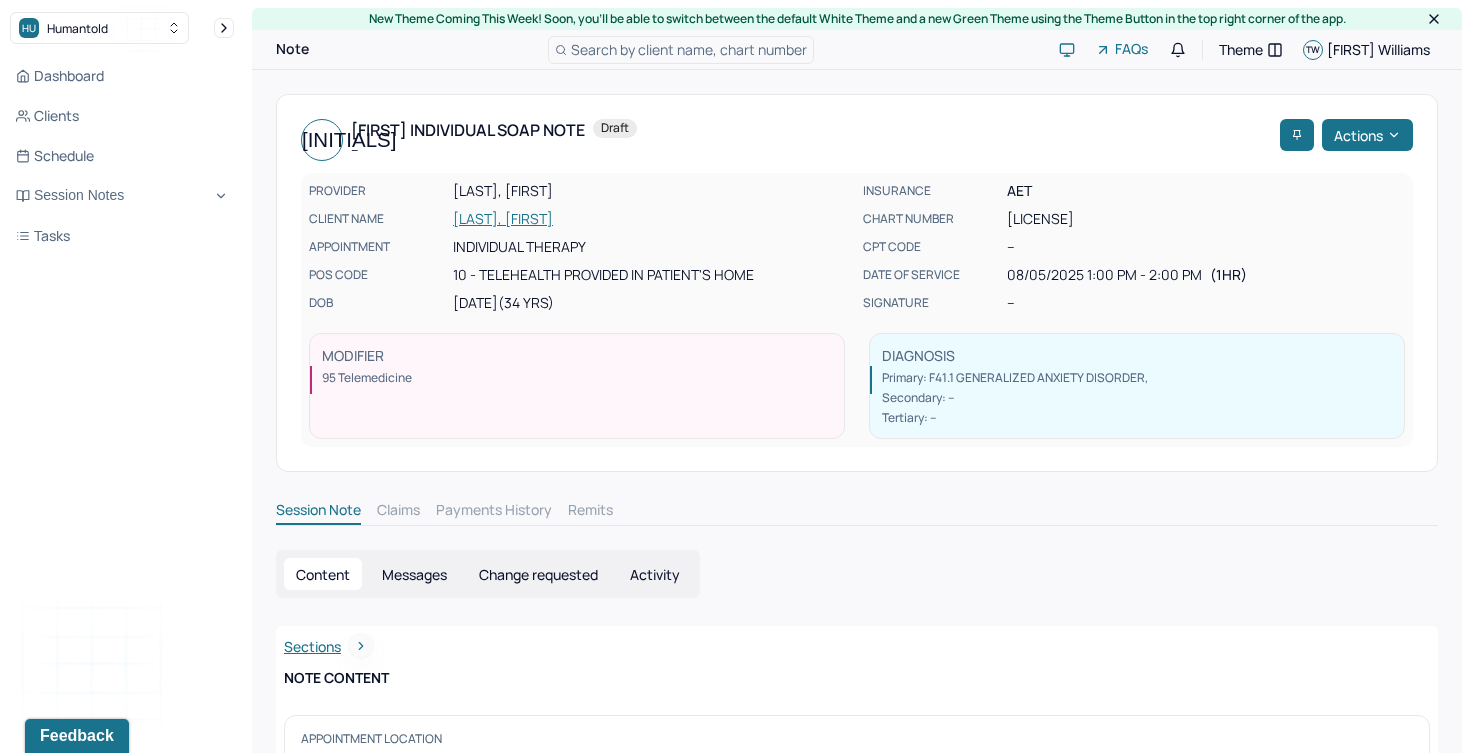click on "[LAST], [FIRST]" at bounding box center [652, 219] 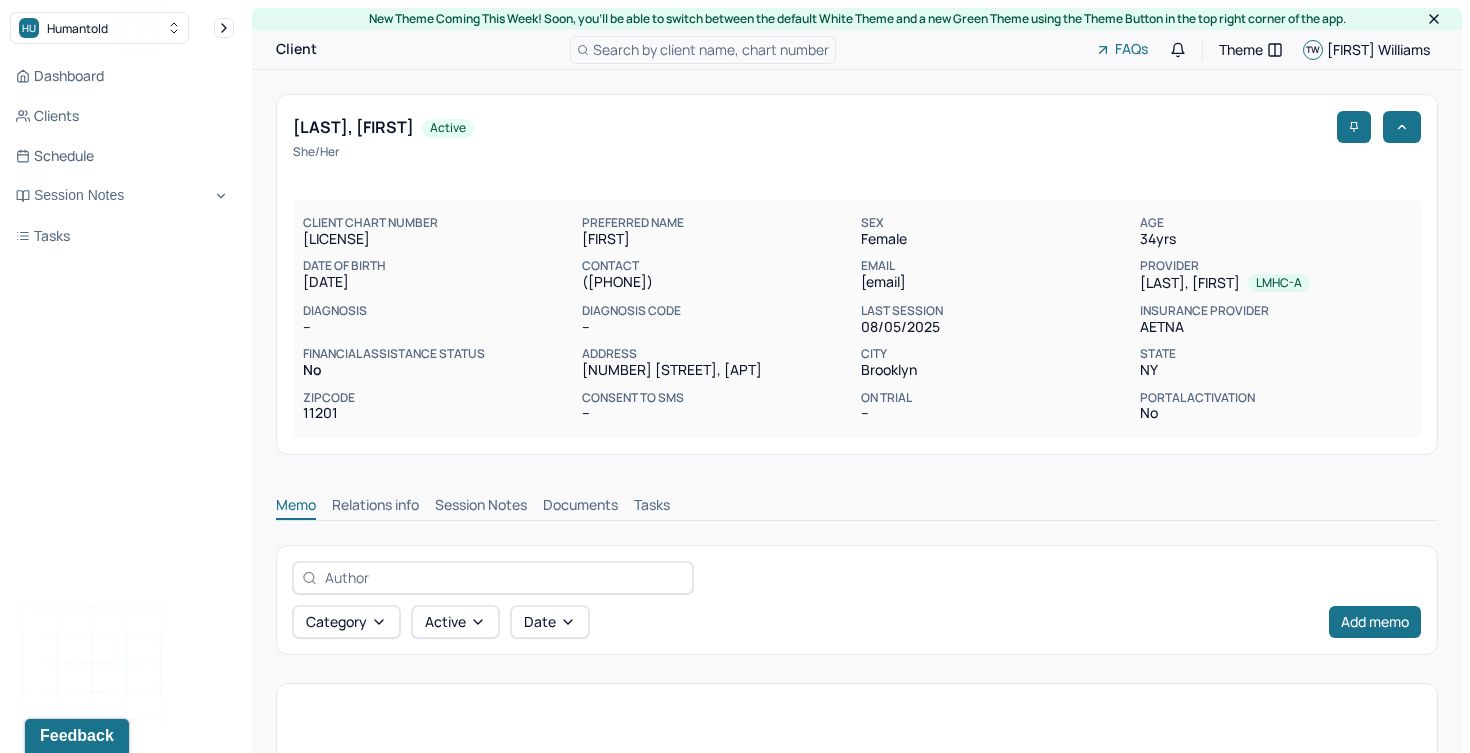 click on "Session Notes" at bounding box center (481, 507) 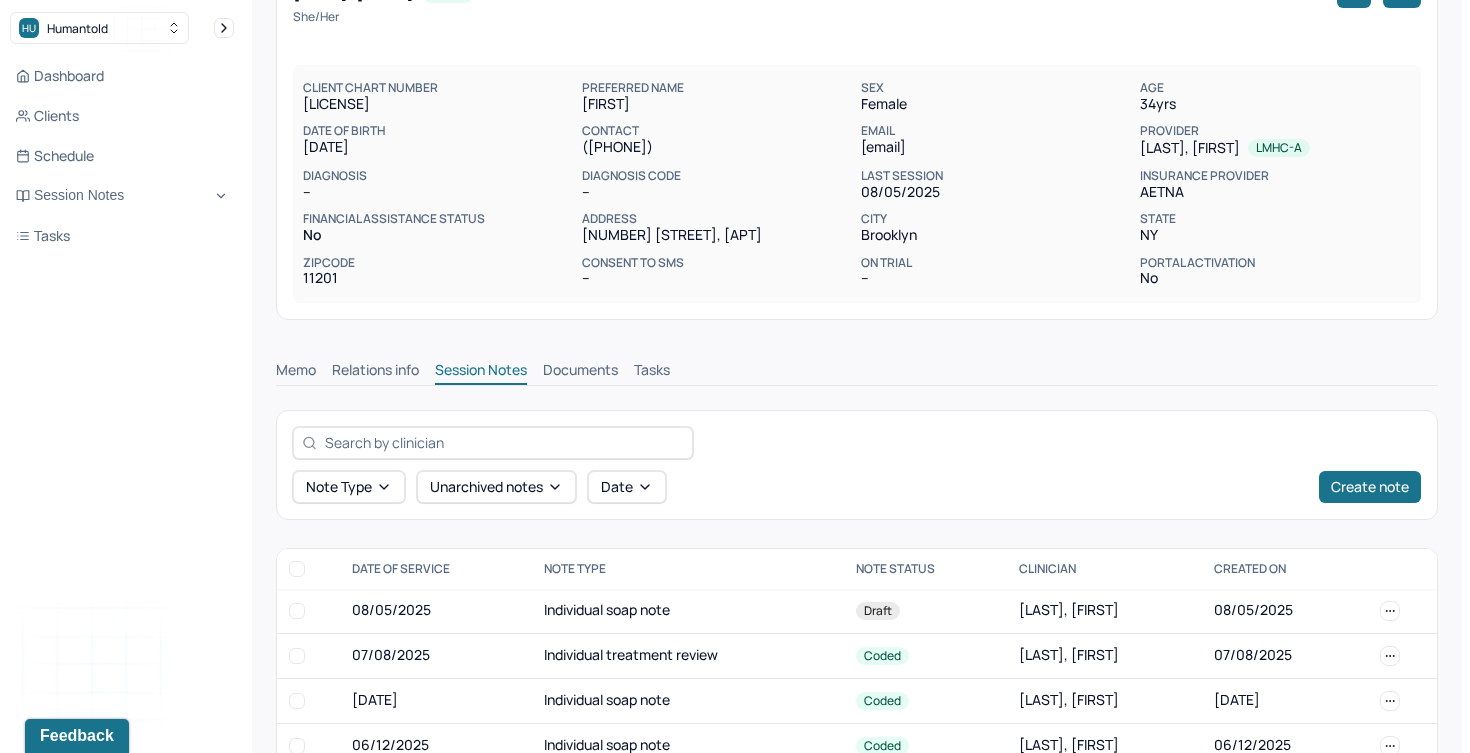 scroll, scrollTop: 162, scrollLeft: 0, axis: vertical 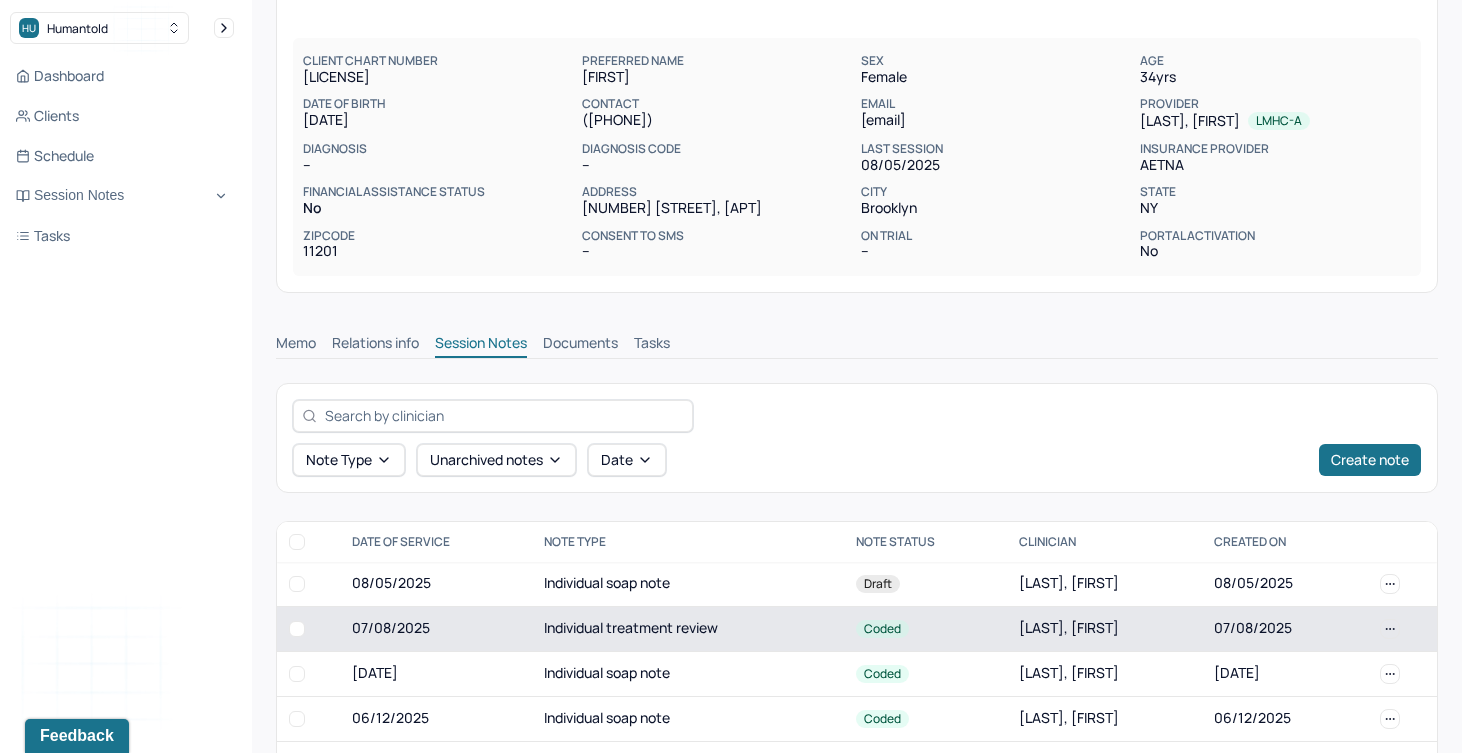 click on "Individual treatment review" at bounding box center [688, 628] 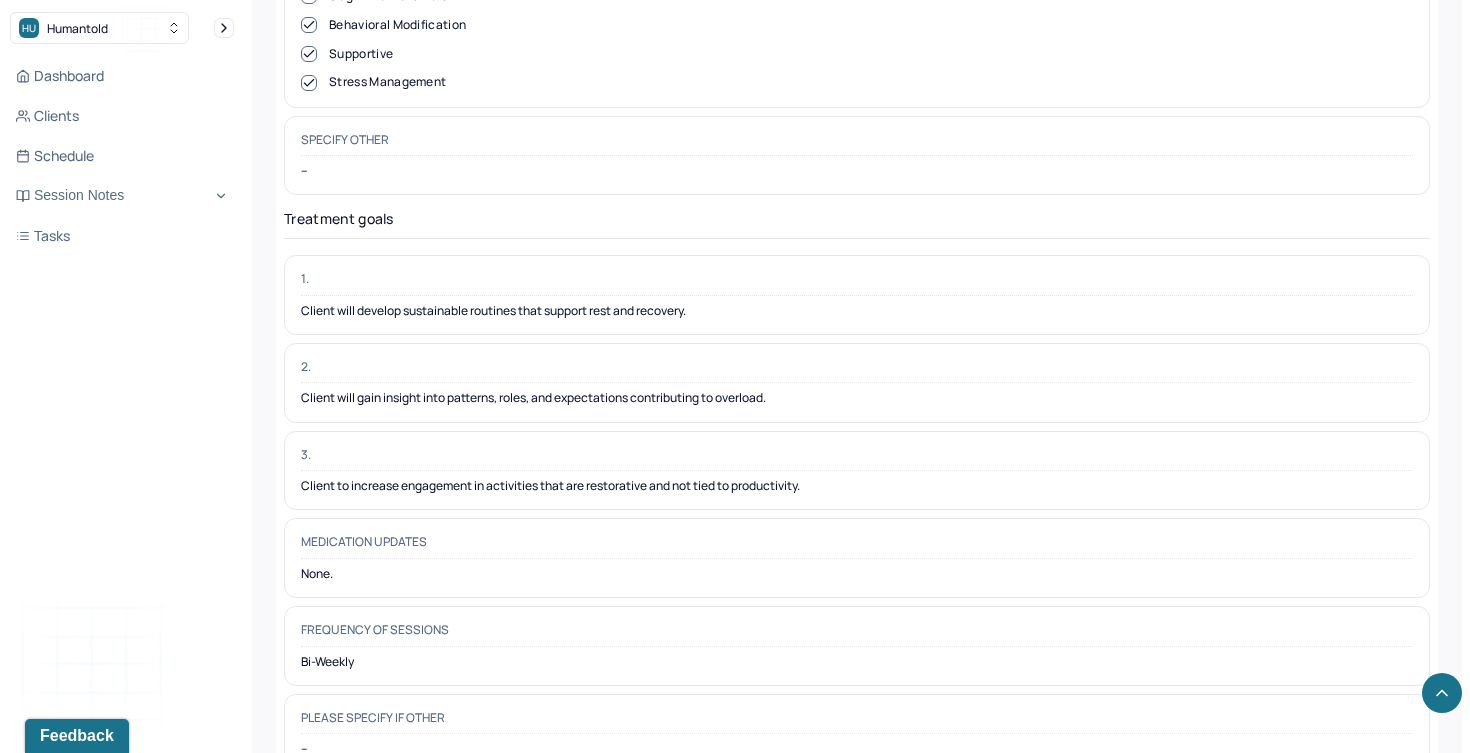 scroll, scrollTop: 5245, scrollLeft: 0, axis: vertical 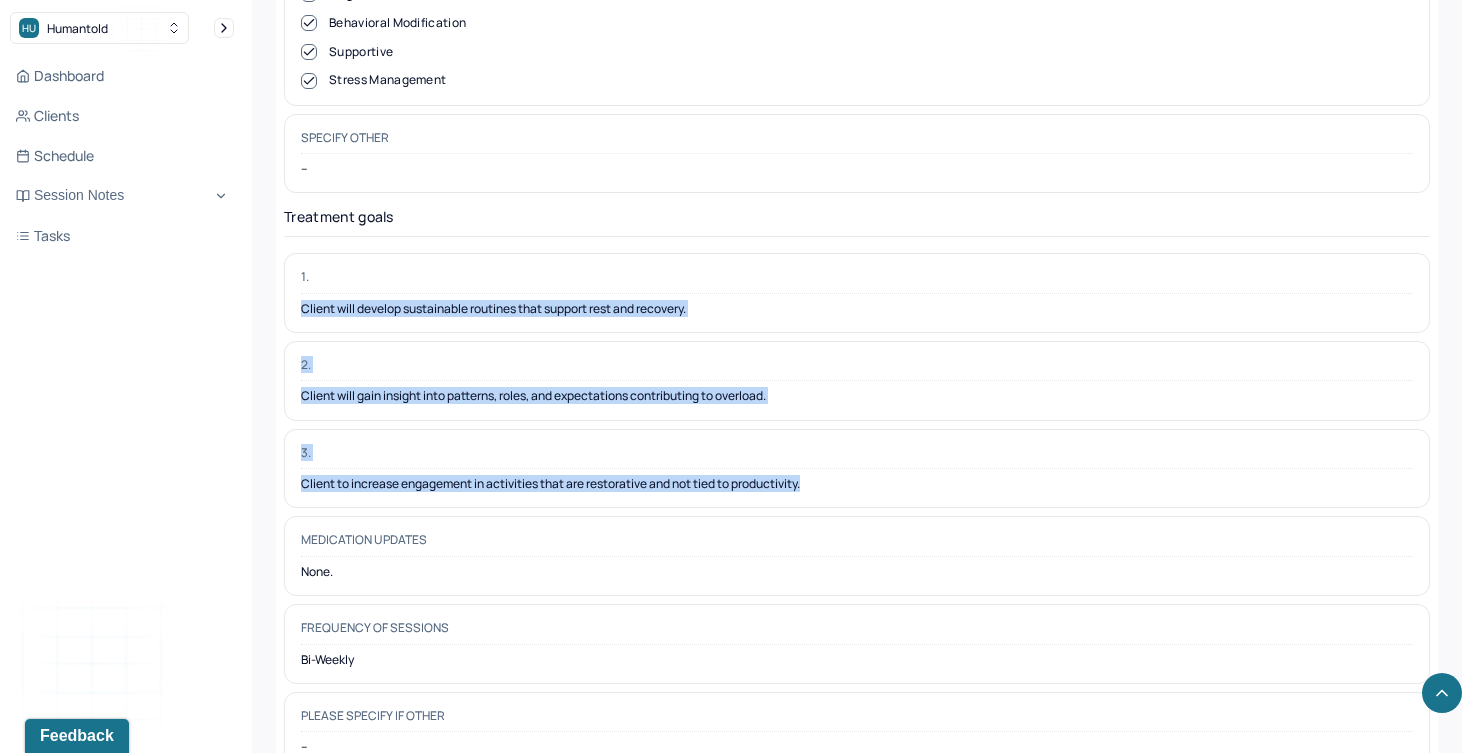 drag, startPoint x: 810, startPoint y: 433, endPoint x: 295, endPoint y: 253, distance: 545.5502 